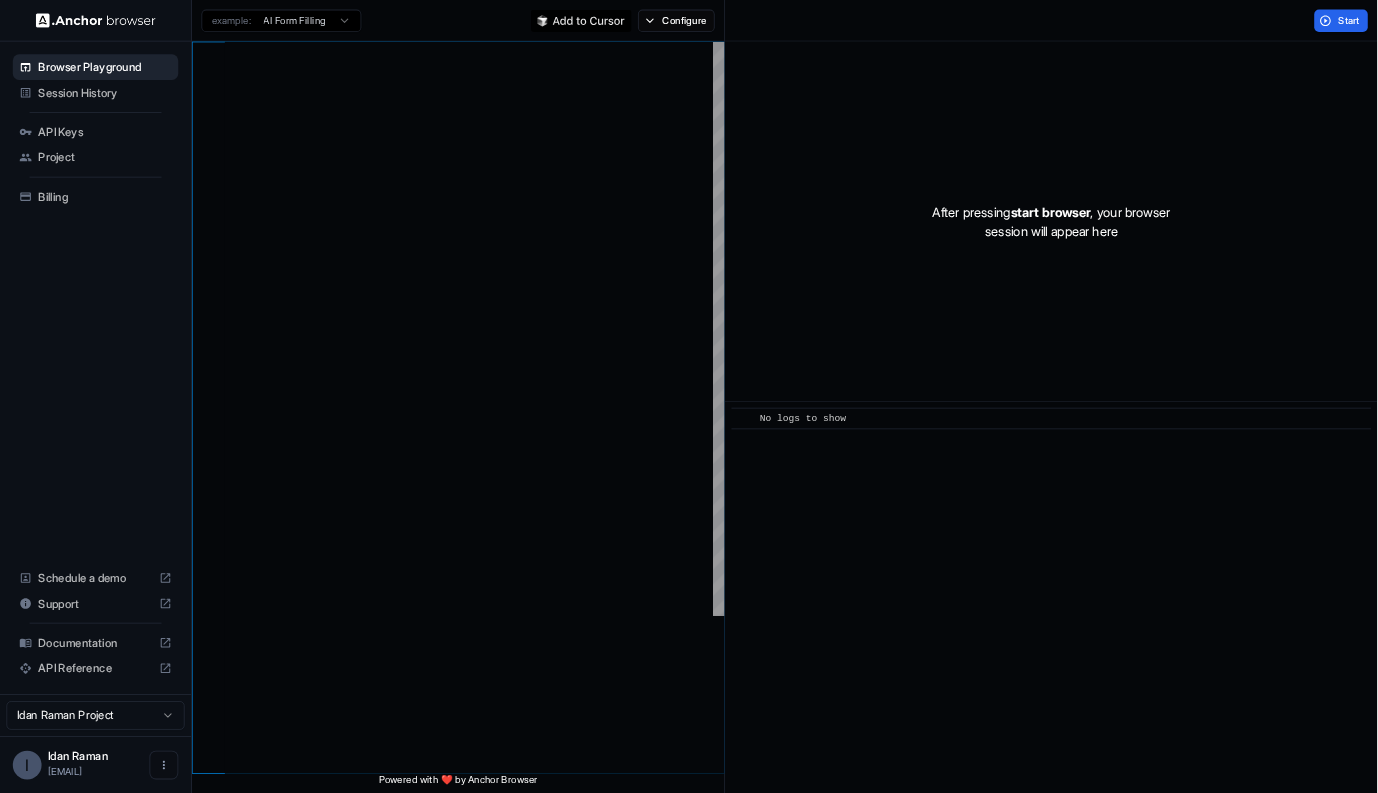 scroll, scrollTop: 0, scrollLeft: 0, axis: both 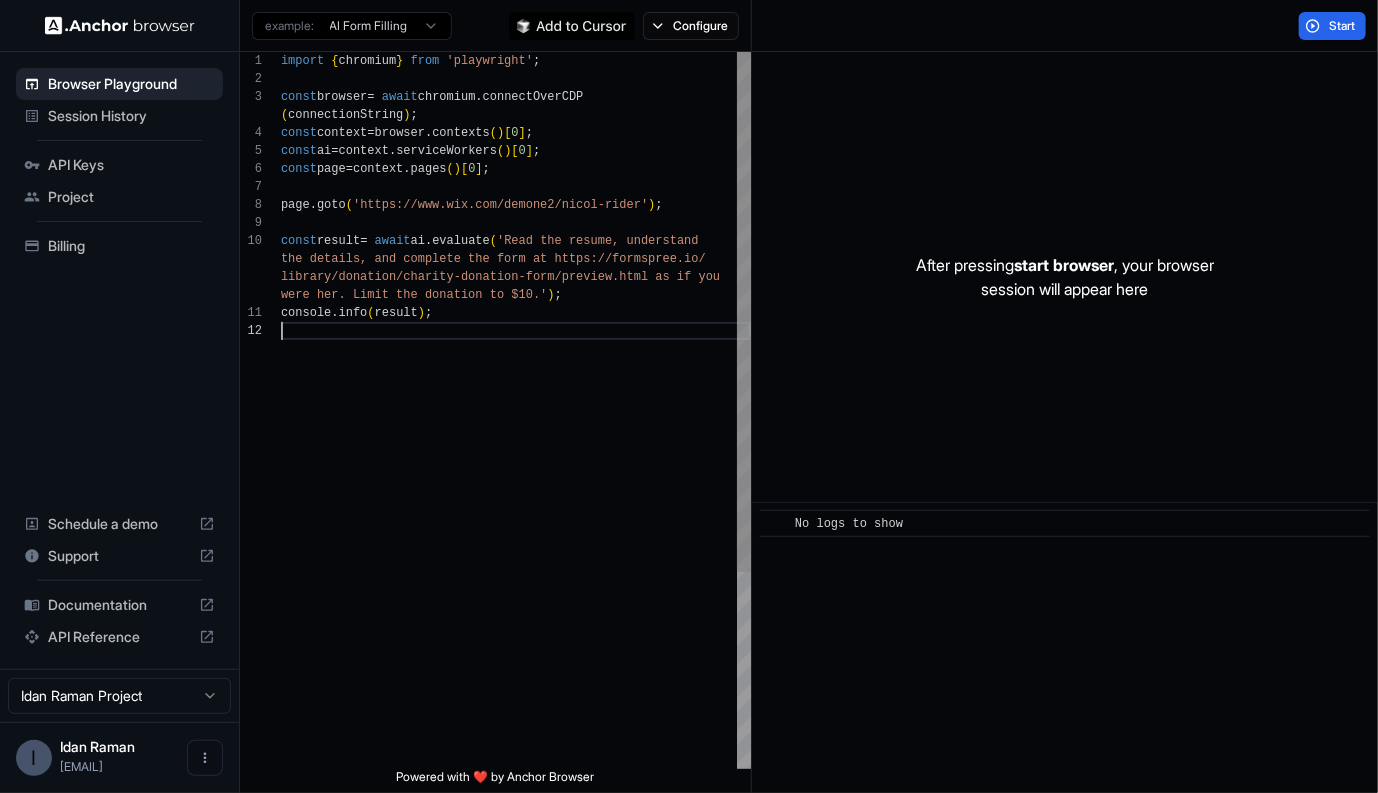 click on "import   {  chromium  }   from   'playwright' ; const  browser  =   await  chromium . connectOverCDP ( connectionString ) ; const  context  =  browser . contexts ( ) [ 0 ] ; const  ai  =  context . serviceWorkers ( ) [ 0 ] ; const  page  =  context . pages ( ) [ 0 ] ; page . goto ( 'https://www.wix.com/demone2/nicol-rider' ) ; const  result  =   await  ai . evaluate ( 'Read the resume, understand  the details, and complete the form at https://form spree.io/ library/donation/charity-donation-form/preview.htm l as if you  were her. Limit the donation to $10.' ) ; console . info ( result ) ;" at bounding box center (516, 545) 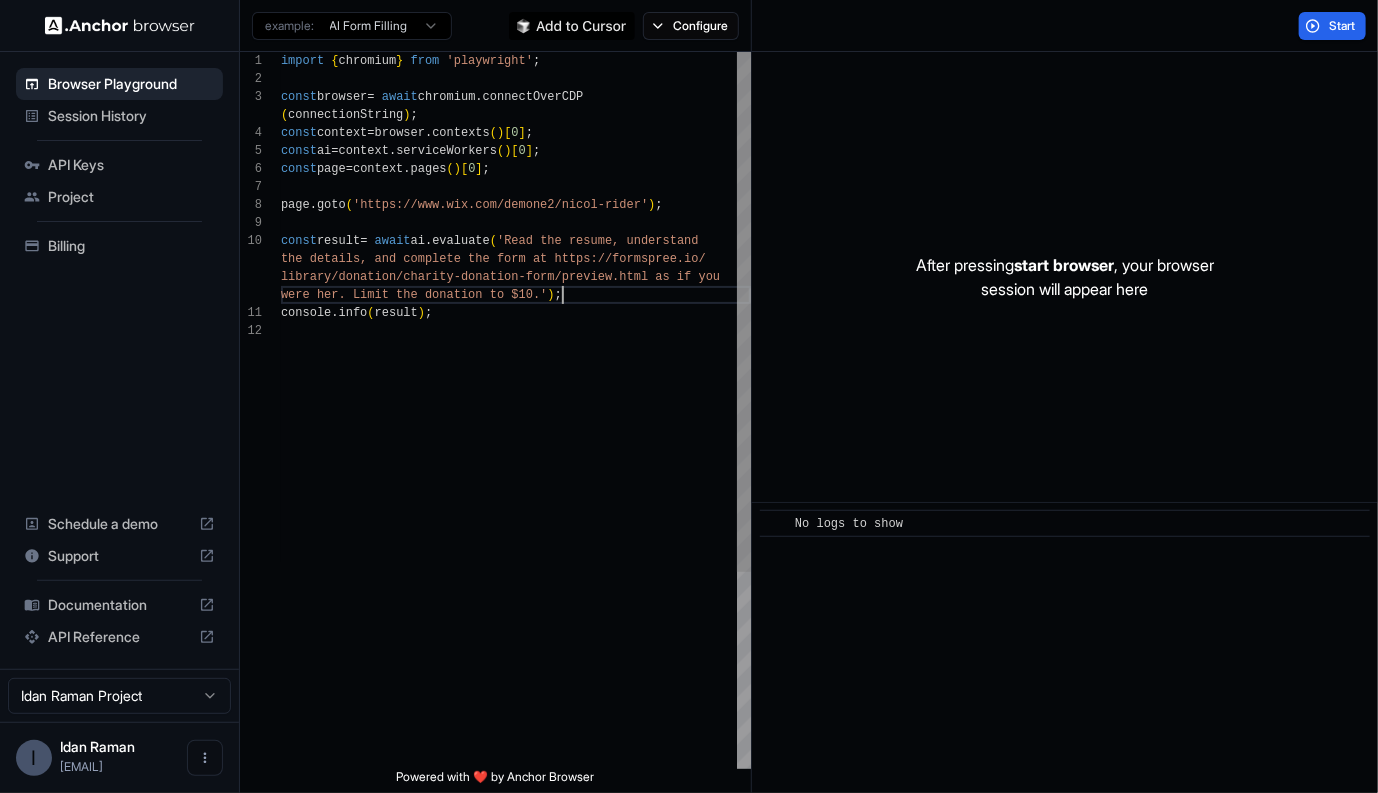 click on "import   {  chromium  }   from   'playwright' ; const  browser  =   await  chromium . connectOverCDP ( connectionString ) ; const  context  =  browser . contexts ( ) [ 0 ] ; const  ai  =  context . serviceWorkers ( ) [ 0 ] ; const  page  =  context . pages ( ) [ 0 ] ; page . goto ( 'https://www.wix.com/demone2/nicol-rider' ) ; const  result  =   await  ai . evaluate ( 'Read the resume, understand  the details, and complete the form at https://form spree.io/ library/donation/charity-donation-form/preview.htm l as if you  were her. Limit the donation to $10.' ) ; console . info ( result ) ;" at bounding box center [516, 545] 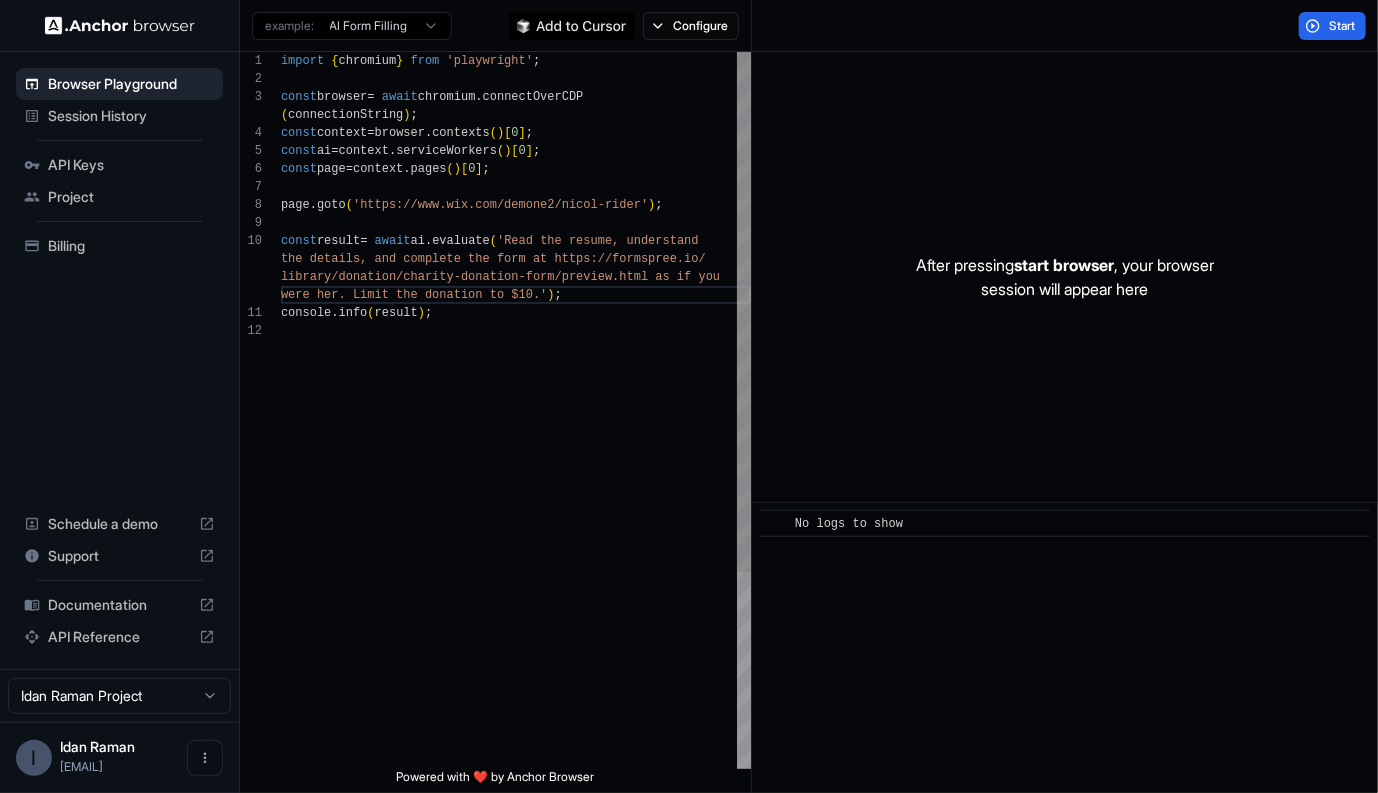 click on "import   {  chromium  }   from   'playwright' ; const  browser  =   await  chromium . connectOverCDP ( connectionString ) ; const  context  =  browser . contexts ( ) [ 0 ] ; const  ai  =  context . serviceWorkers ( ) [ 0 ] ; const  page  =  context . pages ( ) [ 0 ] ; page . goto ( 'https://www.wix.com/demone2/nicol-rider' ) ; const  result  =   await  ai . evaluate ( 'Read the resume, understand  the details, and complete the form at https://form spree.io/ library/donation/charity-donation-form/preview.htm l as if you  were her. Limit the donation to $10.' ) ; console . info ( result ) ;" at bounding box center [516, 545] 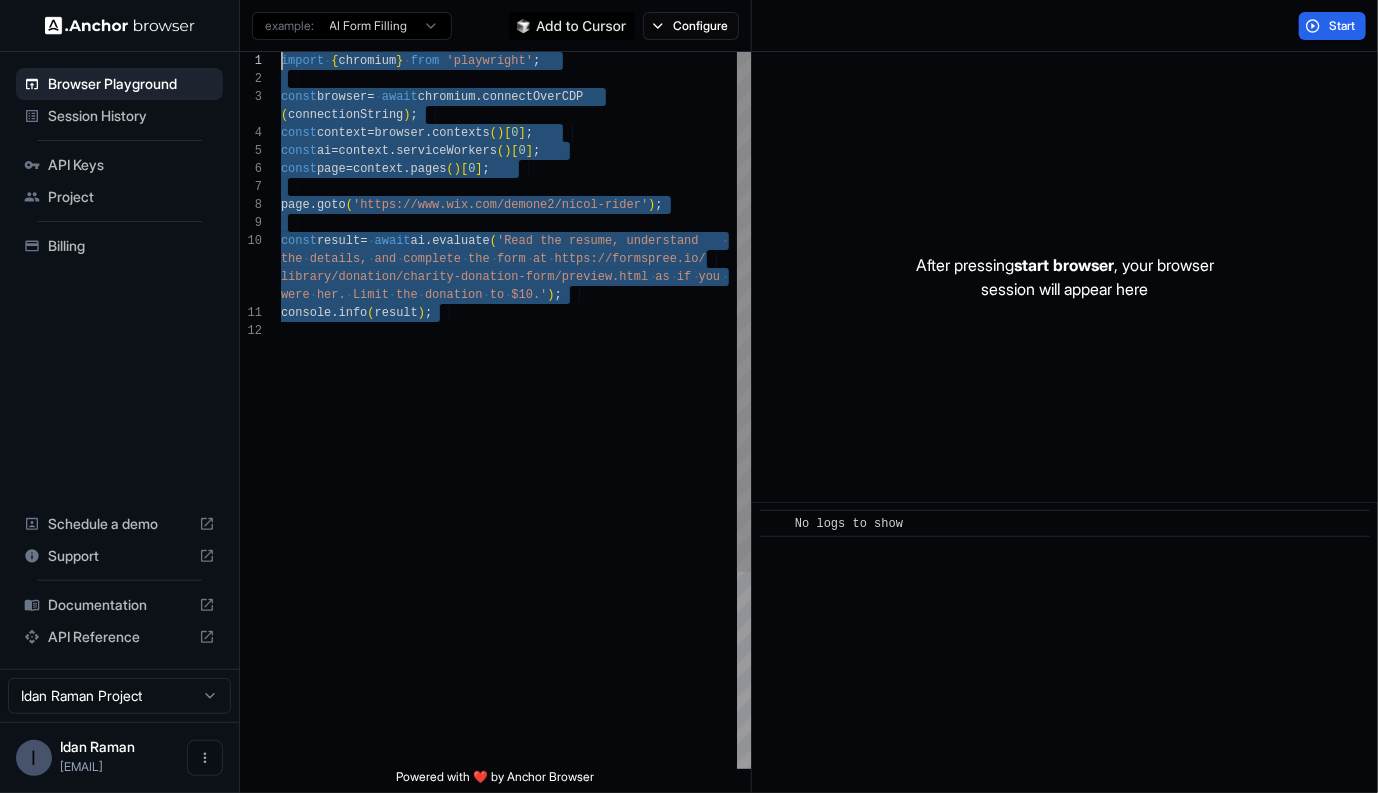 drag, startPoint x: 621, startPoint y: 404, endPoint x: 160, endPoint y: -44, distance: 642.8258 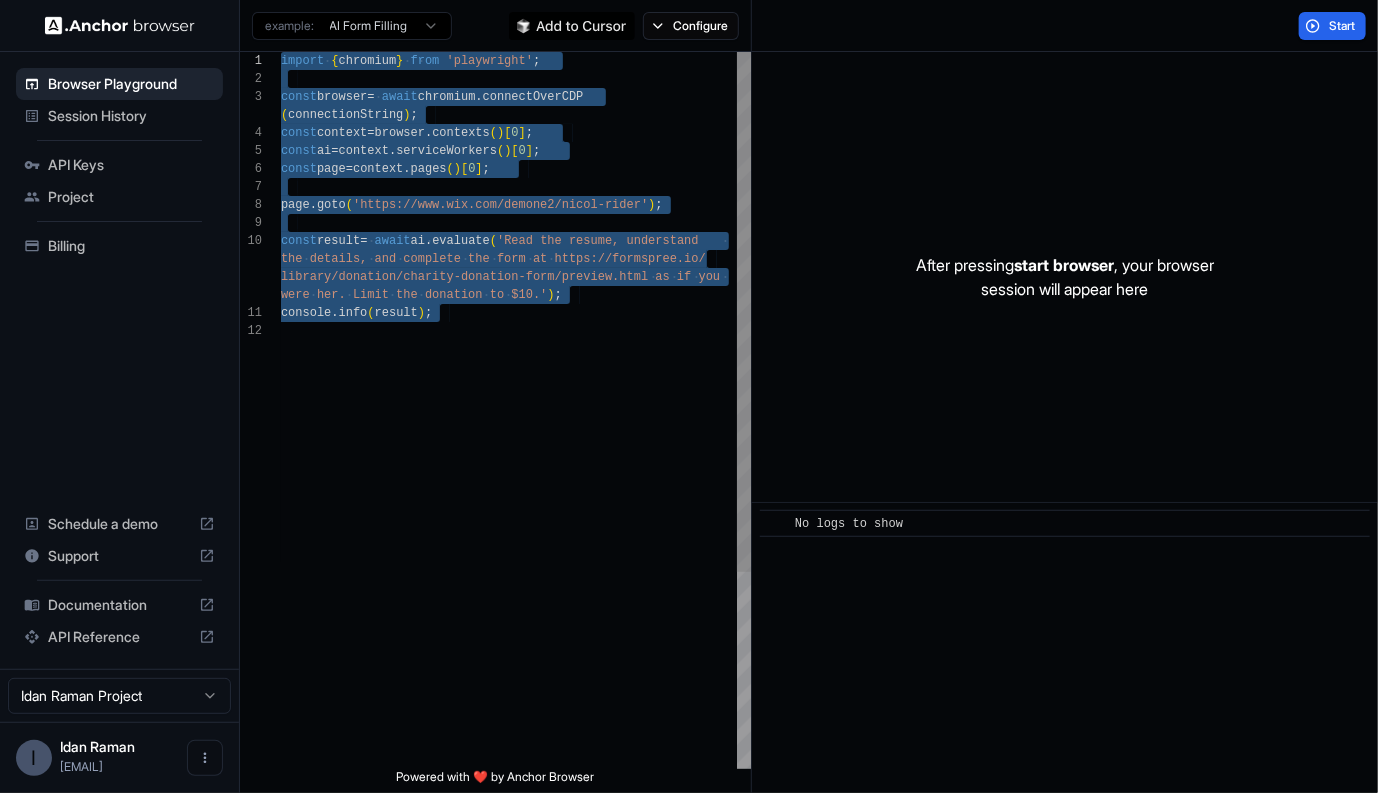 scroll, scrollTop: 126, scrollLeft: 0, axis: vertical 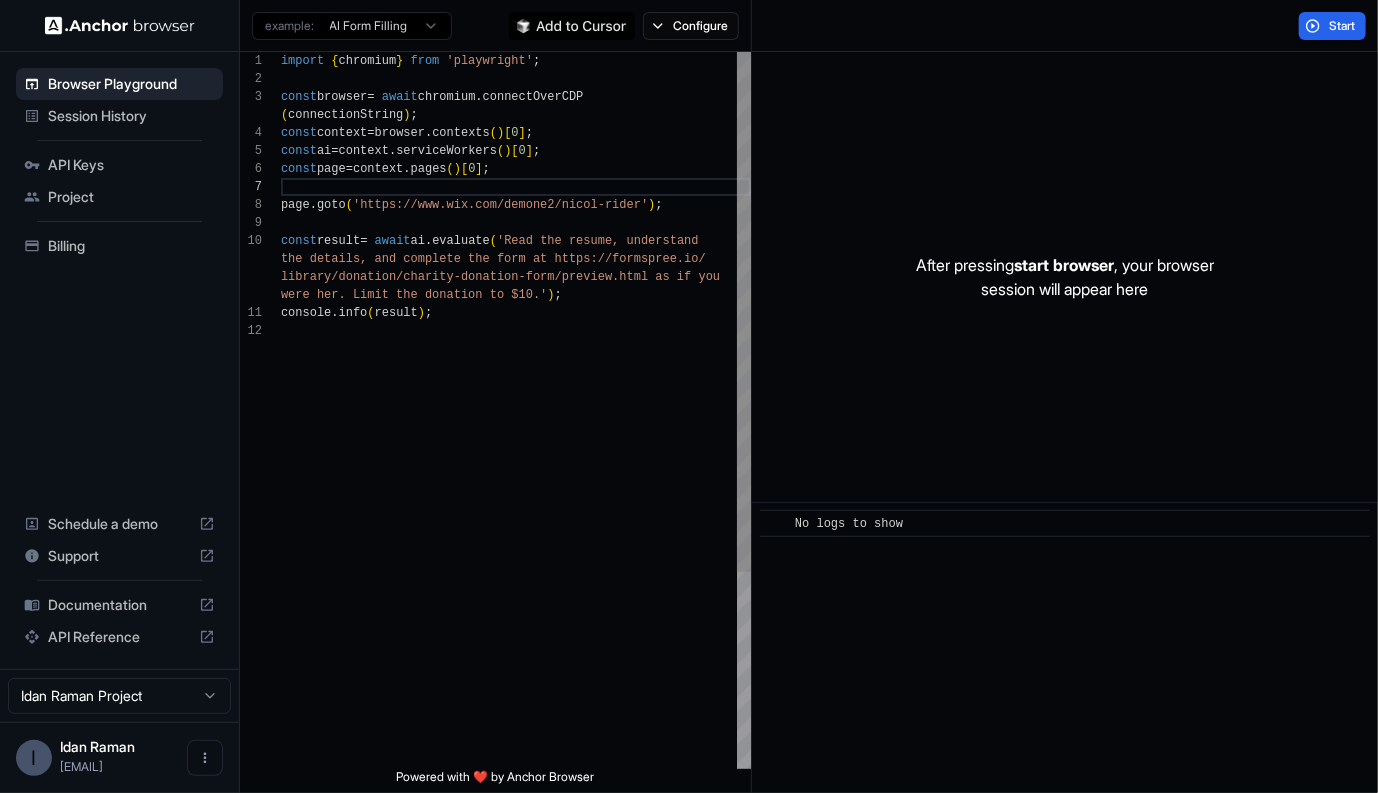 click on "import   {  chromium  }   from   'playwright' ; const  browser  =   await  chromium . connectOverCDP ( connectionString ) ; const  context  =  browser . contexts ( ) [ 0 ] ; const  ai  =  context . serviceWorkers ( ) [ 0 ] ; const  page  =  context . pages ( ) [ 0 ] ; page . goto ( 'https://www.wix.com/demone2/nicol-rider' ) ; const  result  =   await  ai . evaluate ( 'Read the resume, understand  the details, and complete the form at https://form spree.io/ library/donation/charity-donation-form/preview.htm l as if you  were her. Limit the donation to $10.' ) ; console . info ( result ) ;" at bounding box center [516, 545] 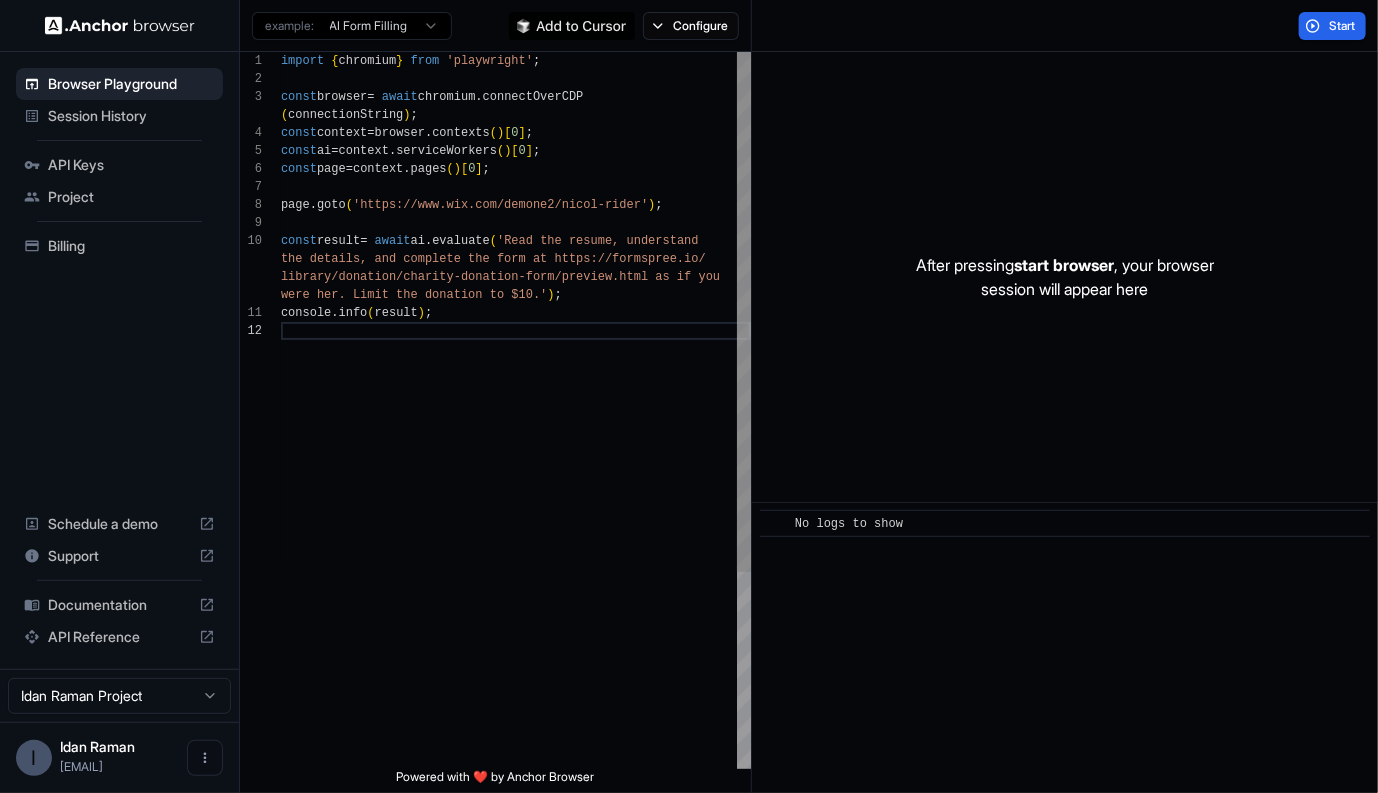 click on "import   {  chromium  }   from   'playwright' ; const  browser  =   await  chromium . connectOverCDP ( connectionString ) ; const  context  =  browser . contexts ( ) [ 0 ] ; const  ai  =  context . serviceWorkers ( ) [ 0 ] ; const  page  =  context . pages ( ) [ 0 ] ; page . goto ( 'https://www.wix.com/demone2/nicol-rider' ) ; const  result  =   await  ai . evaluate ( 'Read the resume, understand  the details, and complete the form at https://form spree.io/ library/donation/charity-donation-form/preview.htm l as if you  were her. Limit the donation to $10.' ) ; console . info ( result ) ;" at bounding box center [516, 545] 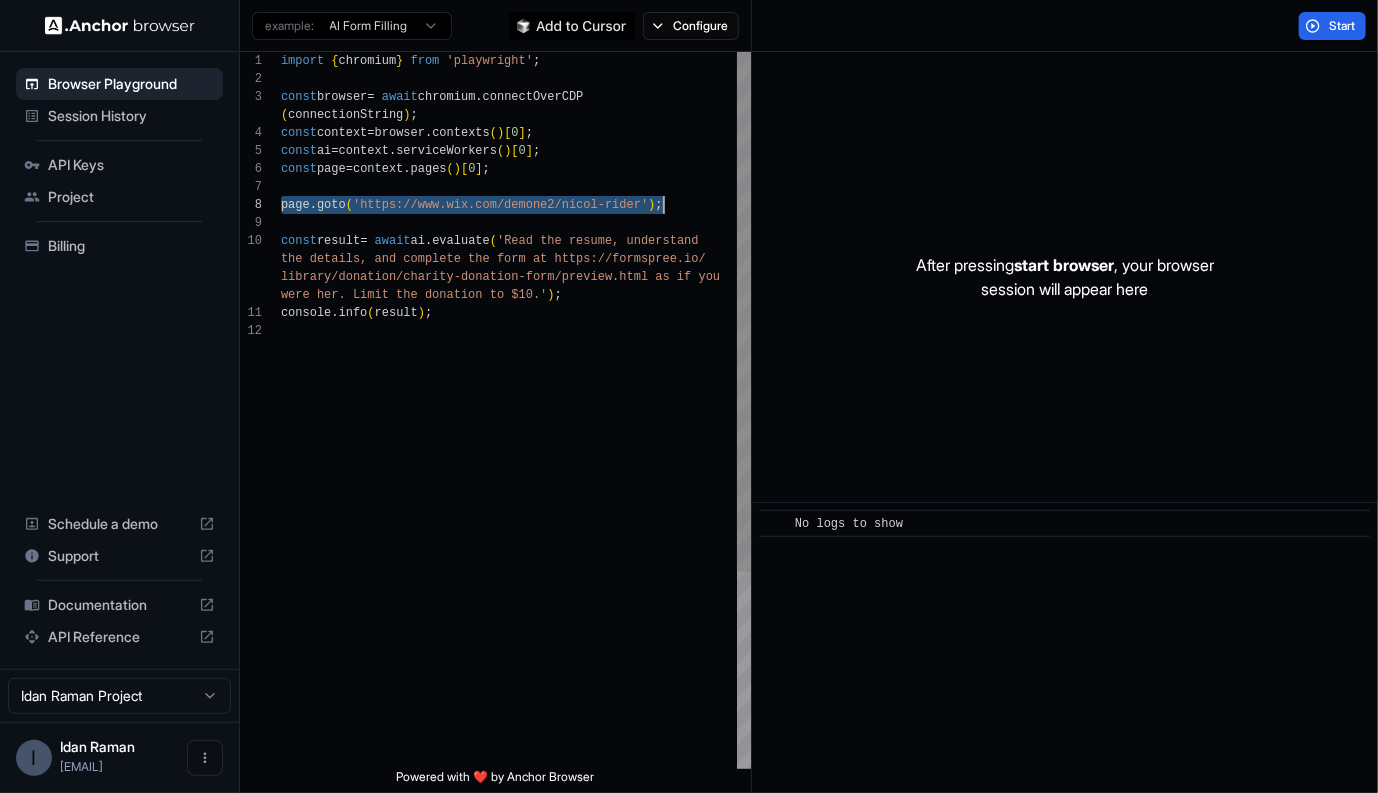 drag, startPoint x: 288, startPoint y: 198, endPoint x: 677, endPoint y: 199, distance: 389.00128 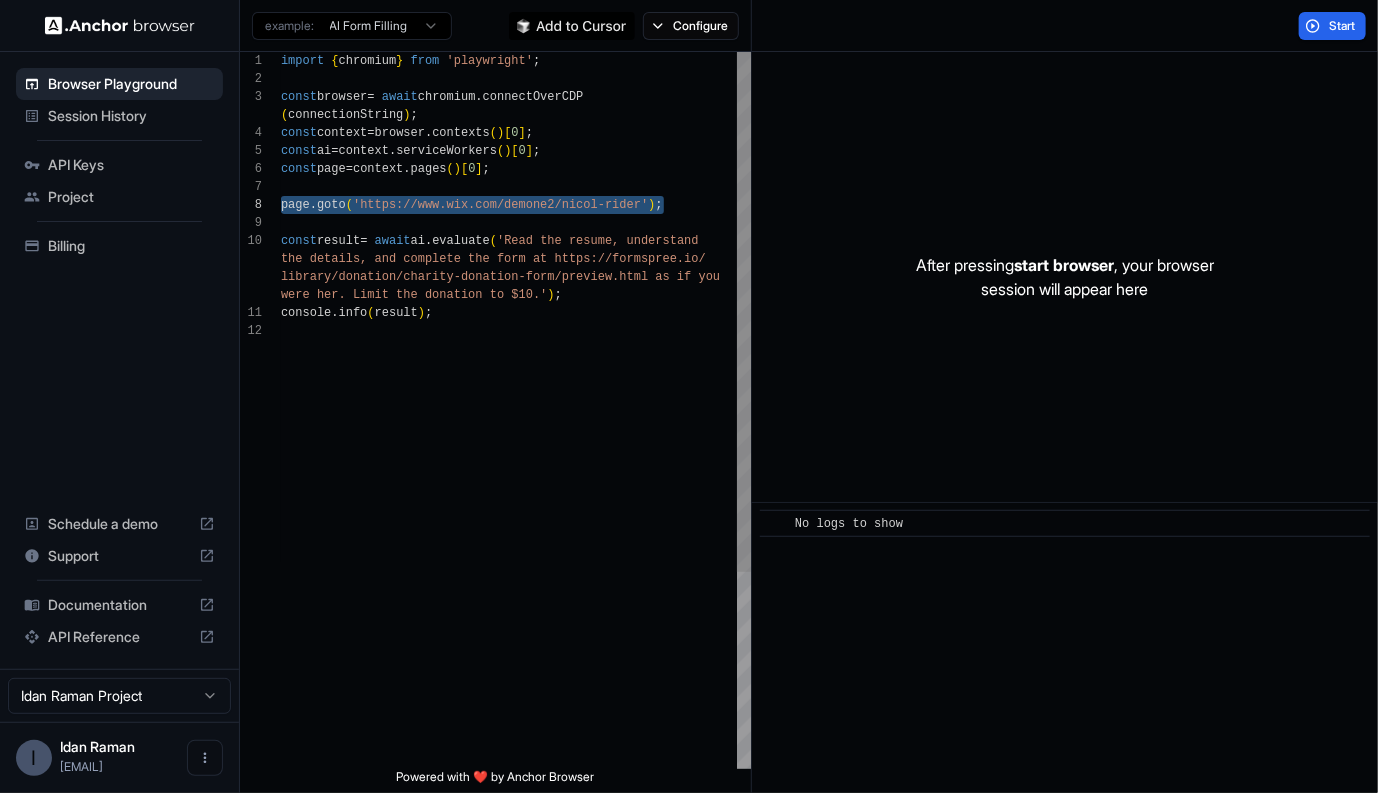 scroll, scrollTop: 72, scrollLeft: 0, axis: vertical 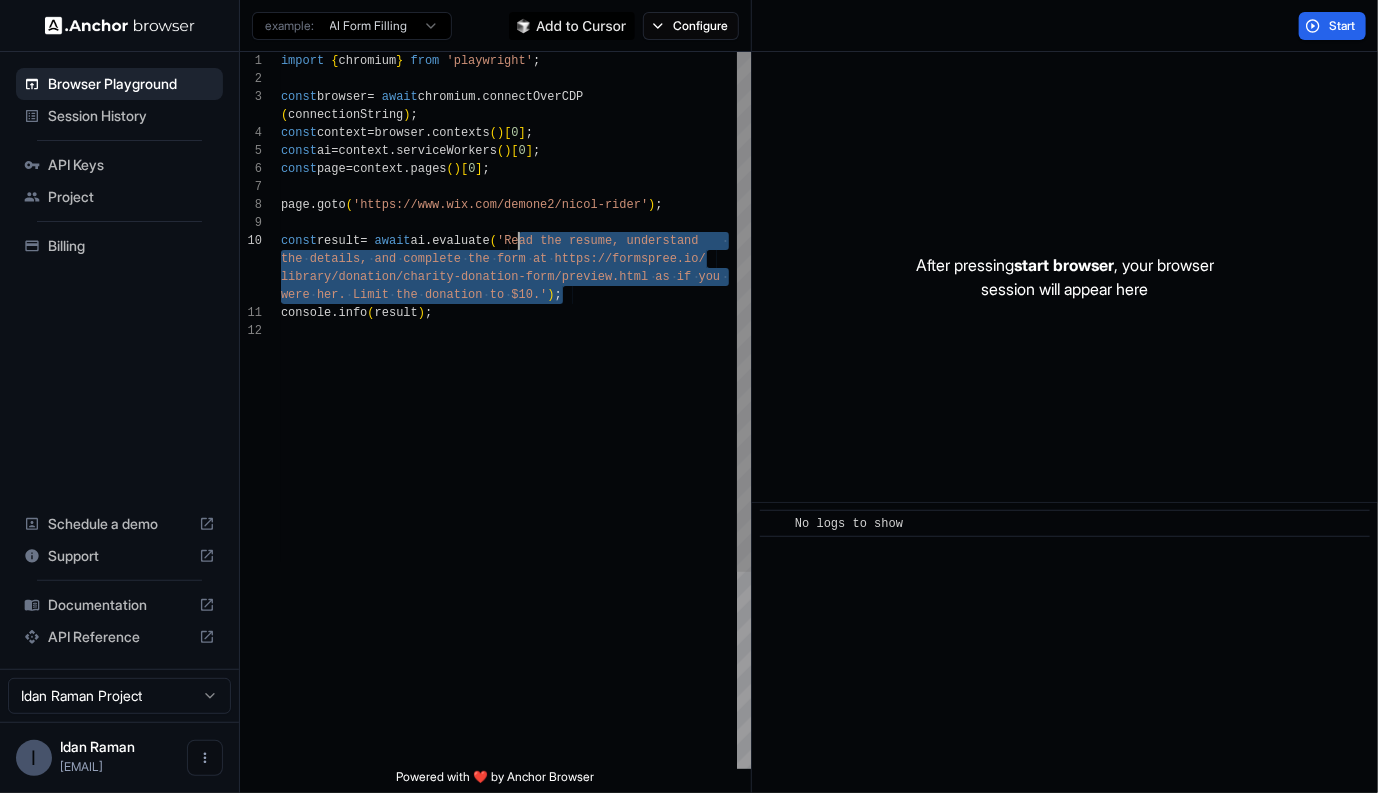 drag, startPoint x: 626, startPoint y: 298, endPoint x: 520, endPoint y: 243, distance: 119.419426 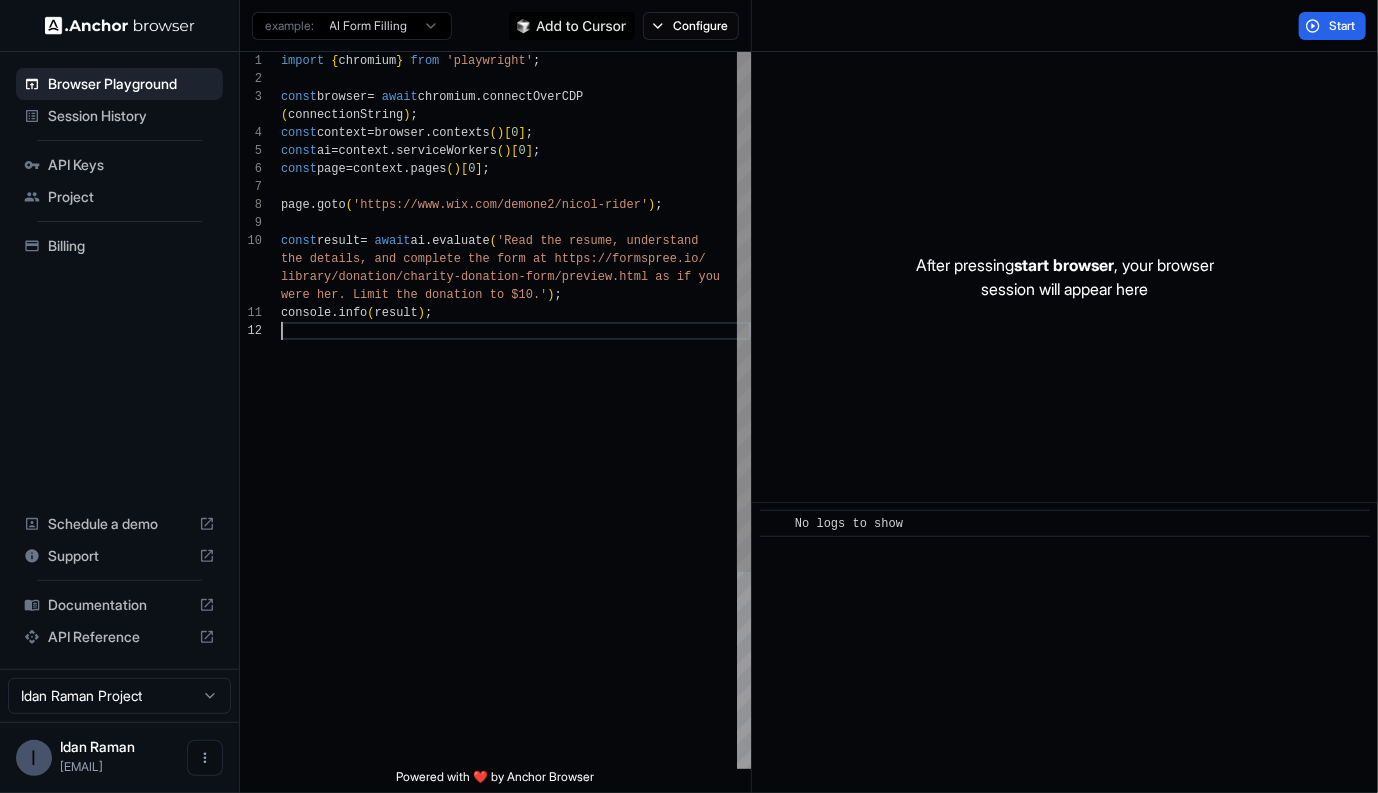scroll, scrollTop: 90, scrollLeft: 0, axis: vertical 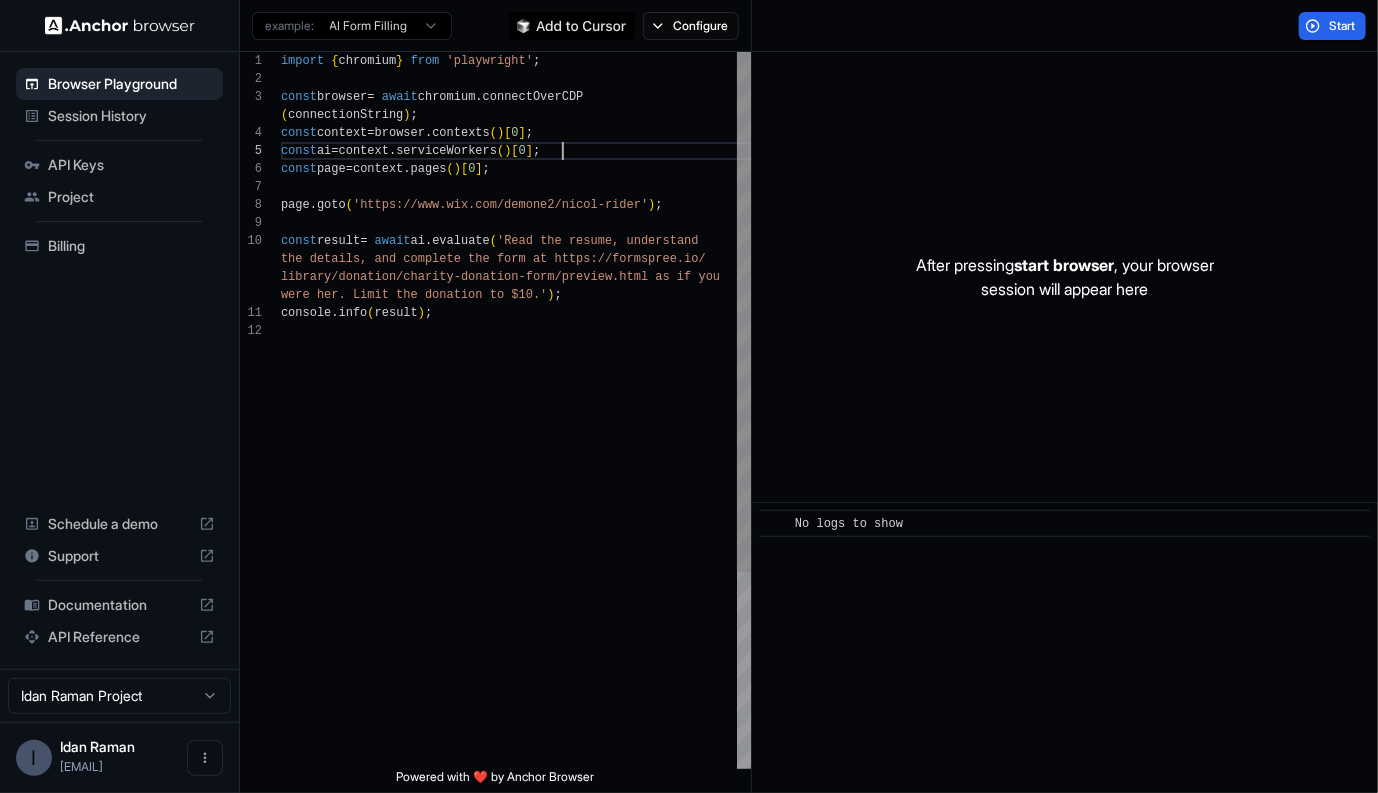 type on "**********" 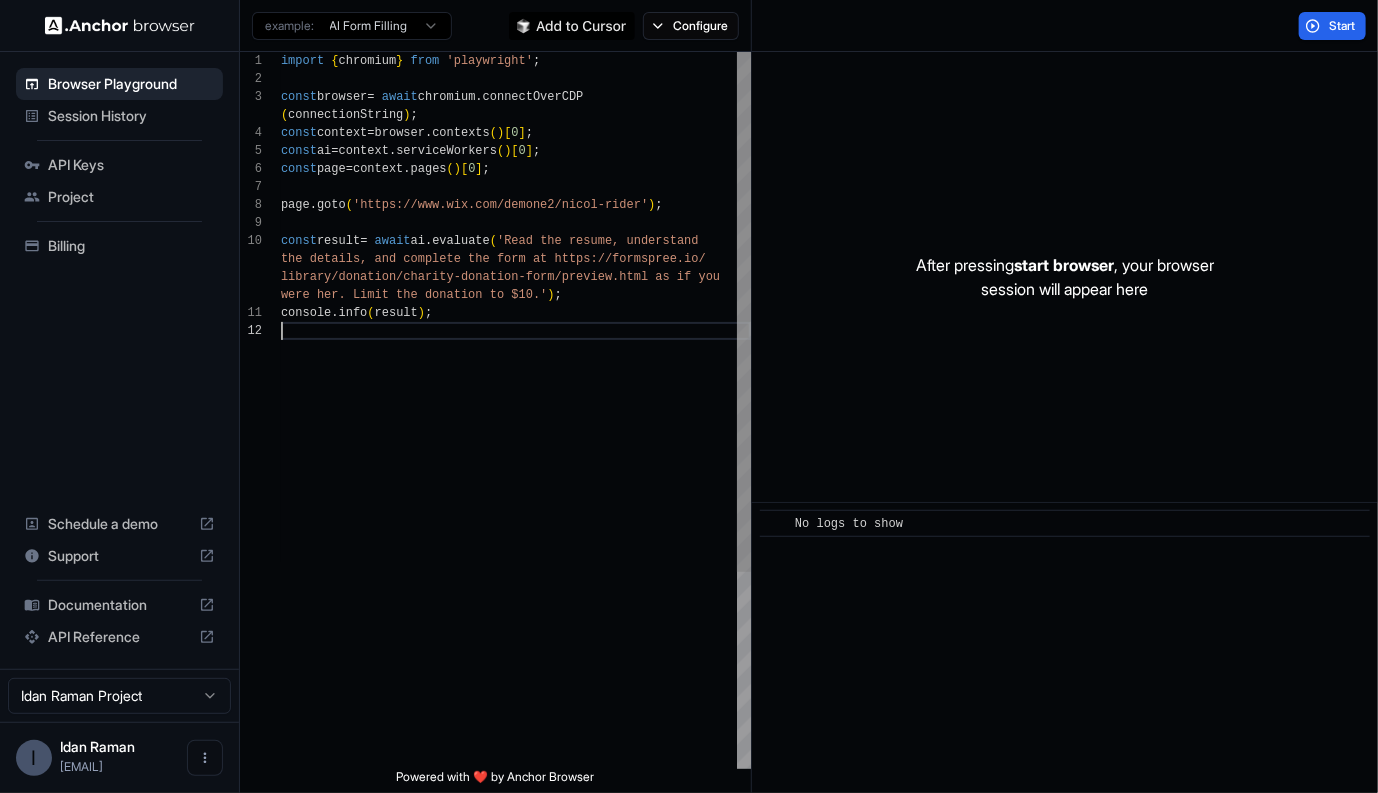 click on "import   {  chromium  }   from   'playwright' ; const  browser  =   await  chromium . connectOverCDP ( connectionString ) ; const  context  =  browser . contexts ( ) [ 0 ] ; const  ai  =  context . serviceWorkers ( ) [ 0 ] ; const  page  =  context . pages ( ) [ 0 ] ; page . goto ( 'https://www.wix.com/demone2/nicol-rider' ) ; const  result  =   await  ai . evaluate ( 'Read the resume, understand  the details, and complete the form at https://form spree.io/ library/donation/charity-donation-form/preview.htm l as if you  were her. Limit the donation to $10.' ) ; console . info ( result ) ;" at bounding box center (516, 545) 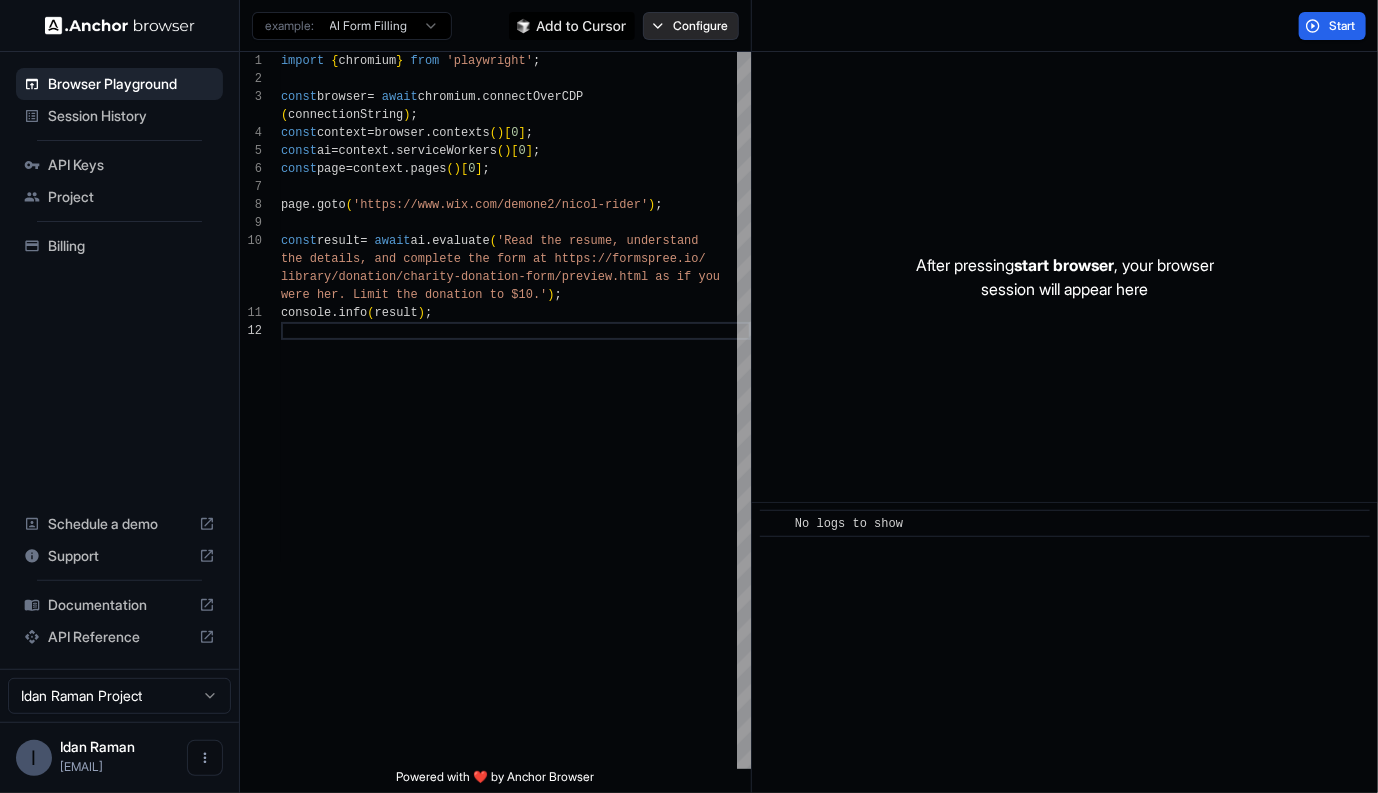 click on "Configure" at bounding box center (691, 26) 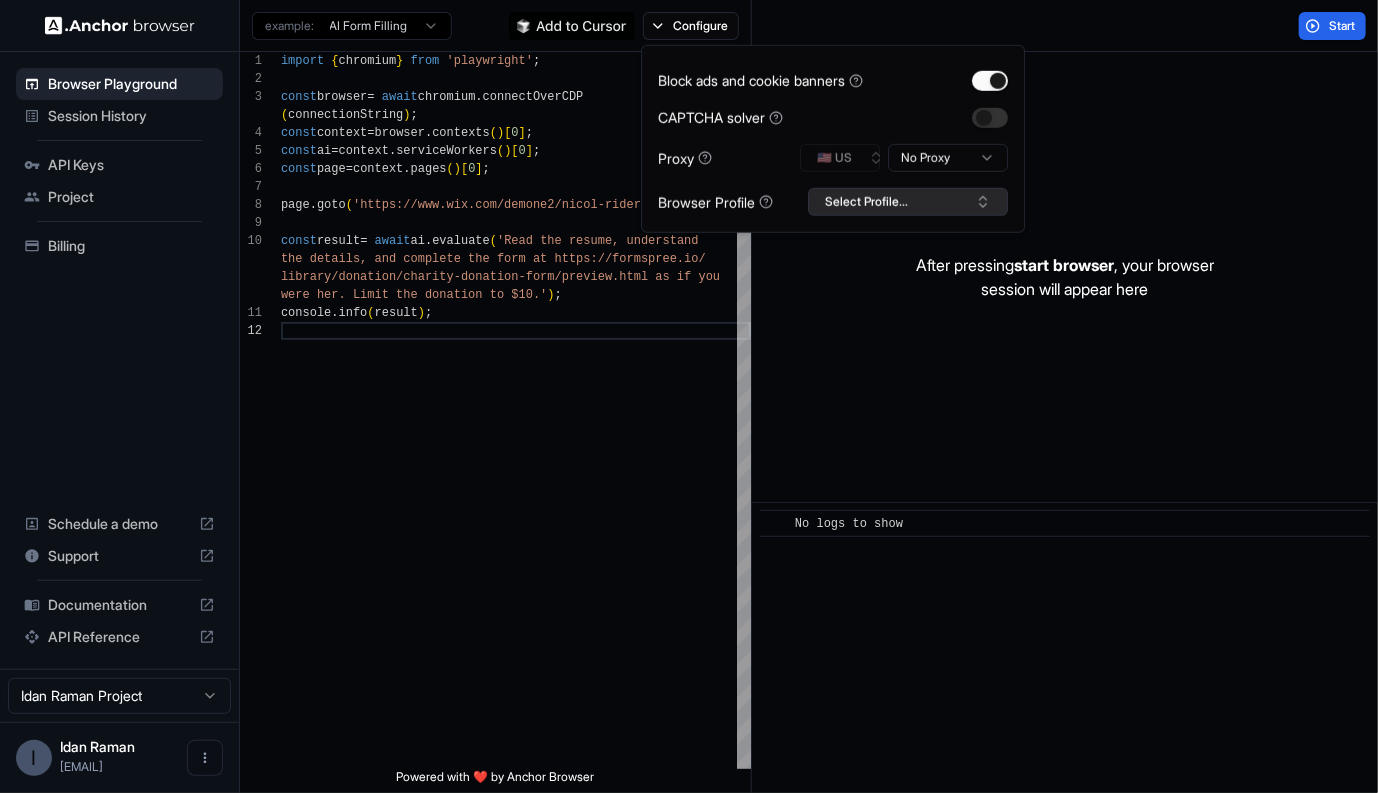 click on "Select Profile..." at bounding box center (908, 202) 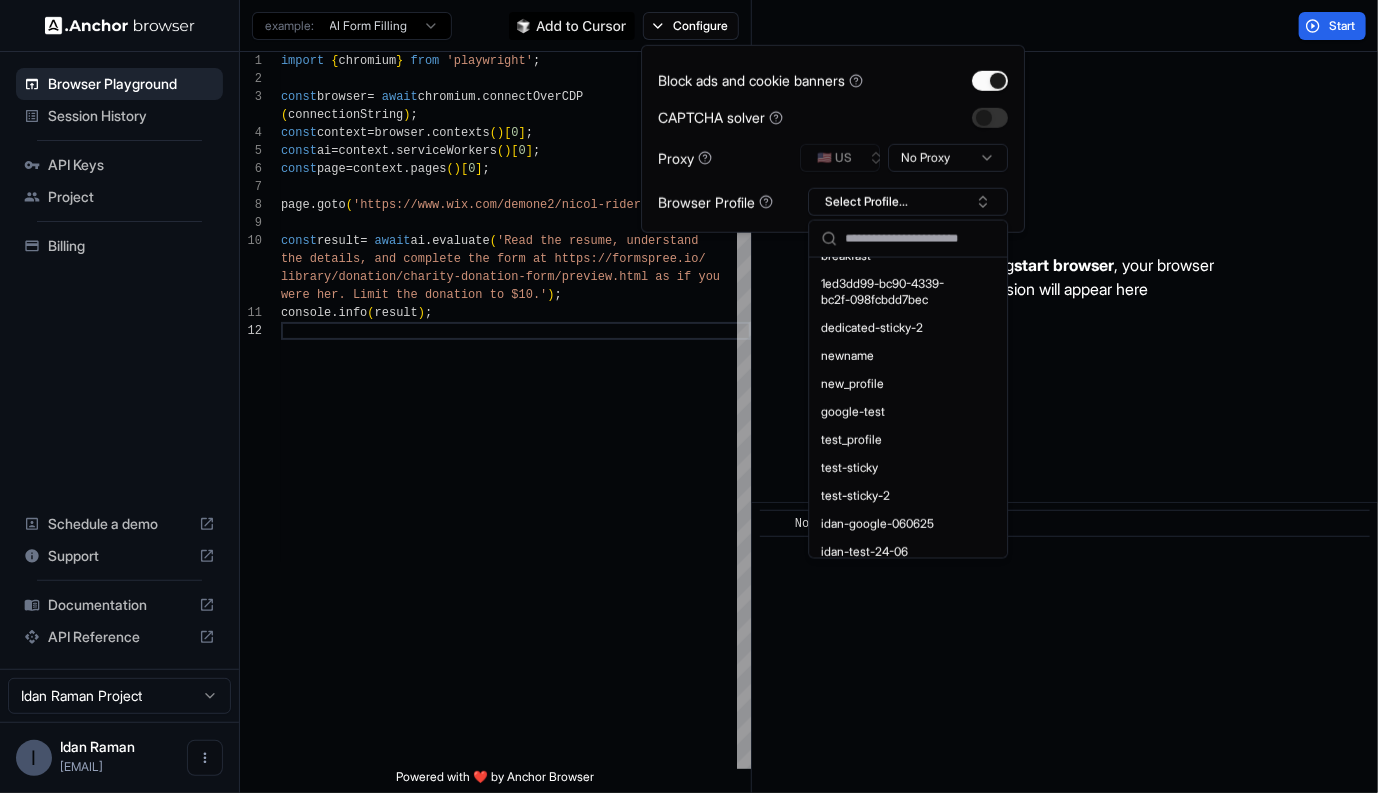 scroll, scrollTop: 499, scrollLeft: 0, axis: vertical 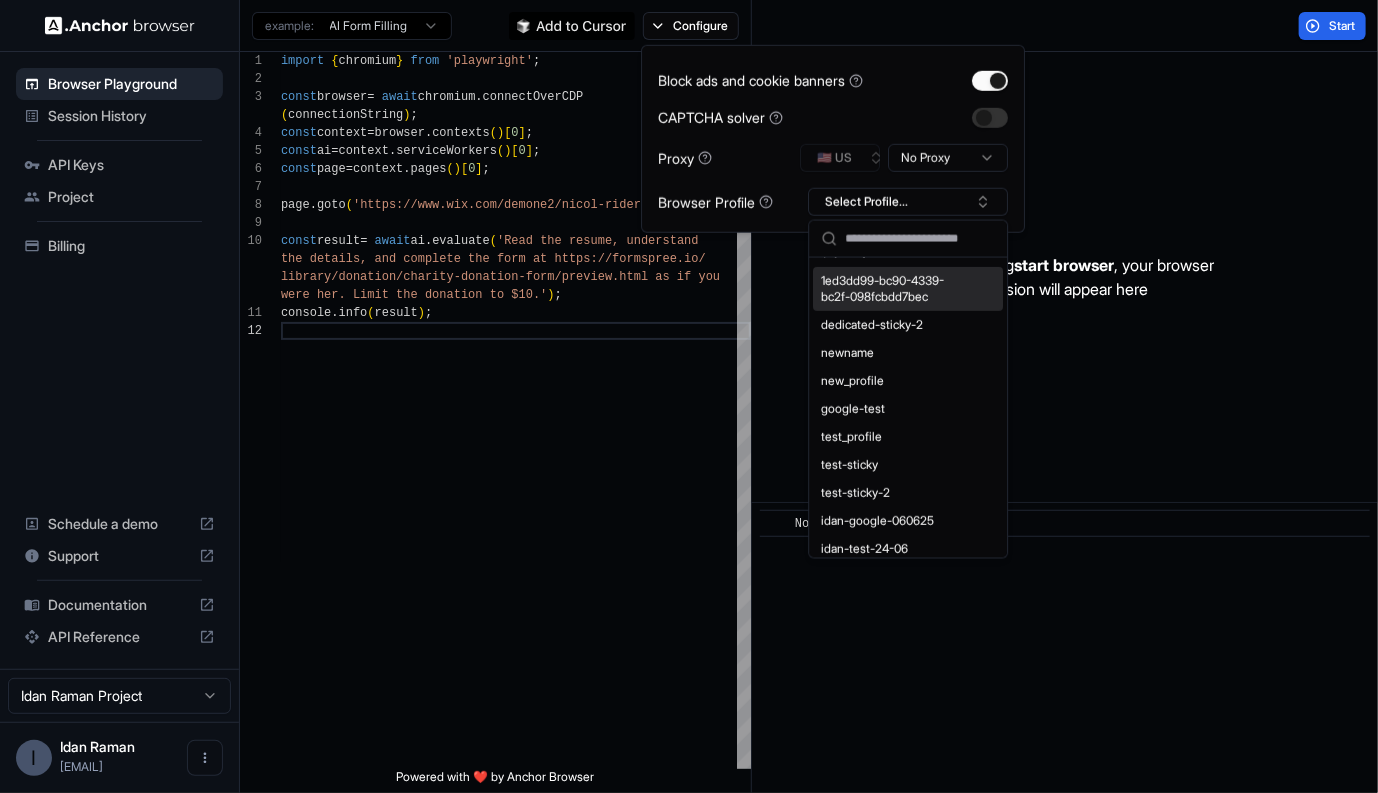 click on "Proxy 🇺🇸 US No Proxy" at bounding box center (833, 158) 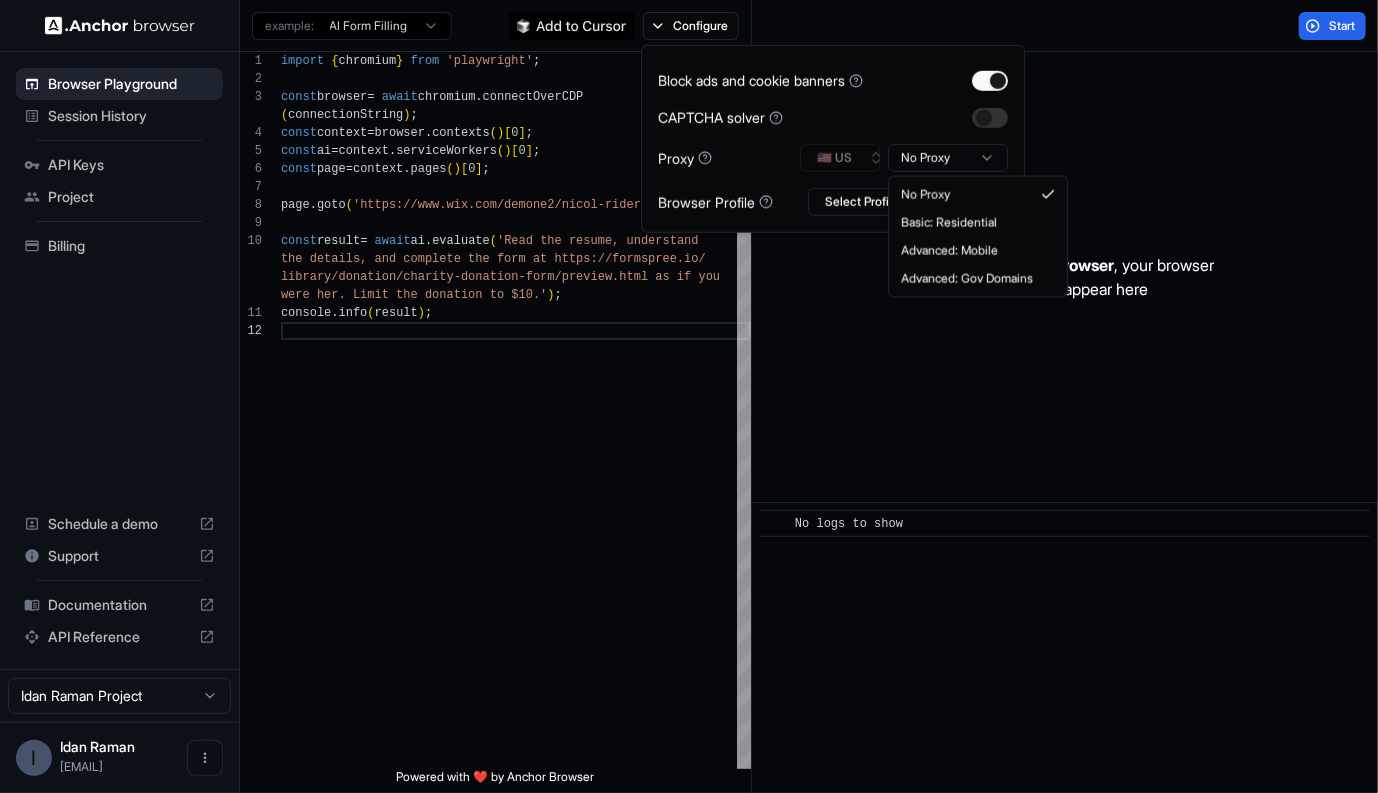 click on "Browser Playground Session History API Keys Project Billing Schedule a demo Support Documentation API Reference Idan Raman Project I Idan Raman idanraman@gmai... Browser Playground example:  AI Form Filling Configure Start 1 2 3 4 5 6 7 8 9 10 11 12 import   {  chromium  }   from   'playwright' ; const  browser  =   await  chromium . connectOverCDP ( connectionString ) ; const  context  =  browser . contexts ( ) [ 0 ] ; const  ai  =  context . serviceWorkers ( ) [ 0 ] ; const  page  =  context . pages ( ) [ 0 ] ; page . goto ( 'https://www.wix.com/demone2/nicol-rider' ) ; const  result  =   await  ai . evaluate ( 'Read the resume, understand  the details, and complete the form at https://form spree.io/ library/donation/charity-donation-form/preview.htm l as if you  were her. Limit the donation to $10.' ) ; console . info ( result ) ; const  page :   Page Powered with ❤️ by Anchor Browser After pressing  start browser , your browser ​ No logs to show" at bounding box center (689, 396) 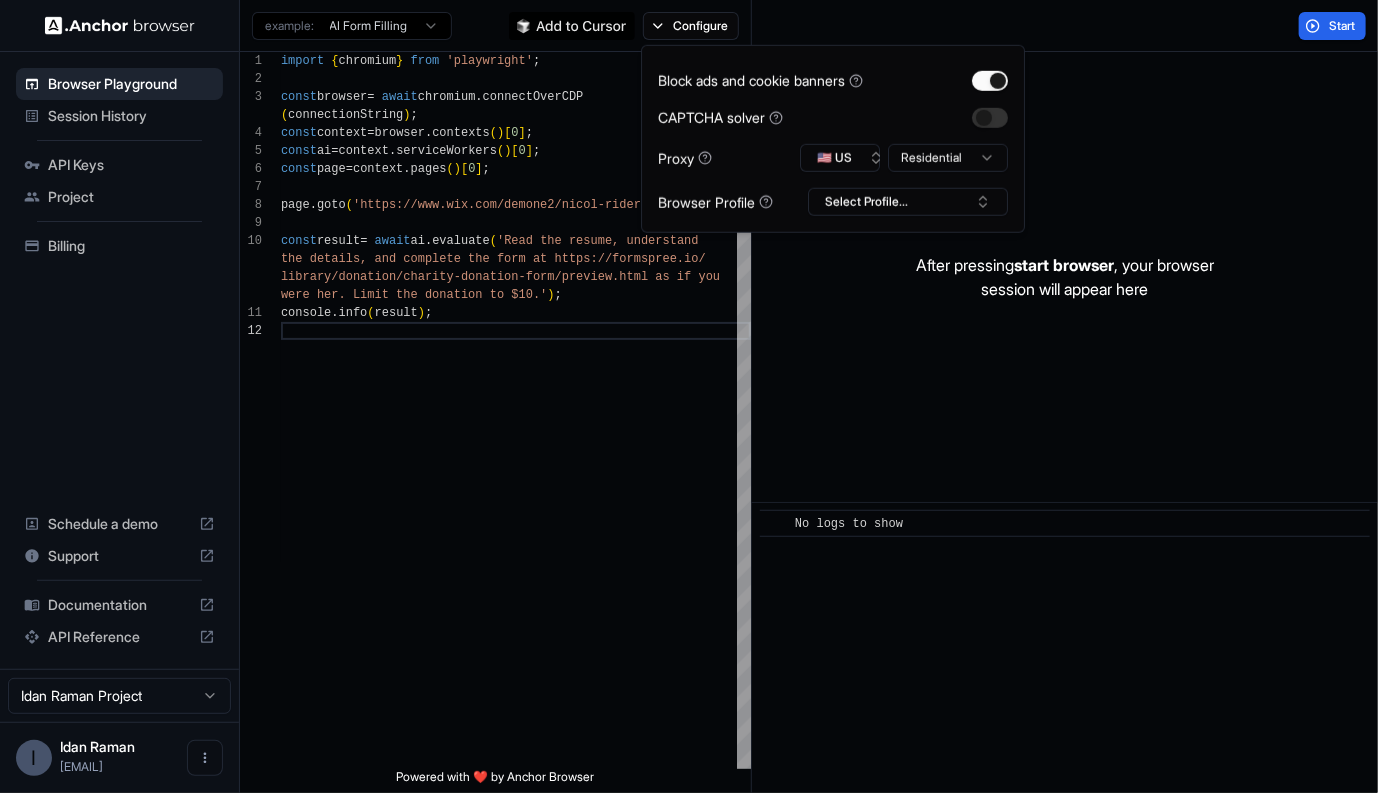 click on "Block ads and cookie banners CAPTCHA solver Proxy 🇺🇸 US Residential Browser Profile Select Profile..." at bounding box center (833, 139) 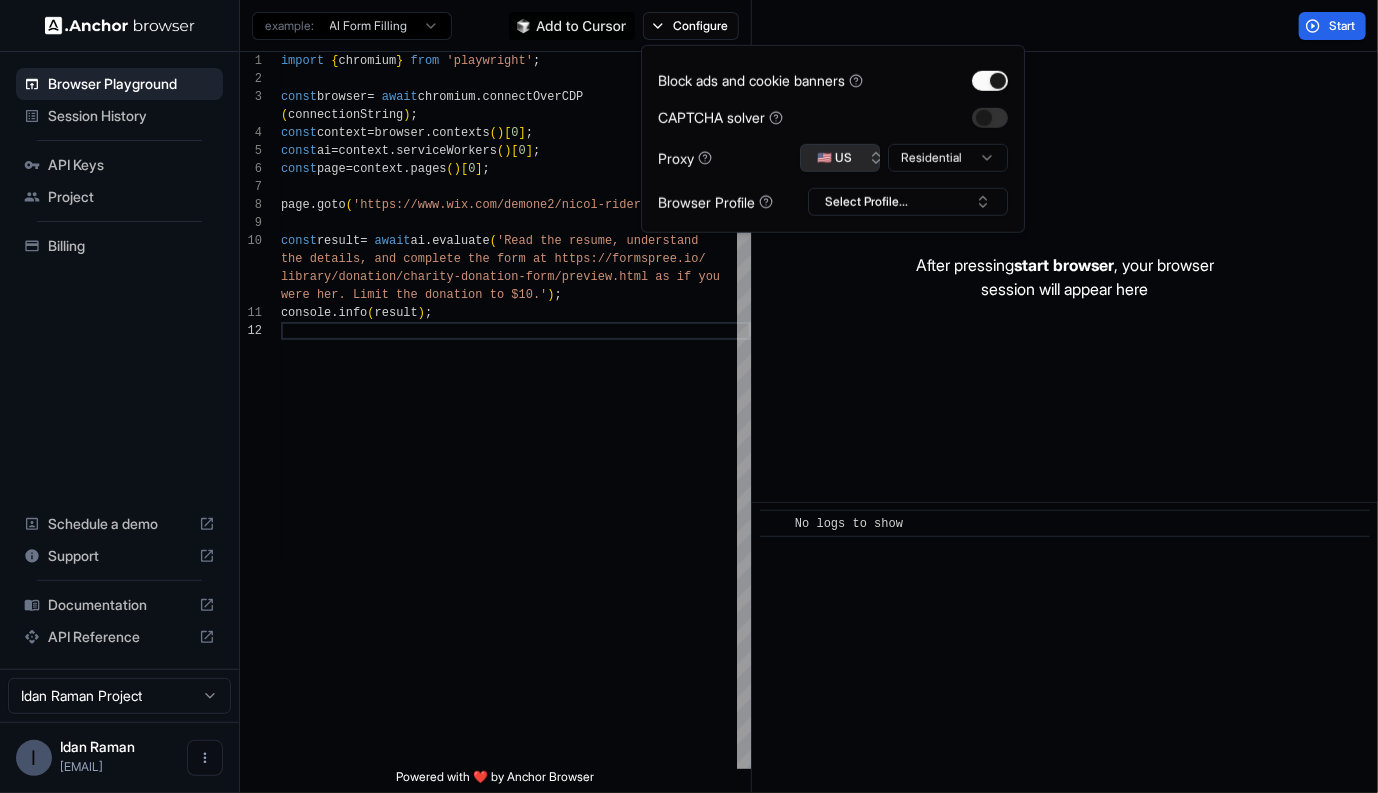 click on "🇺🇸 US" at bounding box center (840, 158) 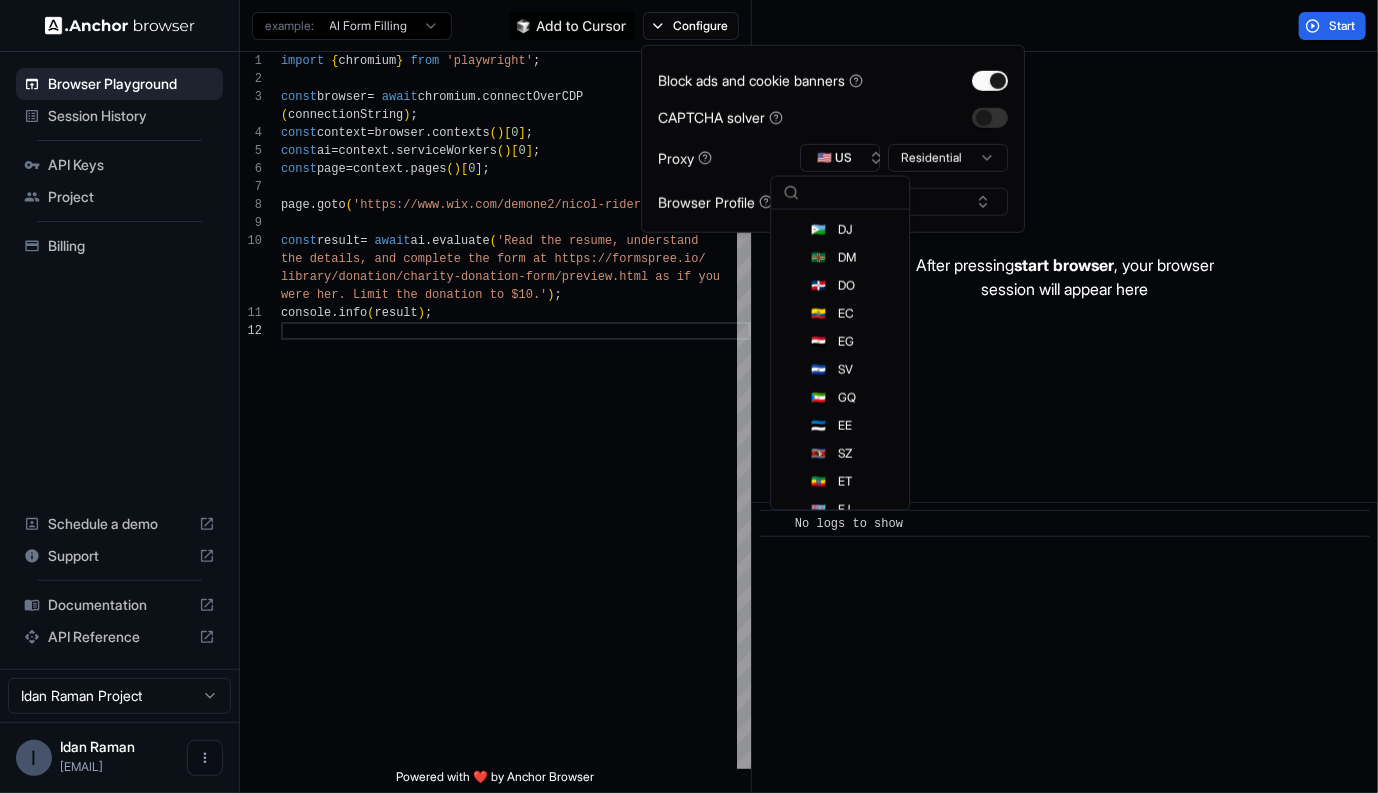 scroll, scrollTop: 1314, scrollLeft: 0, axis: vertical 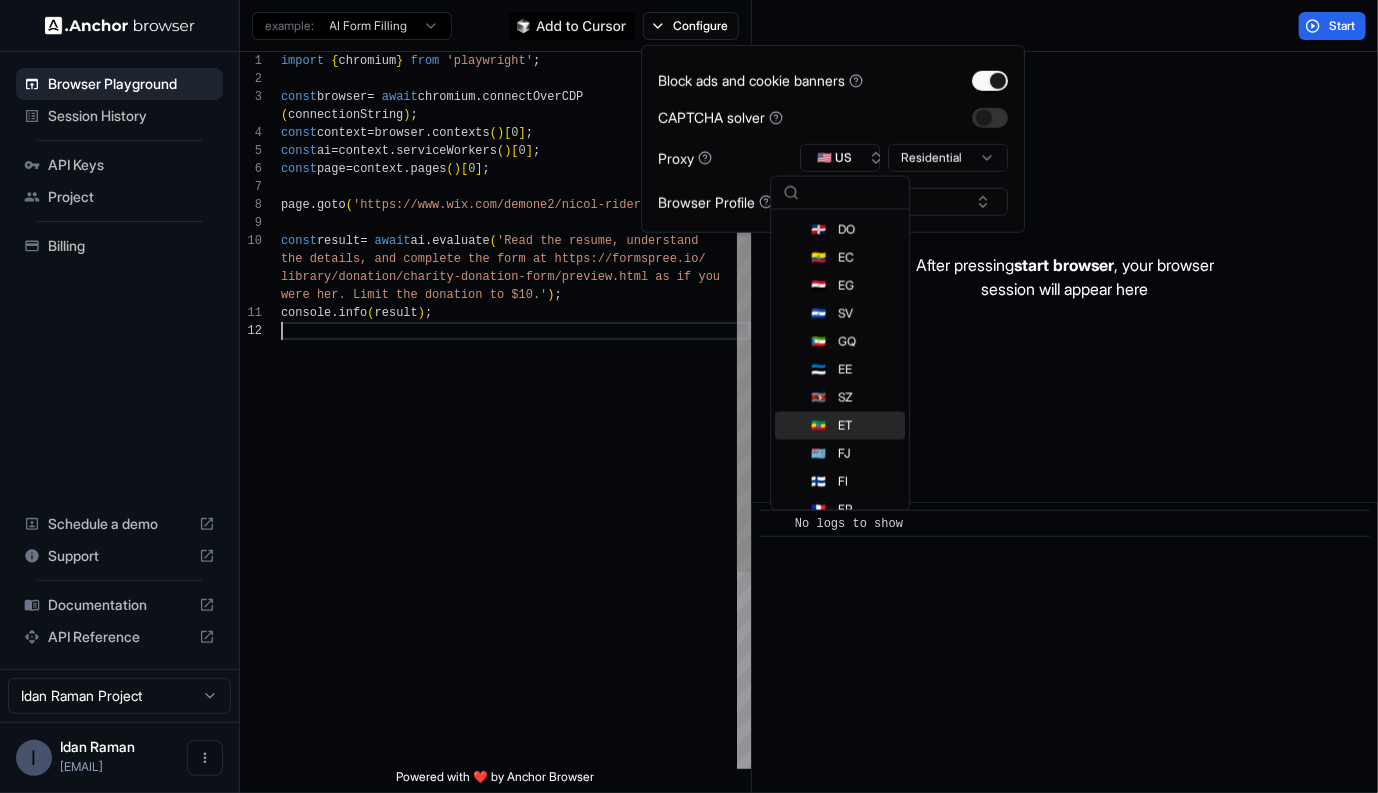 click on "import   {  chromium  }   from   'playwright' ; const  browser  =   await  chromium . connectOverCDP ( connectionString ) ; const  context  =  browser . contexts ( ) [ 0 ] ; const  ai  =  context . serviceWorkers ( ) [ 0 ] ; const  page  =  context . pages ( ) [ 0 ] ; page . goto ( 'https://www.wix.com/demone2/nicol-rider' ) ; const  result  =   await  ai . evaluate ( 'Read the resume, understand  the details, and complete the form at https://form spree.io/ library/donation/charity-donation-form/preview.htm l as if you  were her. Limit the donation to $10.' ) ; console . info ( result ) ;" at bounding box center [516, 545] 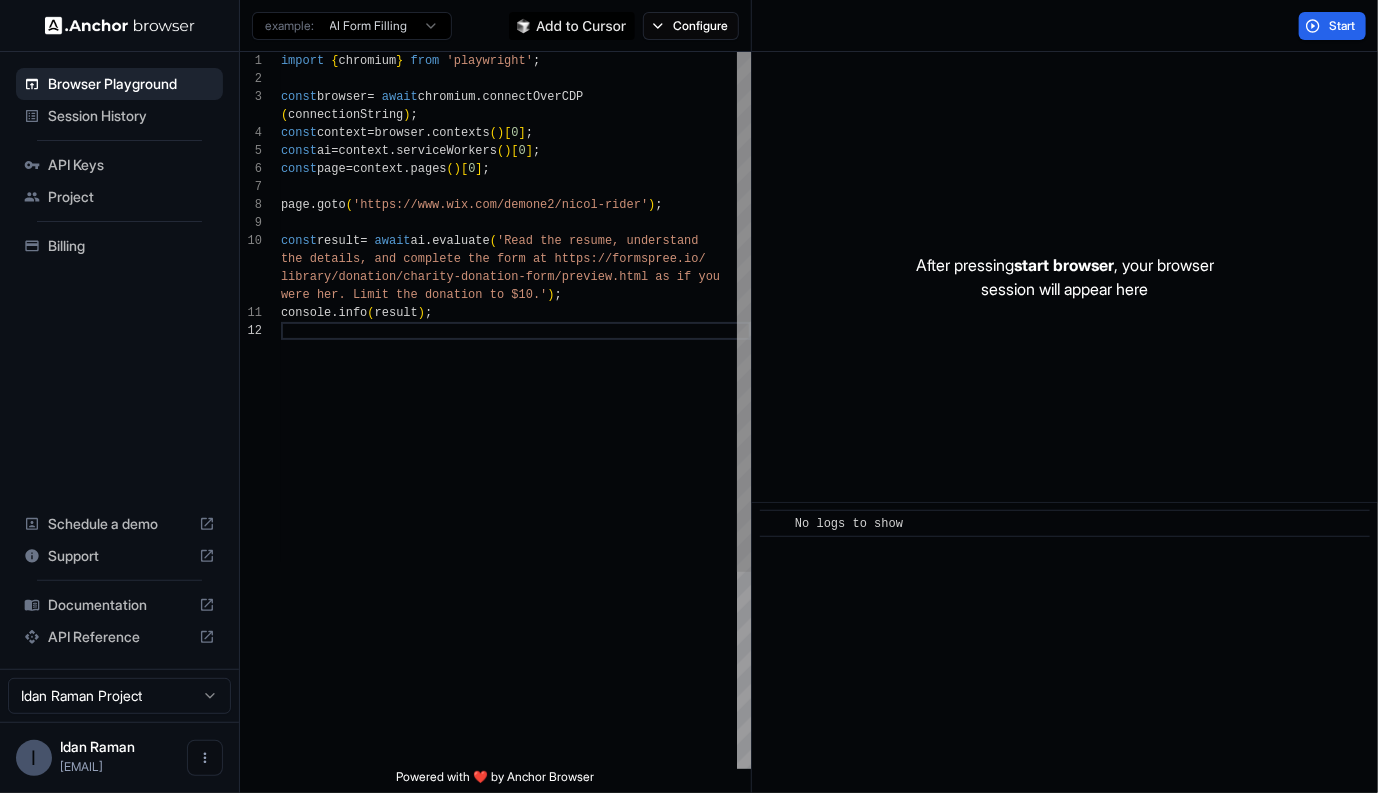 click on "import   {  chromium  }   from   'playwright' ; const  browser  =   await  chromium . connectOverCDP ( connectionString ) ; const  context  =  browser . contexts ( ) [ 0 ] ; const  ai  =  context . serviceWorkers ( ) [ 0 ] ; const  page  =  context . pages ( ) [ 0 ] ; page . goto ( 'https://www.wix.com/demone2/nicol-rider' ) ; const  result  =   await  ai . evaluate ( 'Read the resume, understand  the details, and complete the form at https://form spree.io/ library/donation/charity-donation-form/preview.htm l as if you  were her. Limit the donation to $10.' ) ; console . info ( result ) ;" at bounding box center (516, 545) 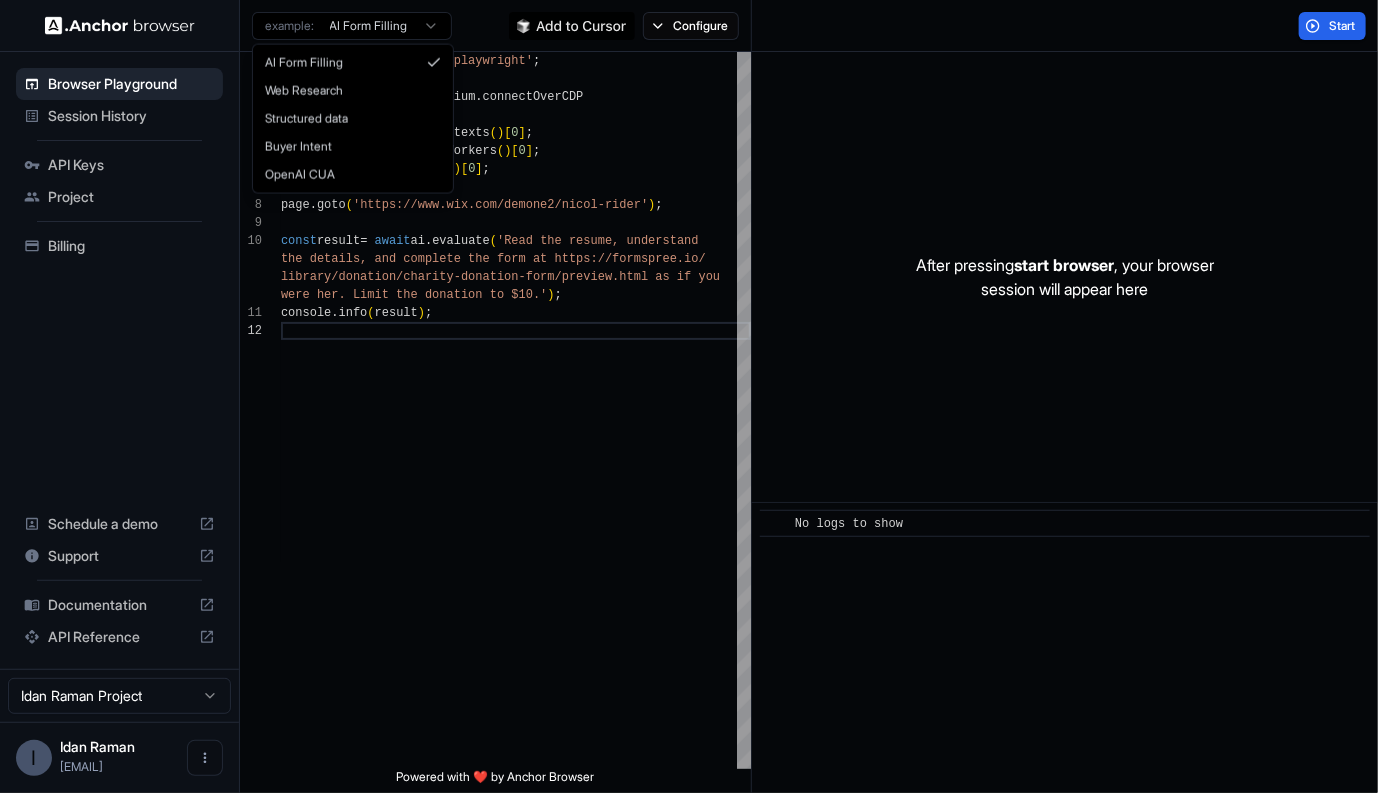 click on "Browser Playground Session History API Keys Project Billing Schedule a demo Support Documentation API Reference Idan Raman Project I Idan Raman idanraman@gmai... Browser Playground example:  AI Form Filling Configure Start 7 8 9 10 11 12 6 5 4 3 1 2 page . goto ( 'https://www.wix.com/demone2/nicol-rider' ) ; const  result  =   await  ai . evaluate ( 'Read the resume, understand  the details, and complete the form at https://form spree.io/ library/donation/charity-donation-form/preview.htm l as if you  were her. Limit the donation to $10.' ) ; console . info ( result ) ; const  page  =  context . pages ( ) [ 0 ] ; const  ai  =  context . serviceWorkers ( ) [ 0 ] ; const  context  =  browser . contexts ( ) [ 0 ] ; const  browser  =   await  chromium . connectOverCDP ( connectionString ) ; import   {  chromium  }   from   'playwright' ; ( method )   BrowserContext . pages ():   Page [] Returns all open pages in the context. After pressing  start browser ​" at bounding box center [689, 396] 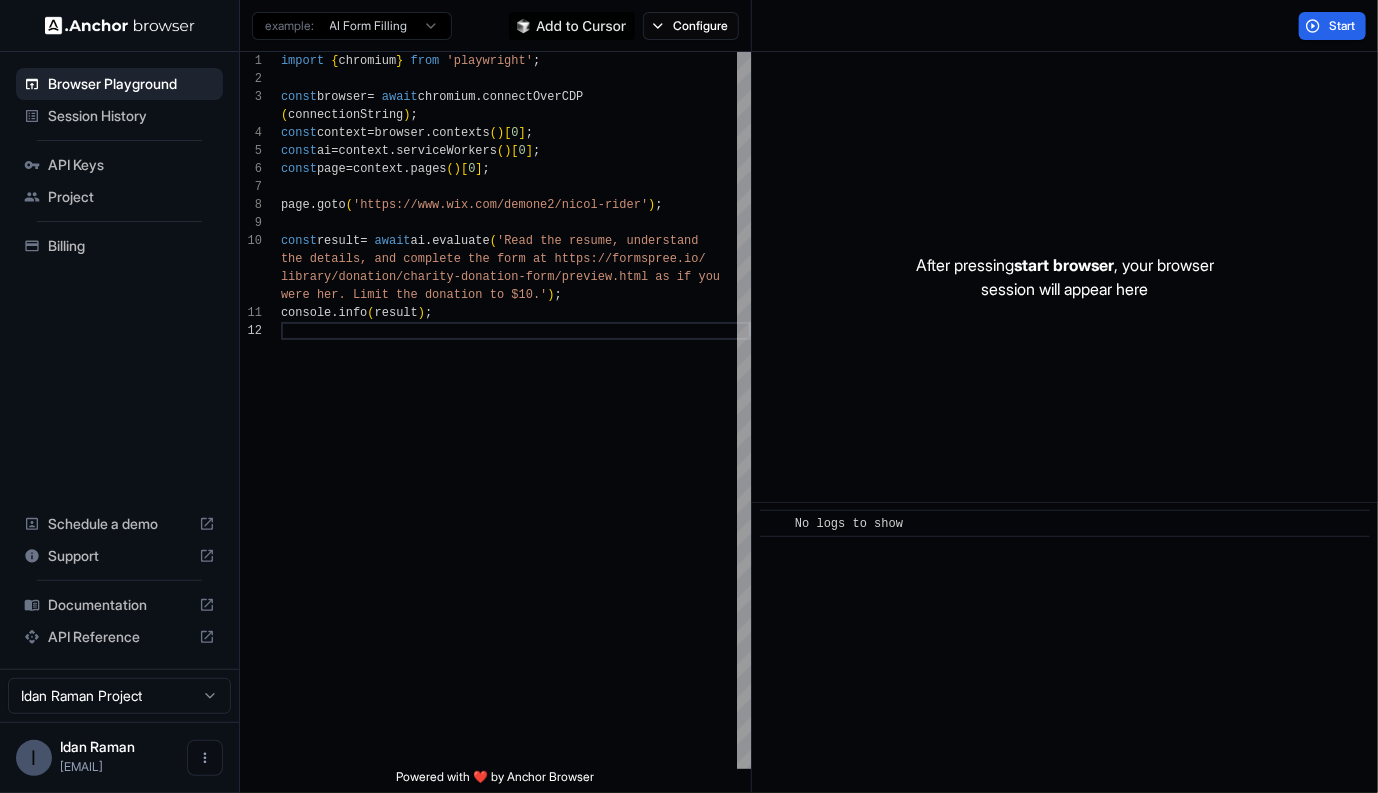 click on "Browser Playground Session History API Keys Project Billing Schedule a demo Support Documentation API Reference Idan Raman Project I Idan Raman idanraman@gmai... Browser Playground example:  AI Form Filling Configure Start 7 8 9 10 11 12 6 5 4 3 1 2 page . goto ( 'https://www.wix.com/demone2/nicol-rider' ) ; const  result  =   await  ai . evaluate ( 'Read the resume, understand  the details, and complete the form at https://form spree.io/ library/donation/charity-donation-form/preview.htm l as if you  were her. Limit the donation to $10.' ) ; console . info ( result ) ; const  page  =  context . pages ( ) [ 0 ] ; const  ai  =  context . serviceWorkers ( ) [ 0 ] ; const  context  =  browser . contexts ( ) [ 0 ] ; const  browser  =   await  chromium . connectOverCDP ( connectionString ) ; import   {  chromium  }   from   'playwright' ; ( method )   BrowserContext . pages ():   Page [] Returns all open pages in the context. After pressing  start browser ​" at bounding box center (689, 396) 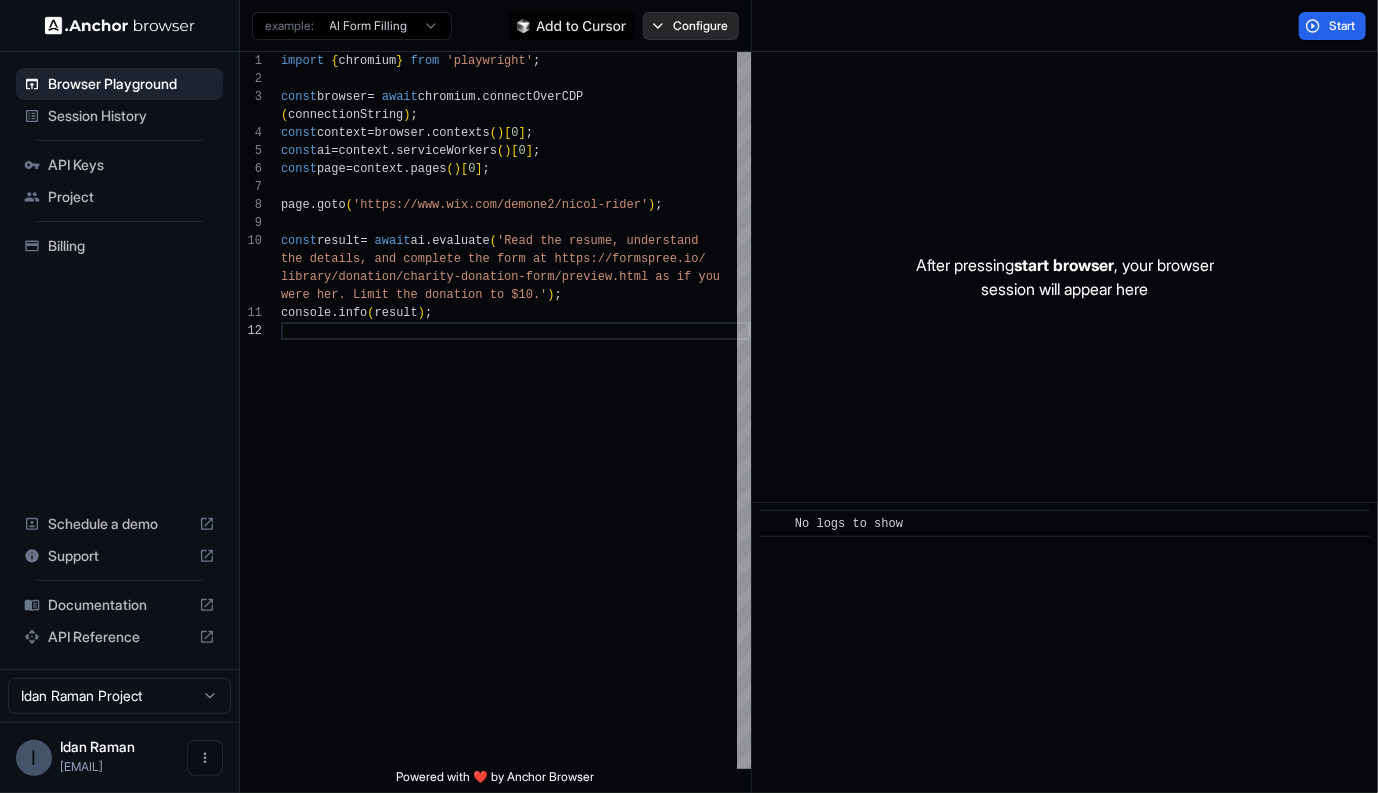 click on "Configure" at bounding box center [691, 26] 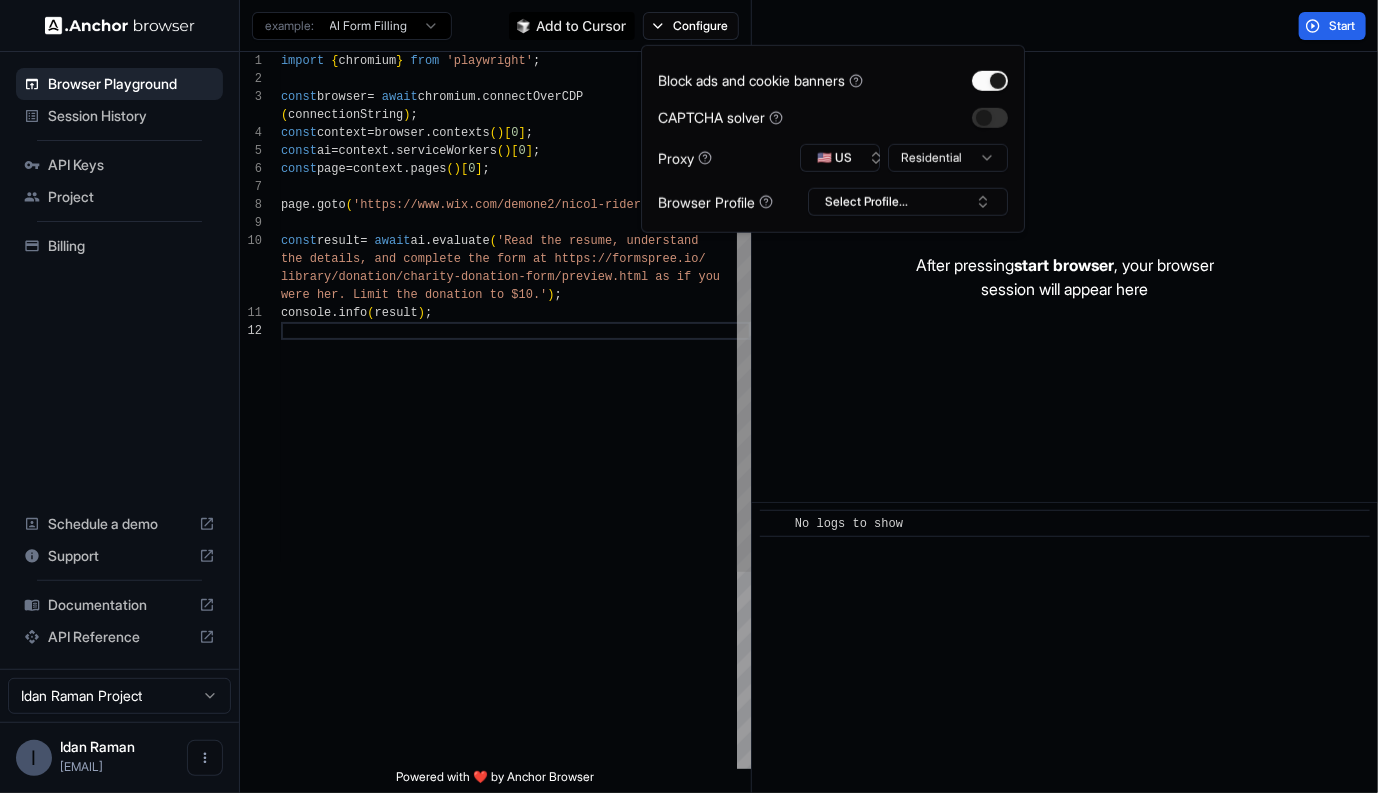 click on "page . goto ( 'https://www.wix.com/demone2/nicol-rider' ) ; const  result  =   await  ai . evaluate ( 'Read the resume, understand  the details, and complete the form at https://form spree.io/ library/donation/charity-donation-form/preview.htm l as if you  were her. Limit the donation to $10.' ) ; console . info ( result ) ; const  page  =  context . pages ( ) [ 0 ] ; const  ai  =  context . serviceWorkers ( ) [ 0 ] ; const  context  =  browser . contexts ( ) [ 0 ] ; const  browser  =   await  chromium . connectOverCDP ( connectionString ) ; import   {  chromium  }   from   'playwright' ;" at bounding box center (516, 545) 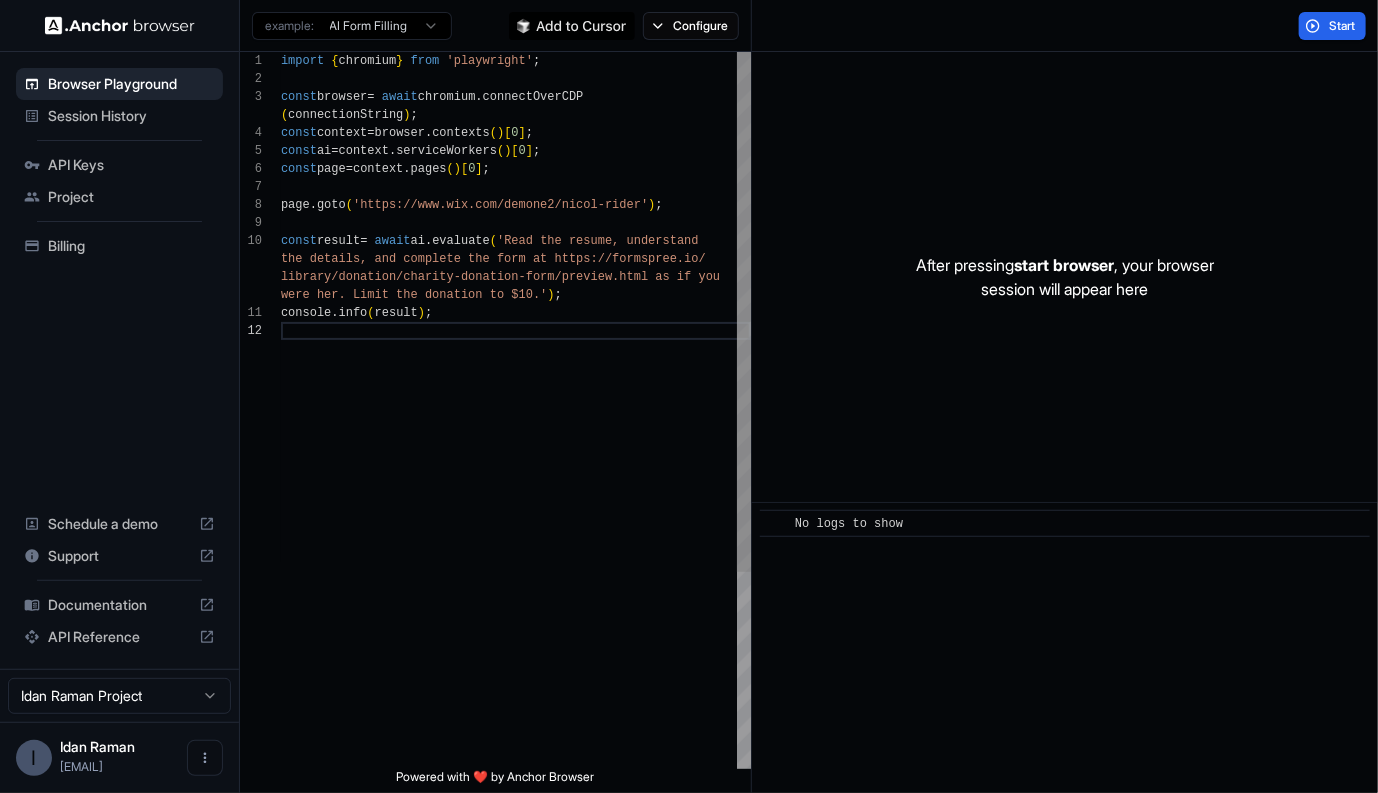 click on "page . goto ( 'https://www.wix.com/demone2/nicol-rider' ) ; const  result  =   await  ai . evaluate ( 'Read the resume, understand  the details, and complete the form at https://form spree.io/ library/donation/charity-donation-form/preview.htm l as if you  were her. Limit the donation to $10.' ) ; console . info ( result ) ; const  page  =  context . pages ( ) [ 0 ] ; const  ai  =  context . serviceWorkers ( ) [ 0 ] ; const  context  =  browser . contexts ( ) [ 0 ] ; const  browser  =   await  chromium . connectOverCDP ( connectionString ) ; import   {  chromium  }   from   'playwright' ;" at bounding box center [516, 545] 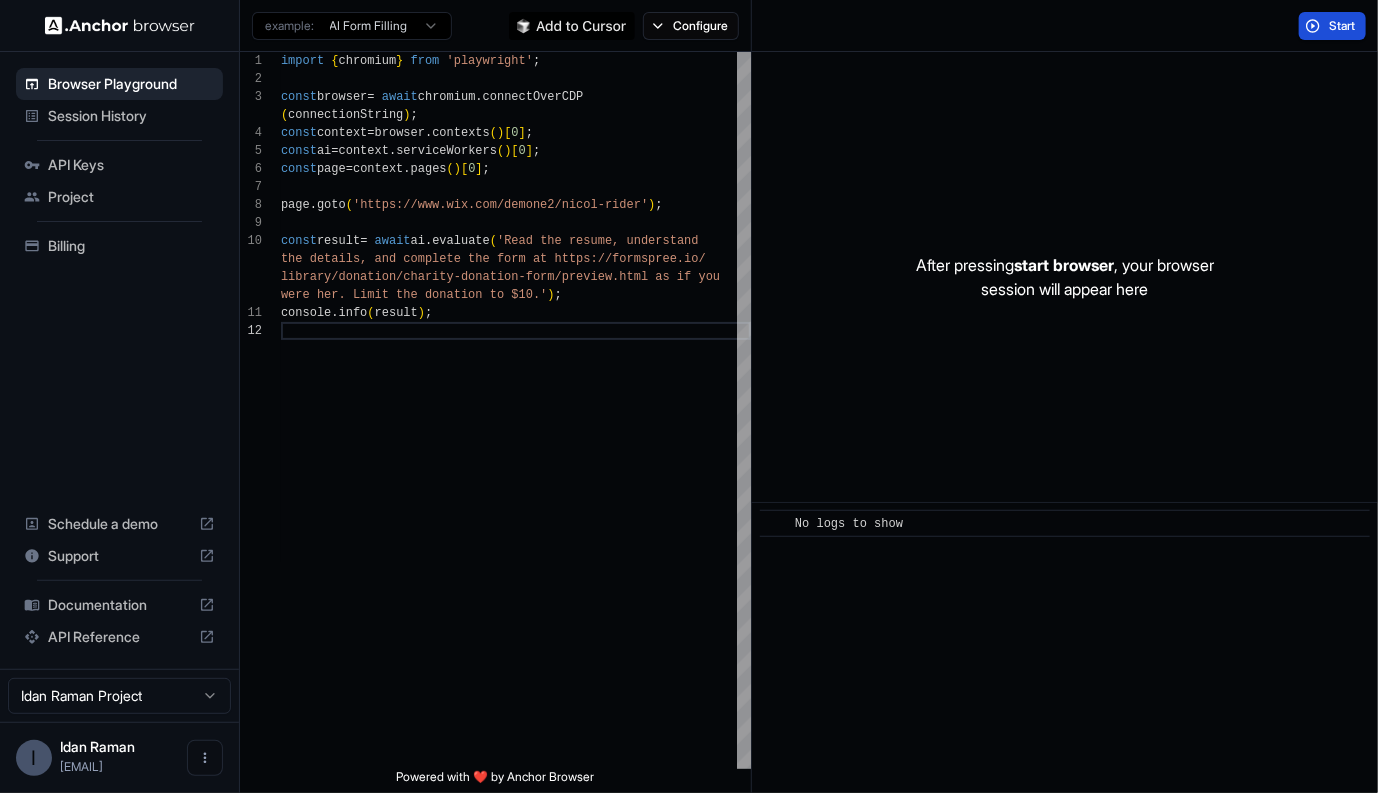 click on "Start" at bounding box center [1332, 26] 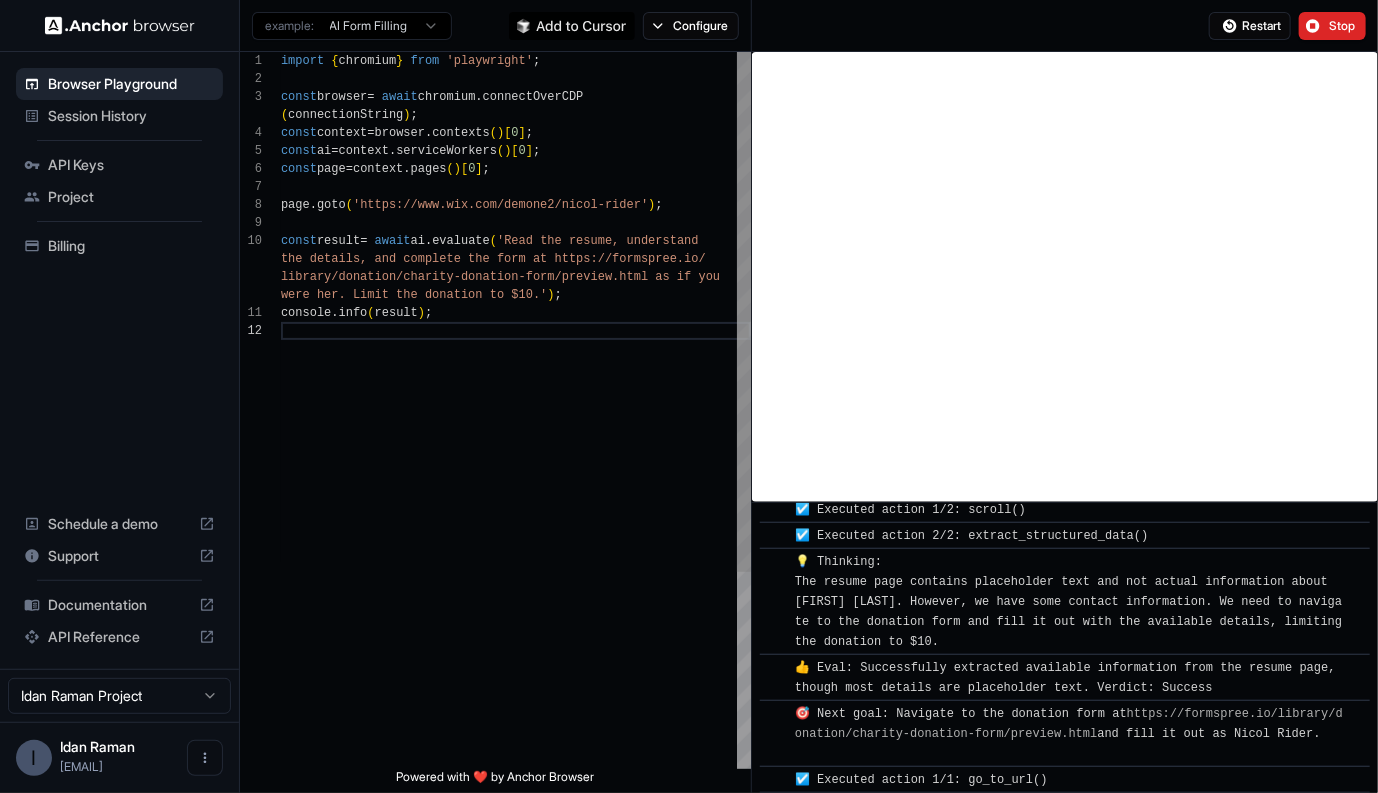 scroll, scrollTop: 765, scrollLeft: 0, axis: vertical 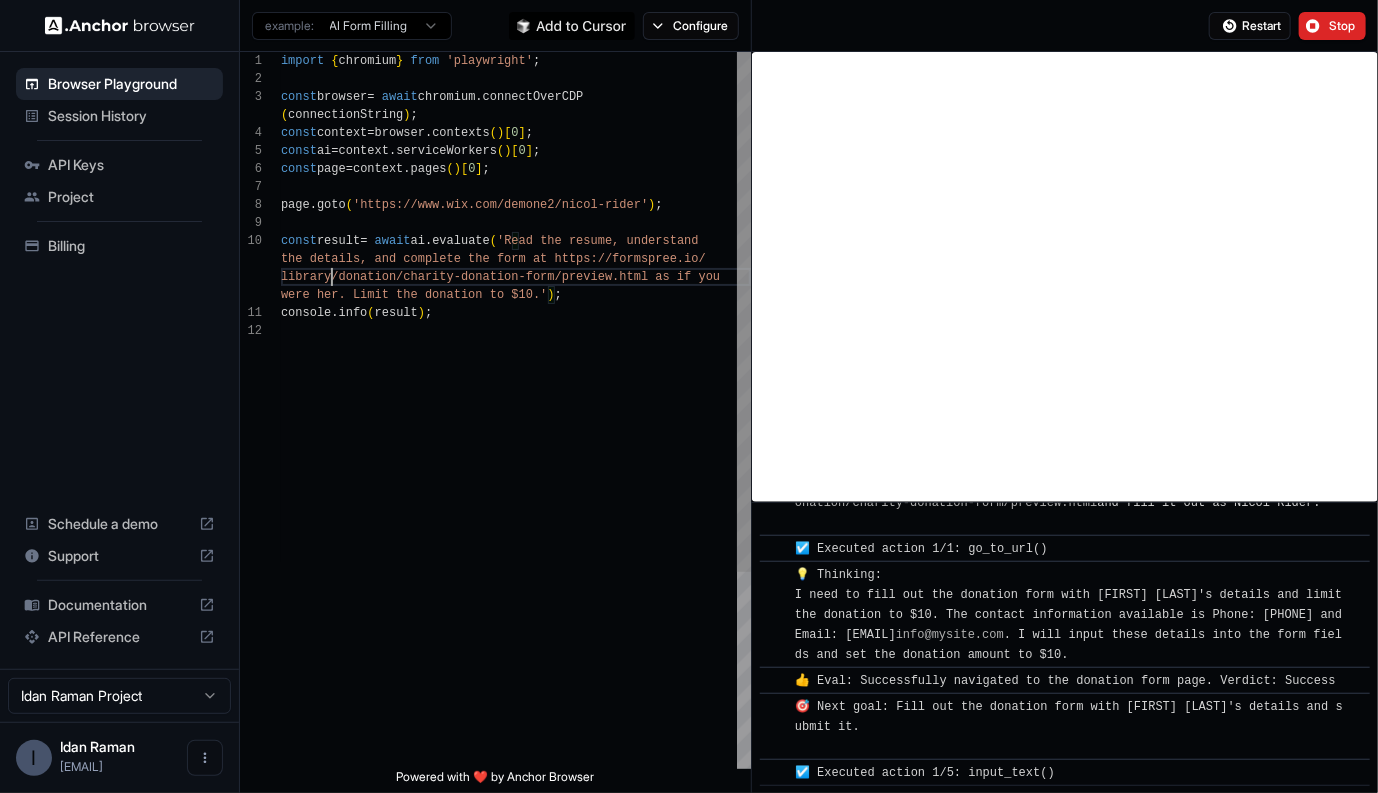 click on "page . goto ( 'https://www.wix.com/demone2/nicol-rider' ) ; const  result  =   await  ai . evaluate ( 'Read the resume, understand  the details, and complete the form at https://form spree.io/ library/donation/charity-donation-form/preview.htm l as if you  were her. Limit the donation to $10.' ) ; console . info ( result ) ; const  page  =  context . pages ( ) [ 0 ] ; const  ai  =  context . serviceWorkers ( ) [ 0 ] ; const  context  =  browser . contexts ( ) [ 0 ] ; const  browser  =   await  chromium . connectOverCDP ( connectionString ) ; import   {  chromium  }   from   'playwright' ;" at bounding box center [516, 545] 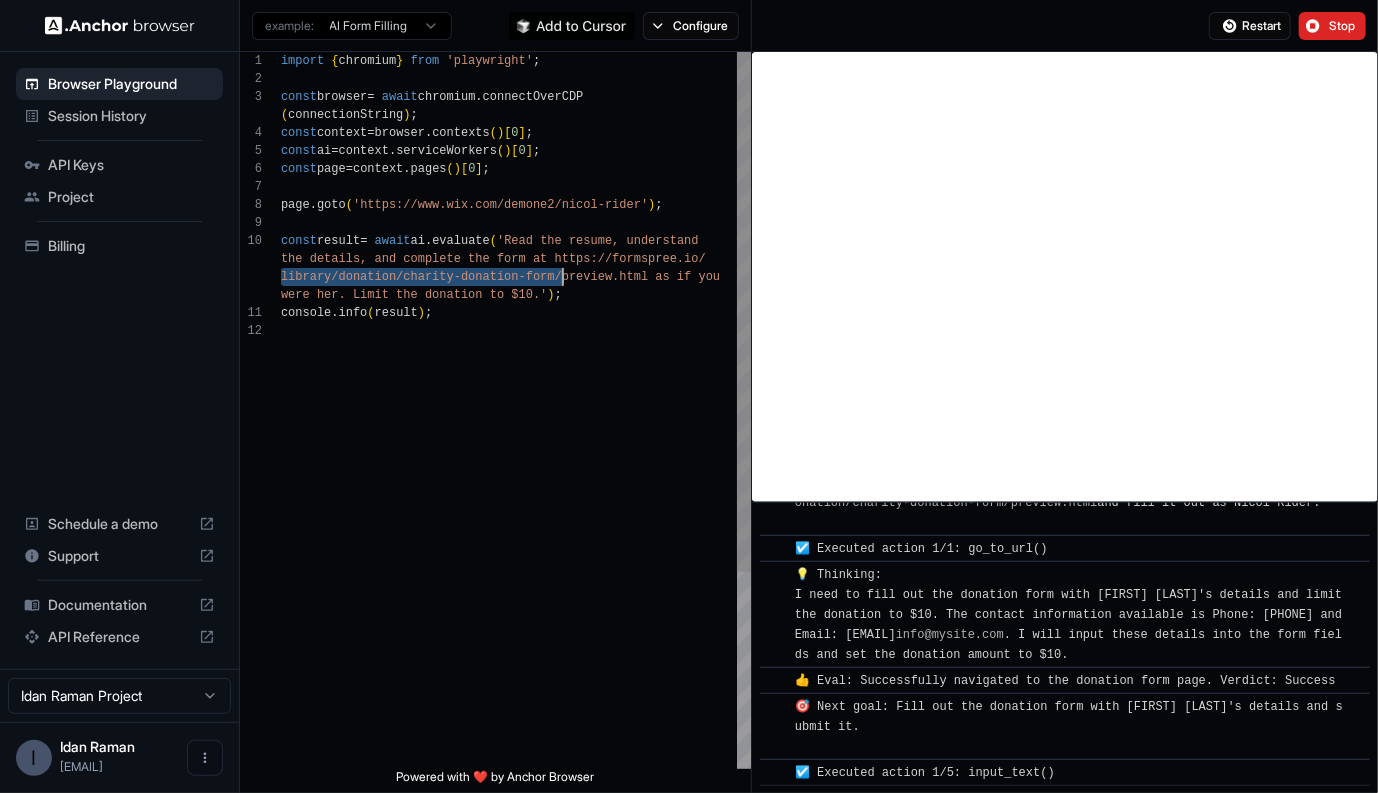 drag, startPoint x: 330, startPoint y: 272, endPoint x: 563, endPoint y: 275, distance: 233.01932 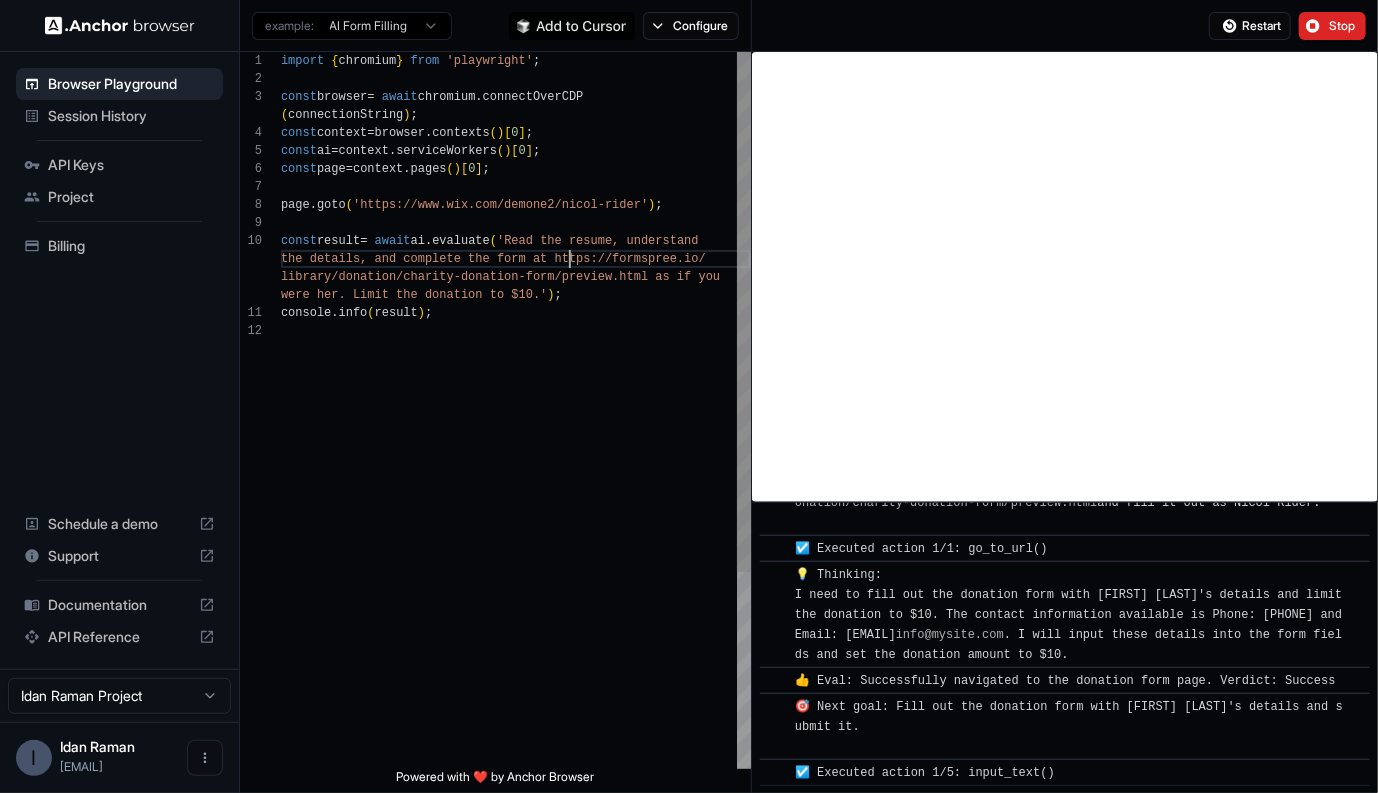 scroll, scrollTop: 18, scrollLeft: 0, axis: vertical 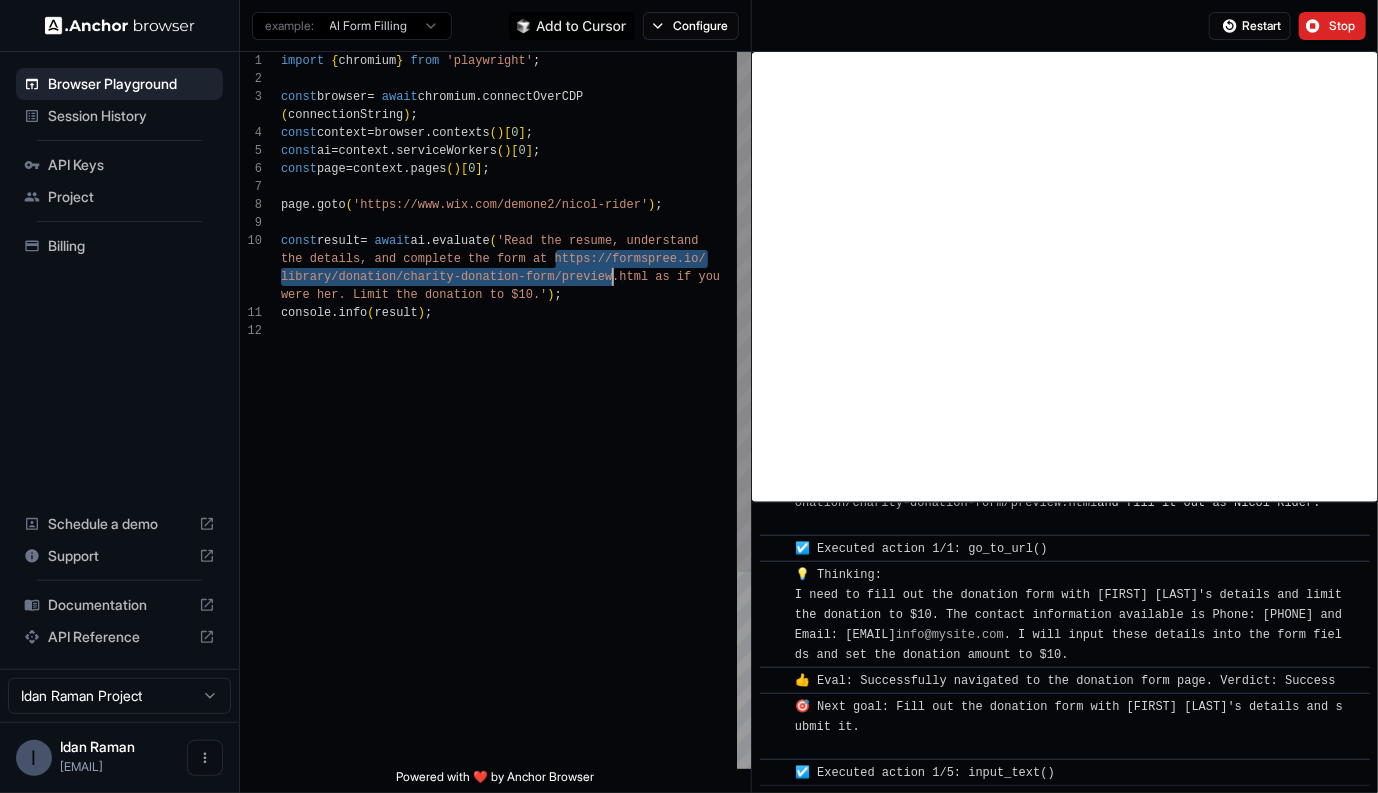 drag, startPoint x: 569, startPoint y: 256, endPoint x: 594, endPoint y: 274, distance: 30.805843 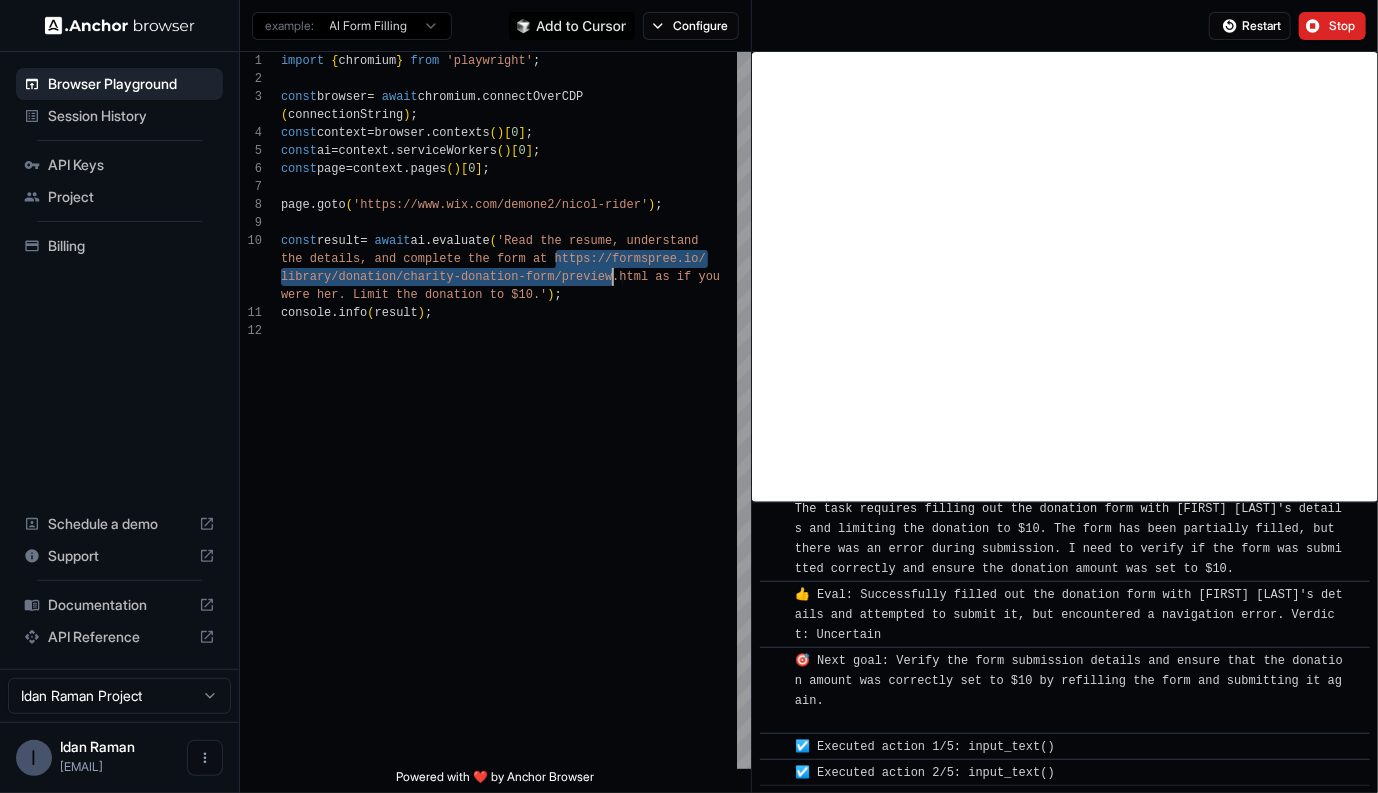 scroll, scrollTop: 1494, scrollLeft: 0, axis: vertical 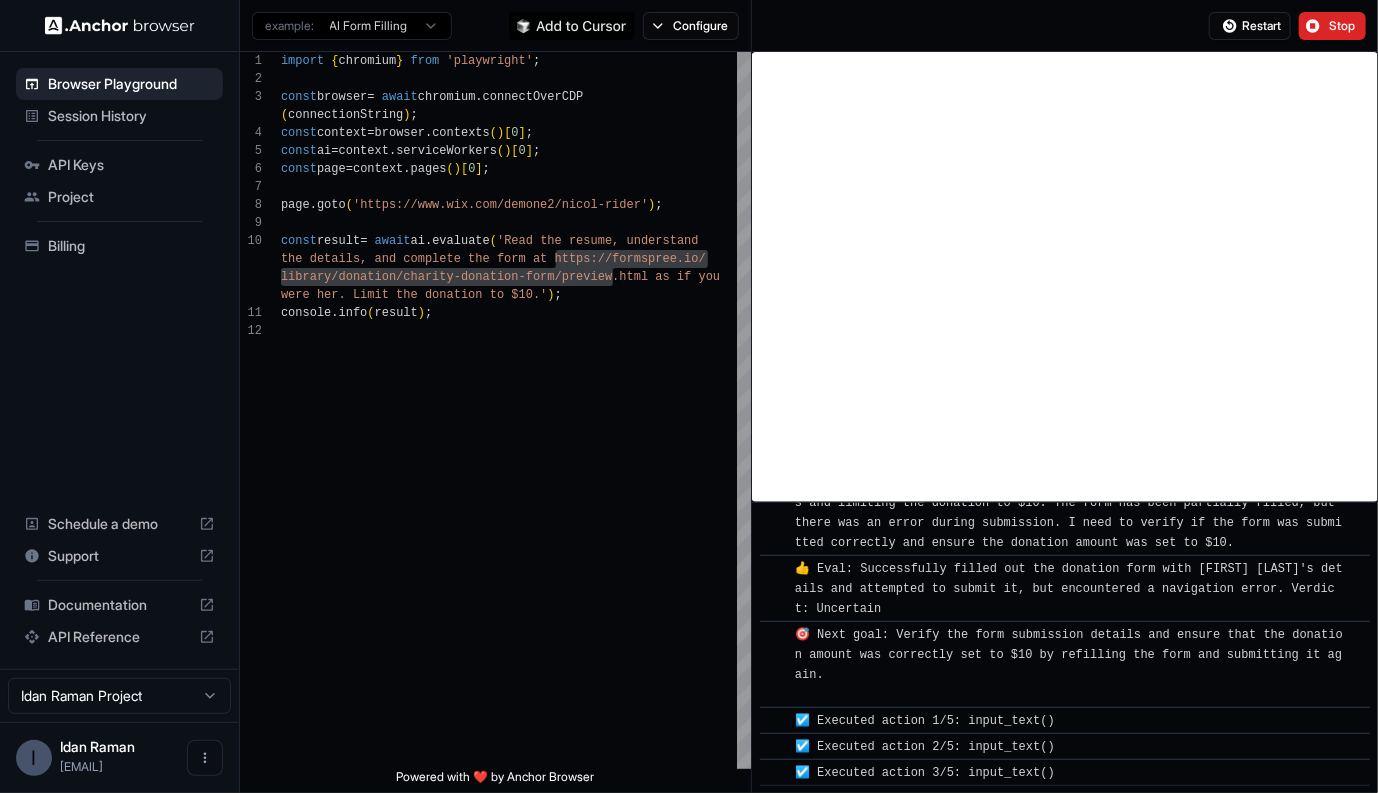 click on "Session History" at bounding box center [131, 116] 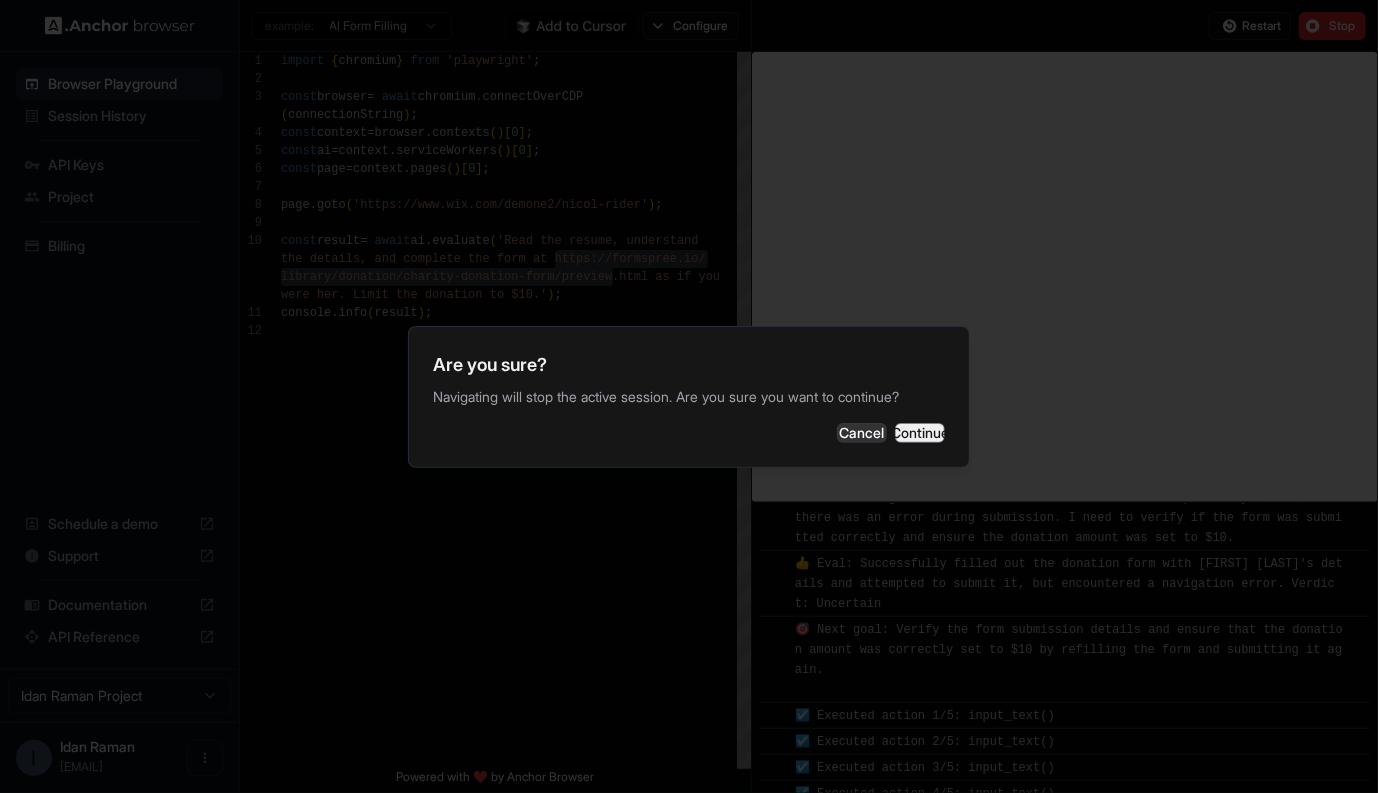 scroll, scrollTop: 1520, scrollLeft: 0, axis: vertical 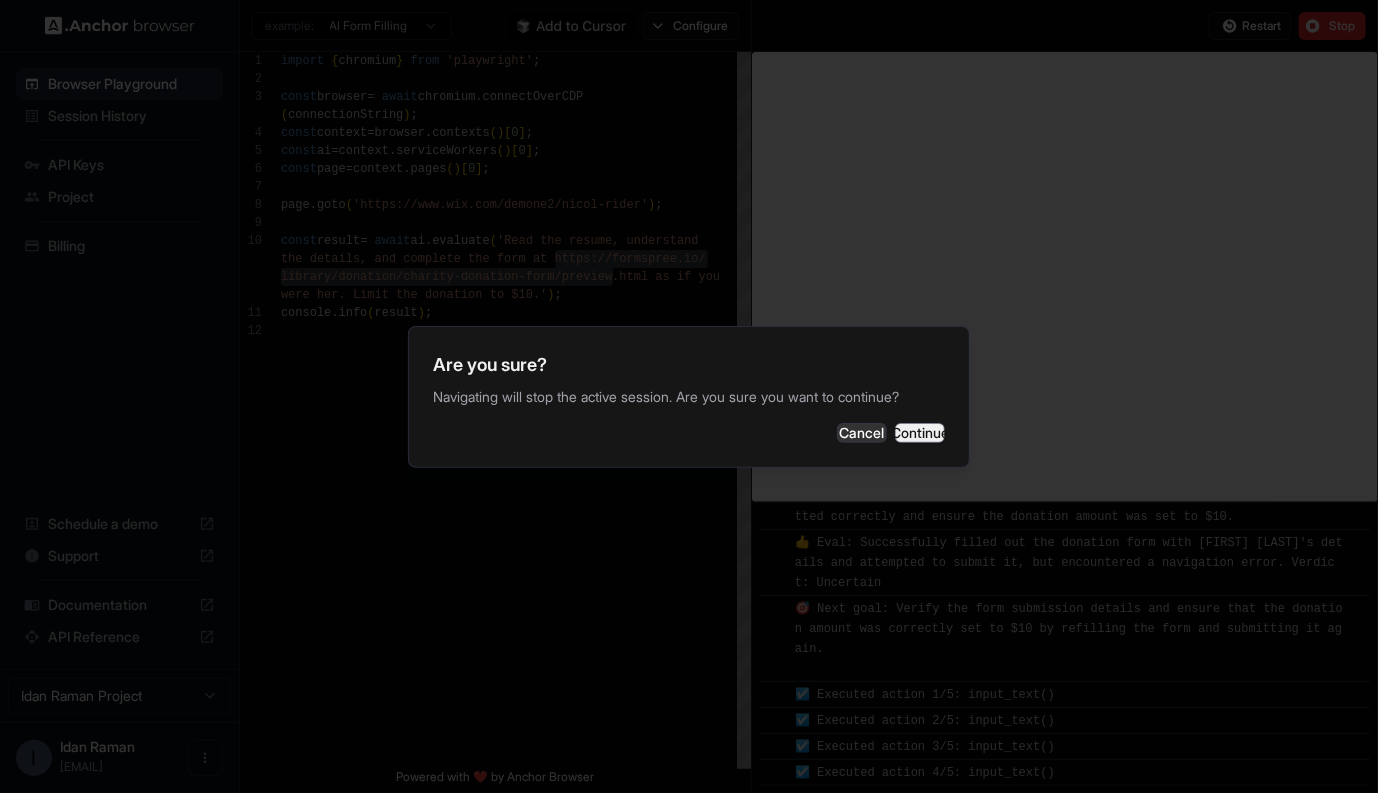 click on "Continue" at bounding box center (920, 433) 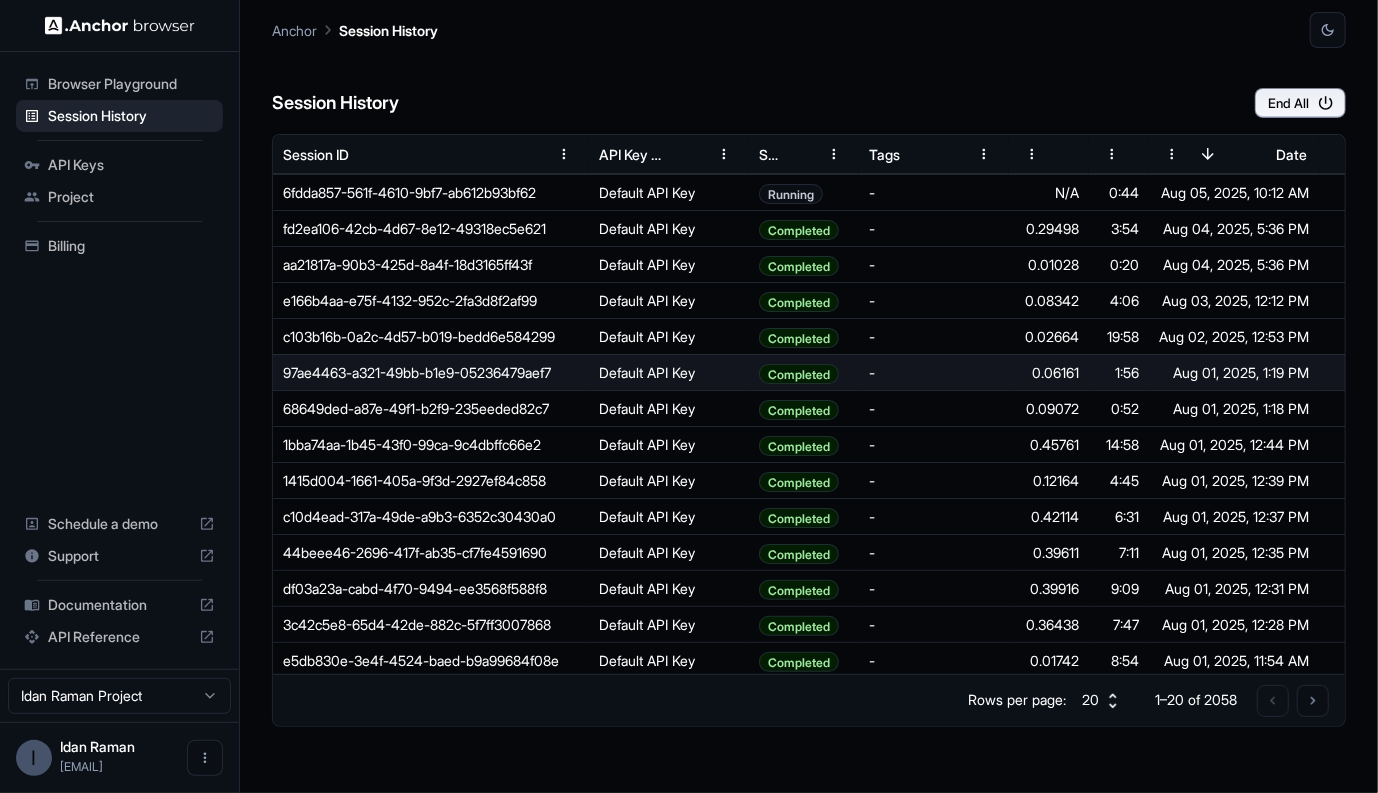 scroll, scrollTop: 40, scrollLeft: 0, axis: vertical 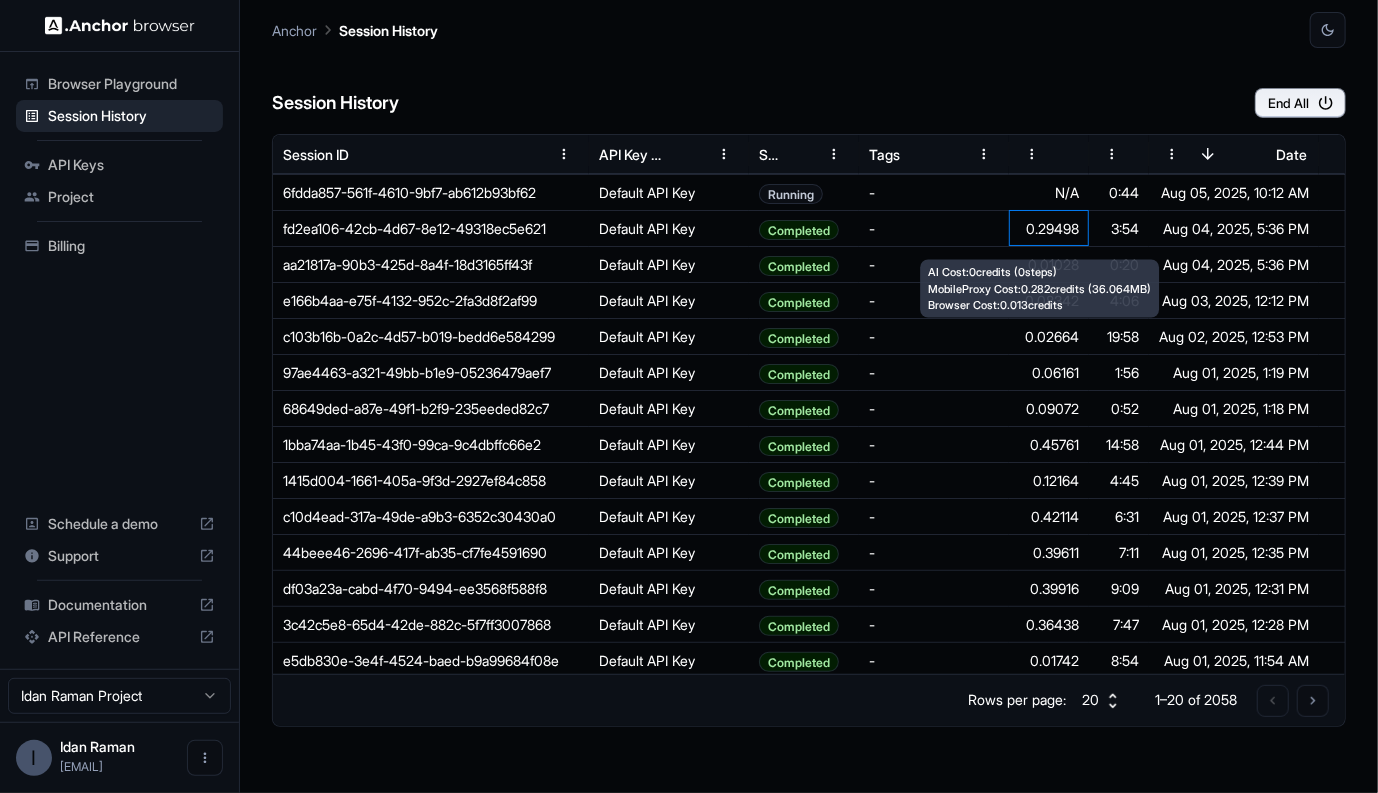 click on "AI Cost:  0  credits ( 0  steps) Mobile  Proxy Cost:  0.282  credits ( 36.064  MB) Browser Cost:  0.013  credits" at bounding box center [1039, 289] 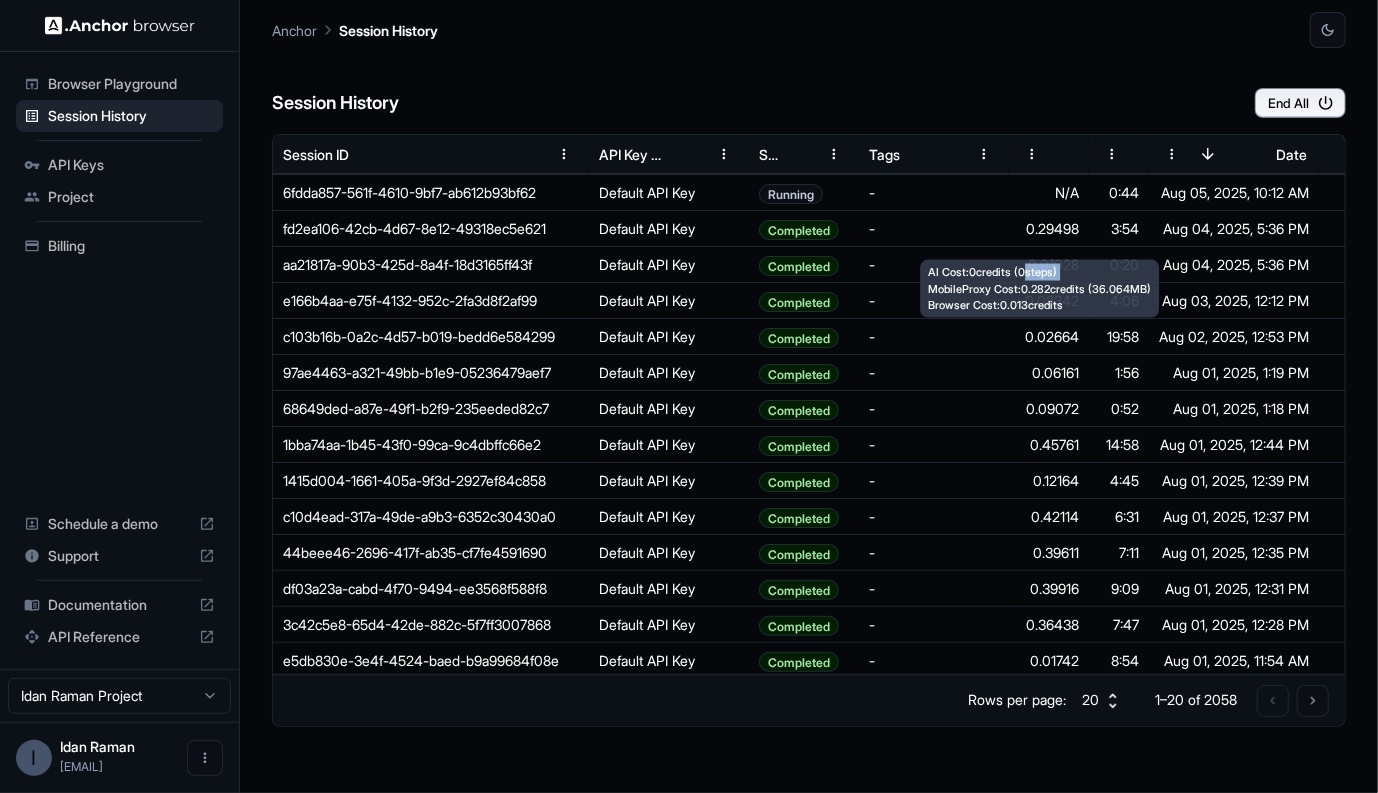 click on "AI Cost:  0  credits ( 0  steps) Mobile  Proxy Cost:  0.282  credits ( 36.064  MB) Browser Cost:  0.013  credits" at bounding box center [1039, 289] 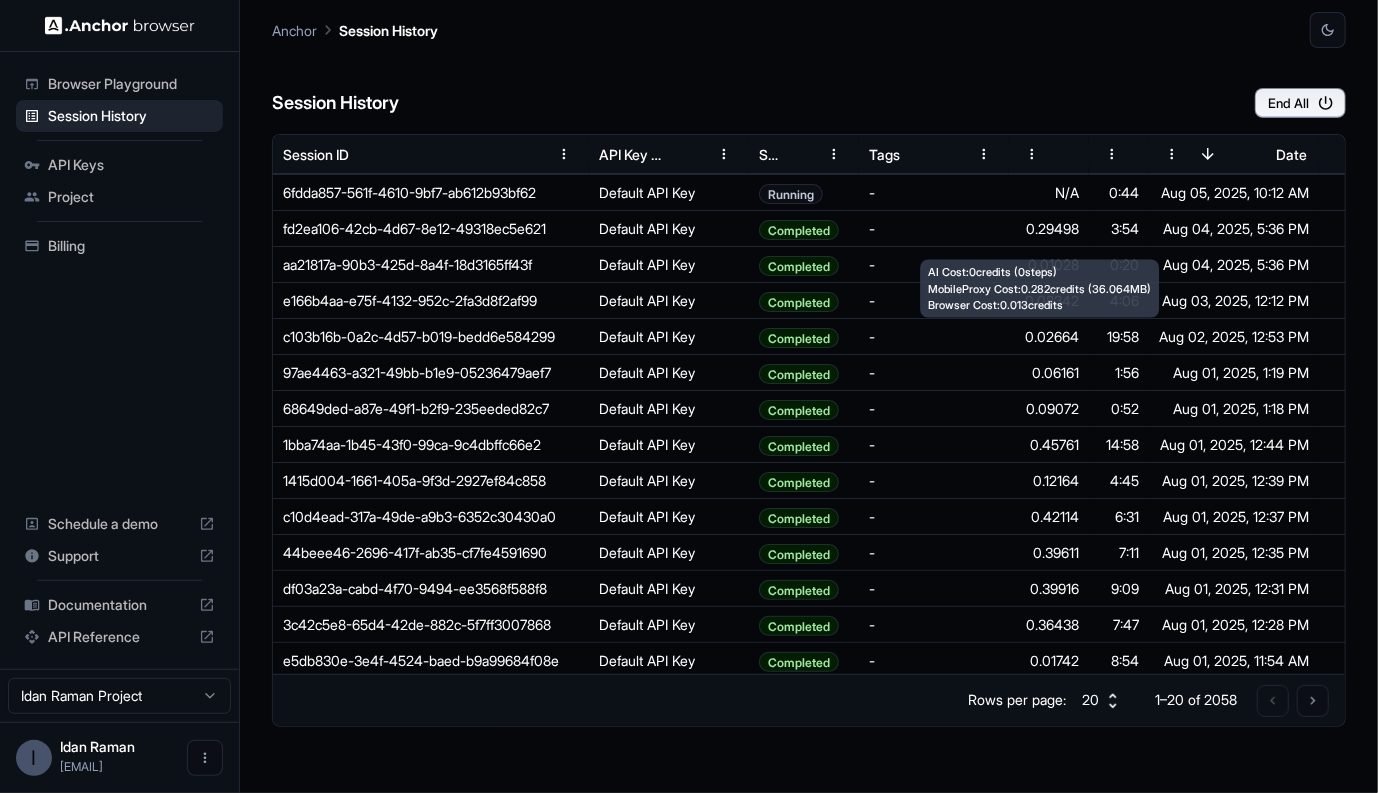 click on "AI Cost:  0  credits ( 0  steps) Mobile  Proxy Cost:  0.282  credits ( 36.064  MB) Browser Cost:  0.013  credits" at bounding box center [1039, 289] 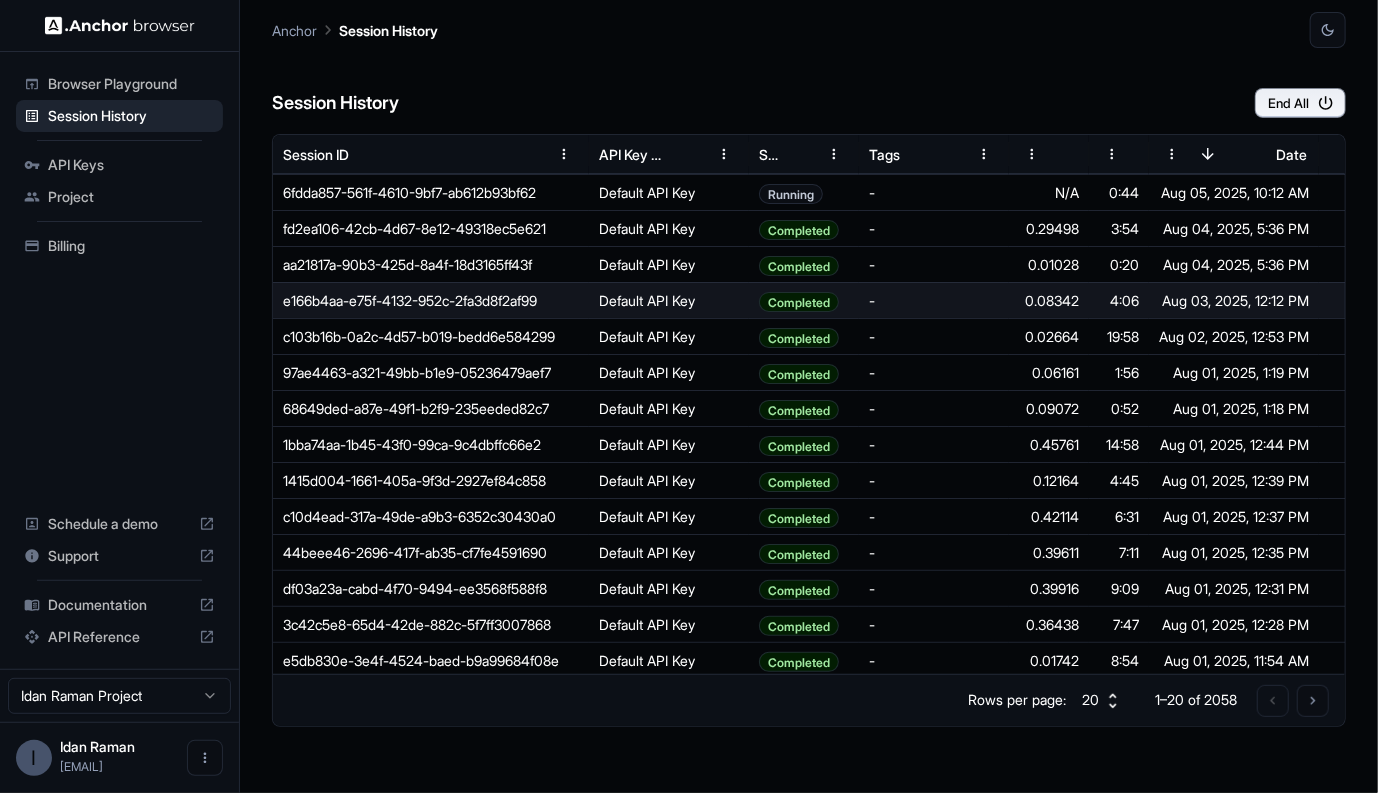 drag, startPoint x: 1073, startPoint y: 311, endPoint x: 966, endPoint y: 293, distance: 108.503456 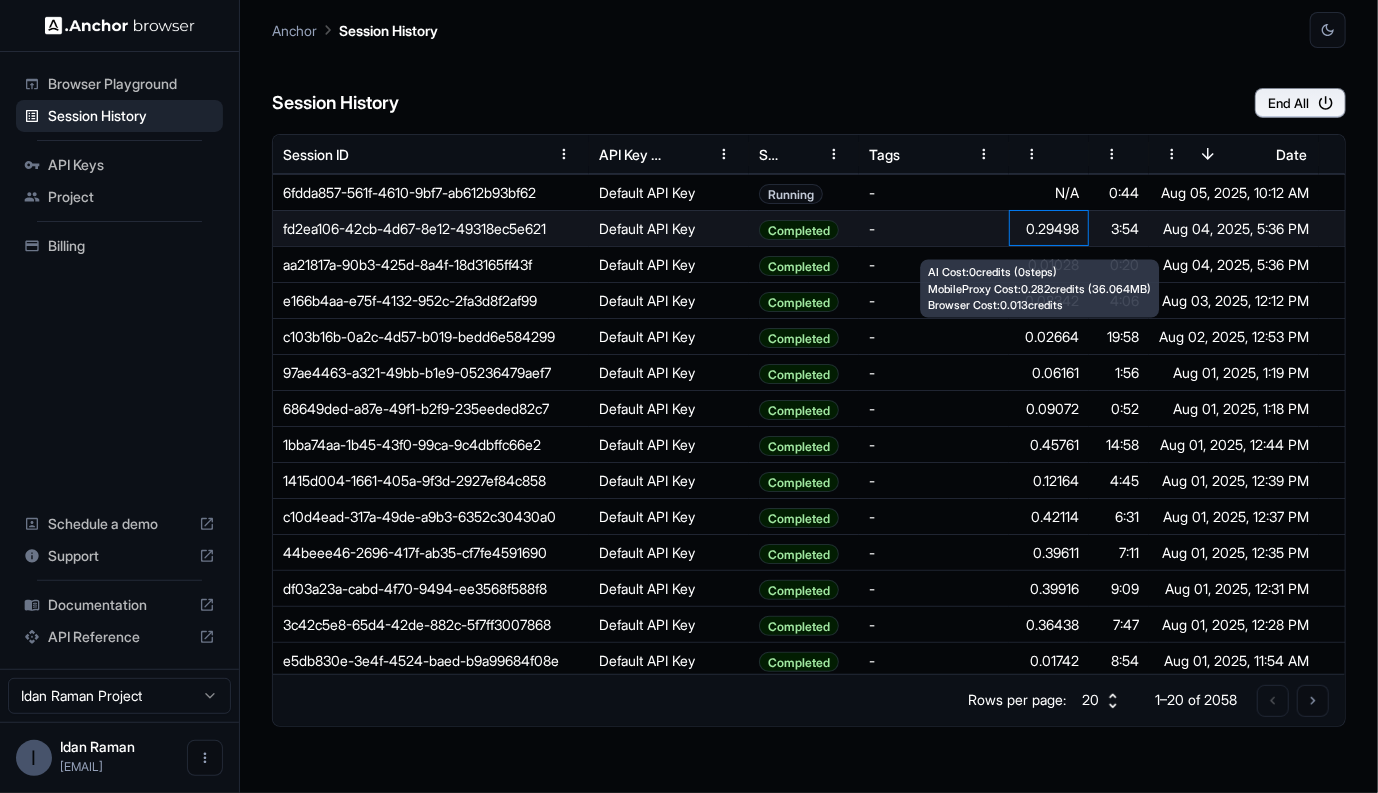 click on "0.29498" at bounding box center [1049, 228] 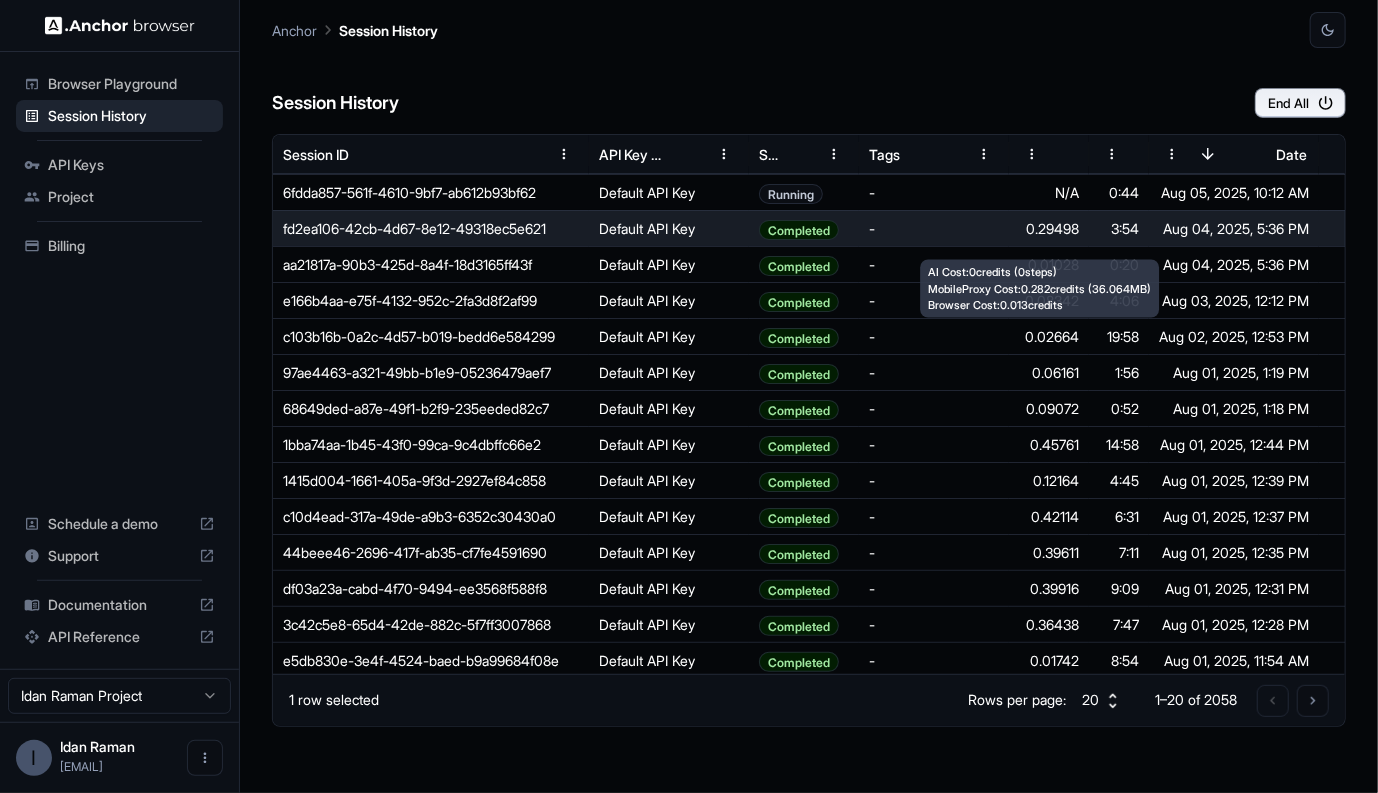 click on "AI Cost:  0  credits ( 0  steps) Mobile  Proxy Cost:  0.282  credits ( 36.064  MB) Browser Cost:  0.013  credits" at bounding box center [1039, 289] 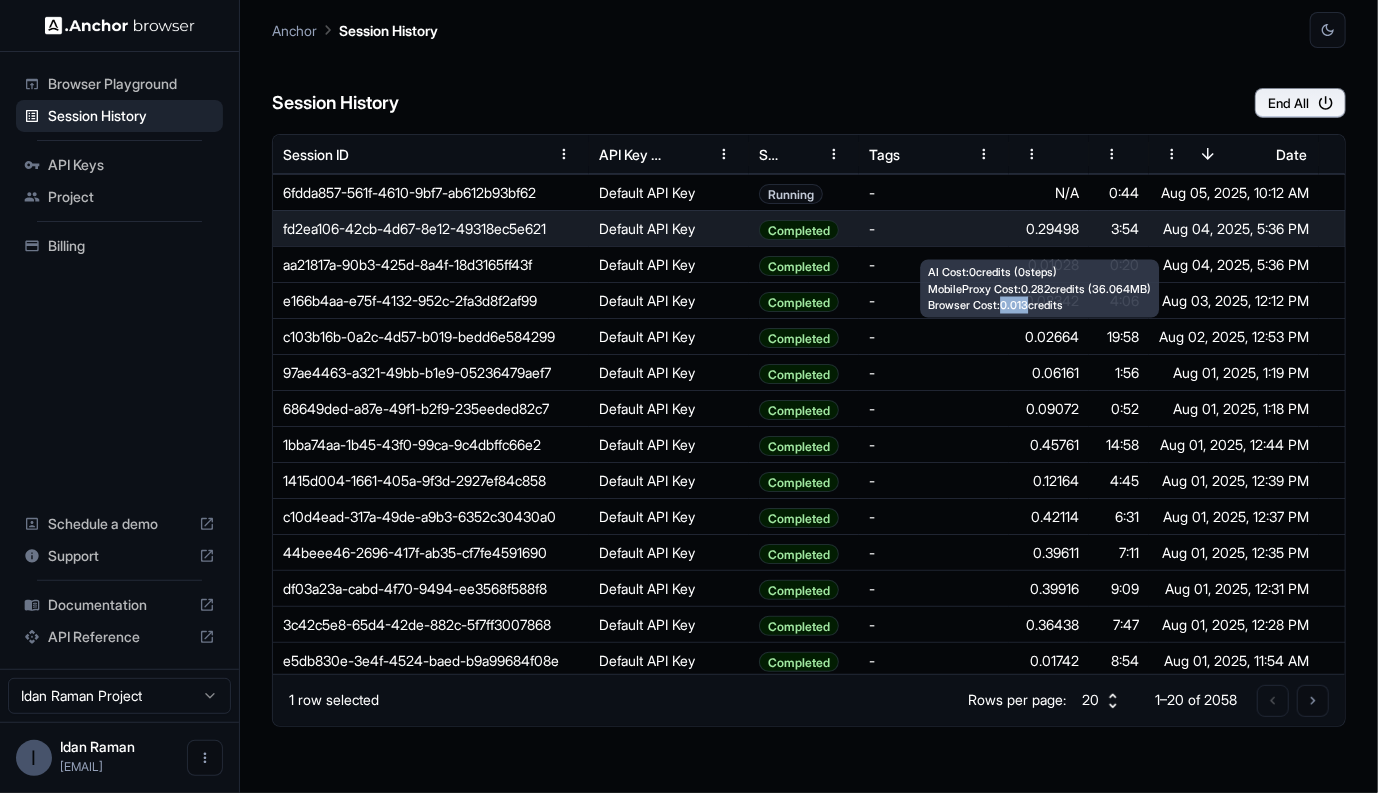 click on "AI Cost:  0  credits ( 0  steps) Mobile  Proxy Cost:  0.282  credits ( 36.064  MB) Browser Cost:  0.013  credits" at bounding box center (1039, 289) 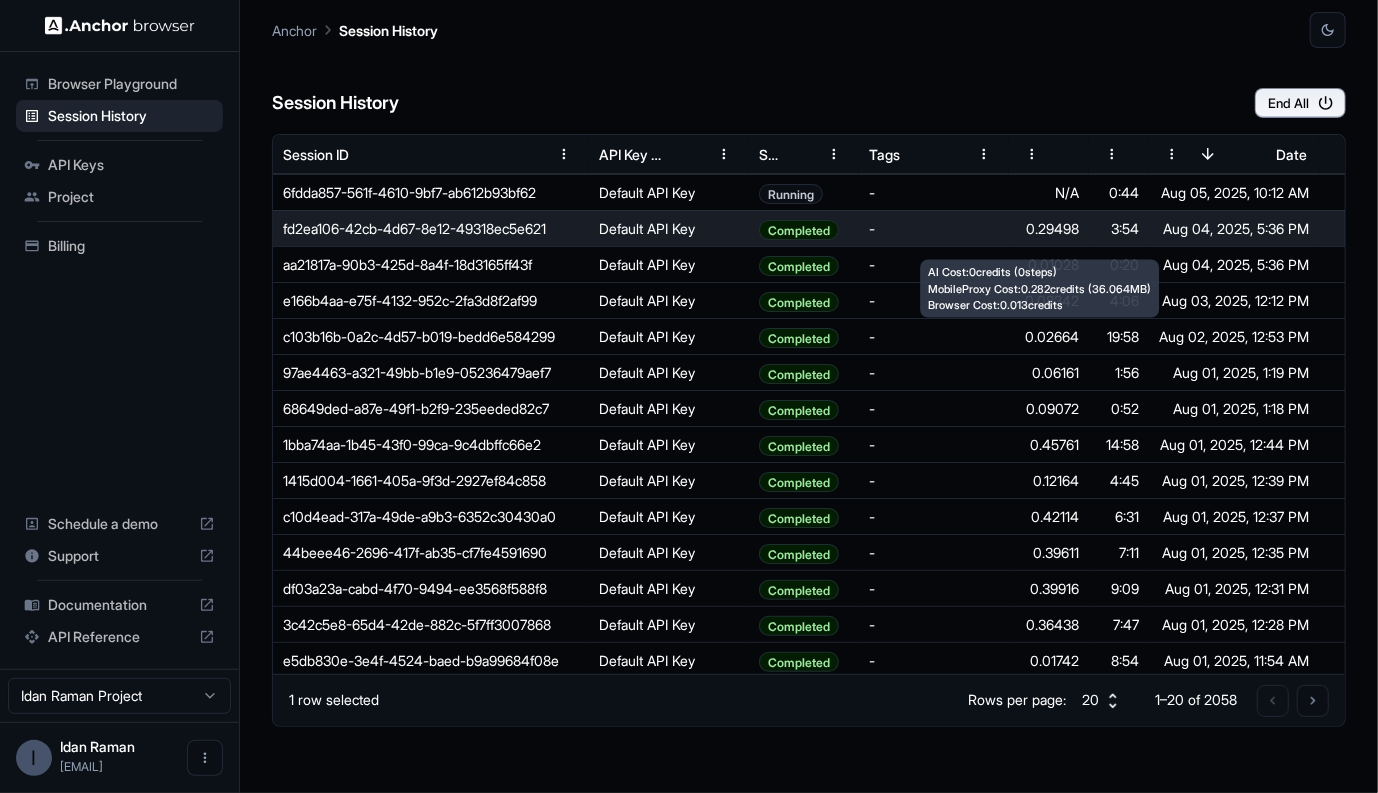 click on "AI Cost:  0  credits ( 0  steps) Mobile  Proxy Cost:  0.282  credits ( 36.064  MB) Browser Cost:  0.013  credits" at bounding box center (1039, 289) 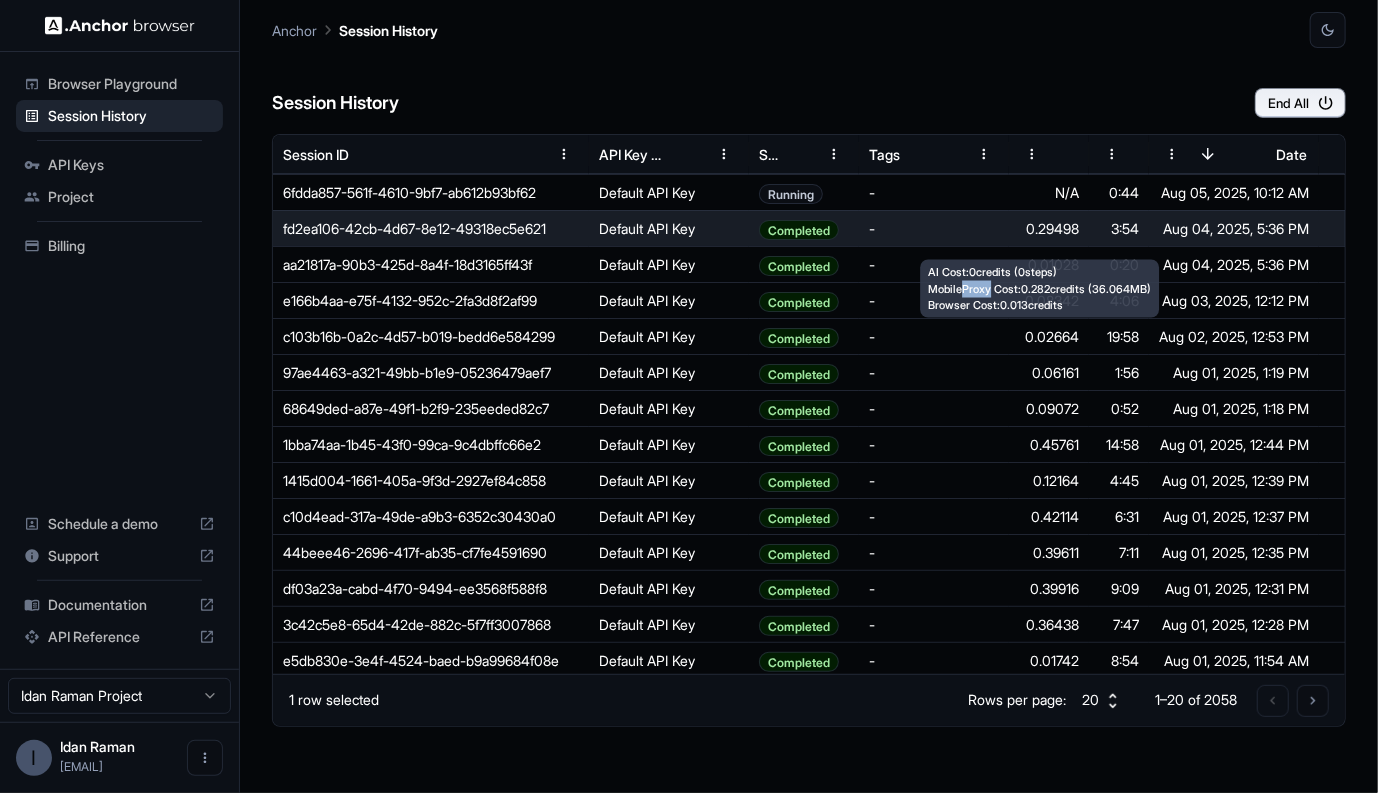 click on "AI Cost:  0  credits ( 0  steps) Mobile  Proxy Cost:  0.282  credits ( 36.064  MB) Browser Cost:  0.013  credits" at bounding box center [1039, 289] 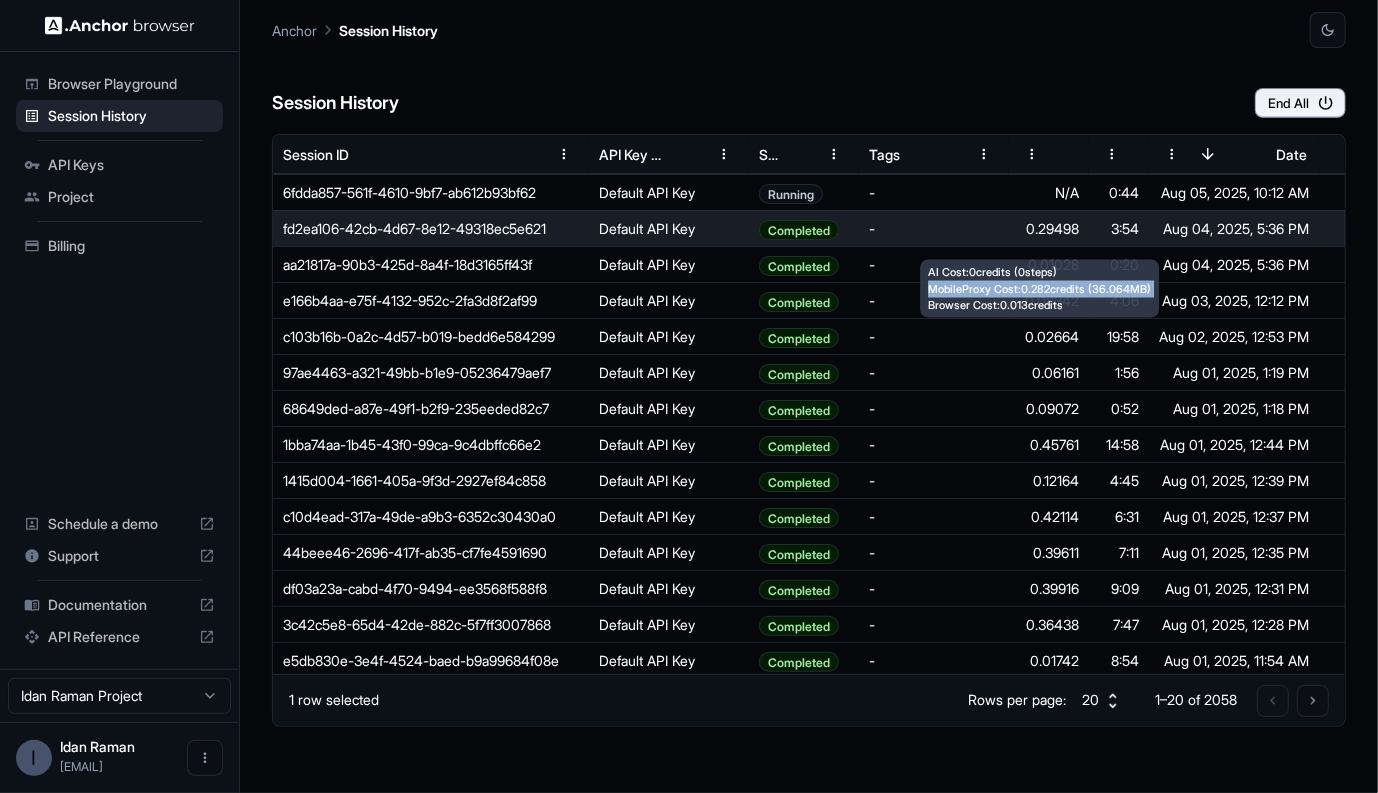 click on "AI Cost:  0  credits ( 0  steps) Mobile  Proxy Cost:  0.282  credits ( 36.064  MB) Browser Cost:  0.013  credits" at bounding box center (1039, 289) 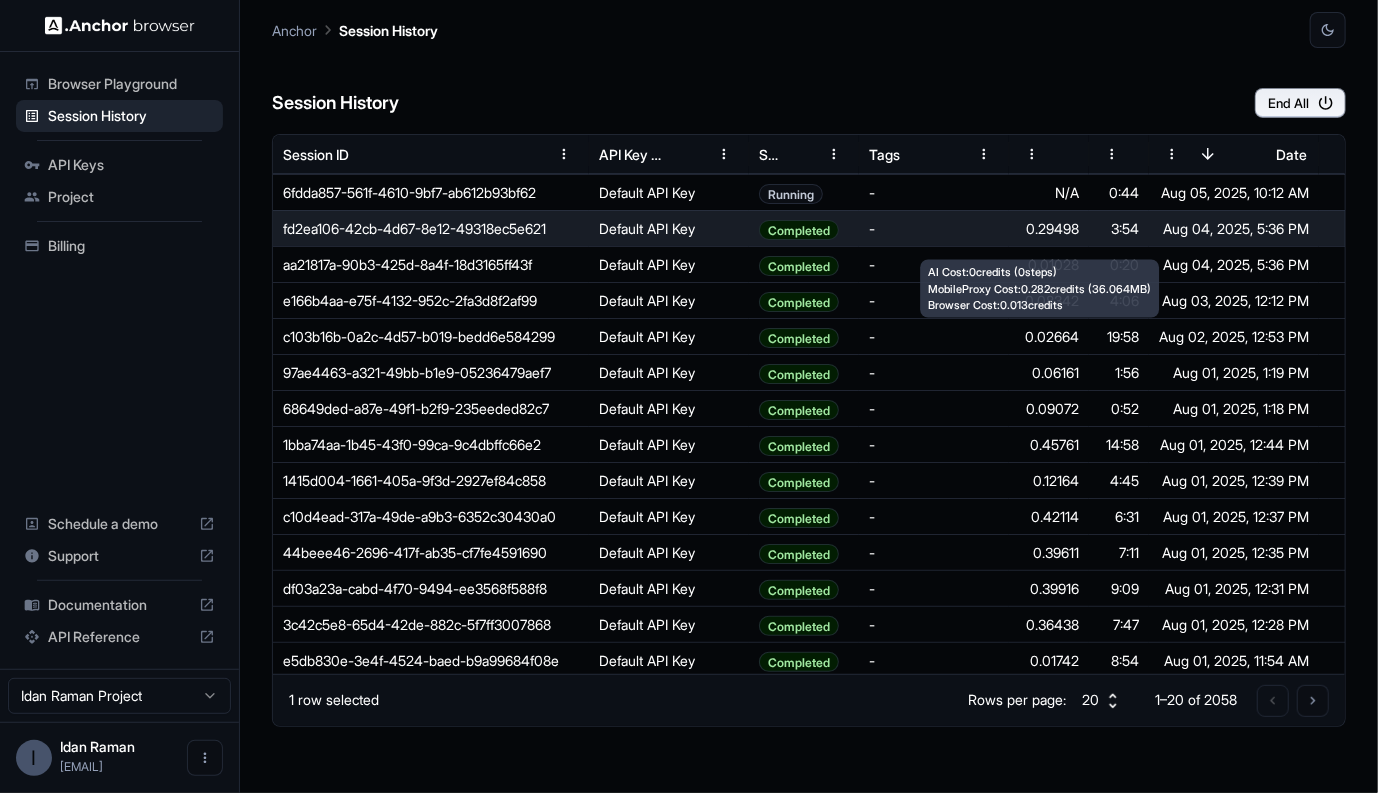 click on "AI Cost:  0  credits ( 0  steps) Mobile  Proxy Cost:  0.282  credits ( 36.064  MB) Browser Cost:  0.013  credits" at bounding box center (1039, 289) 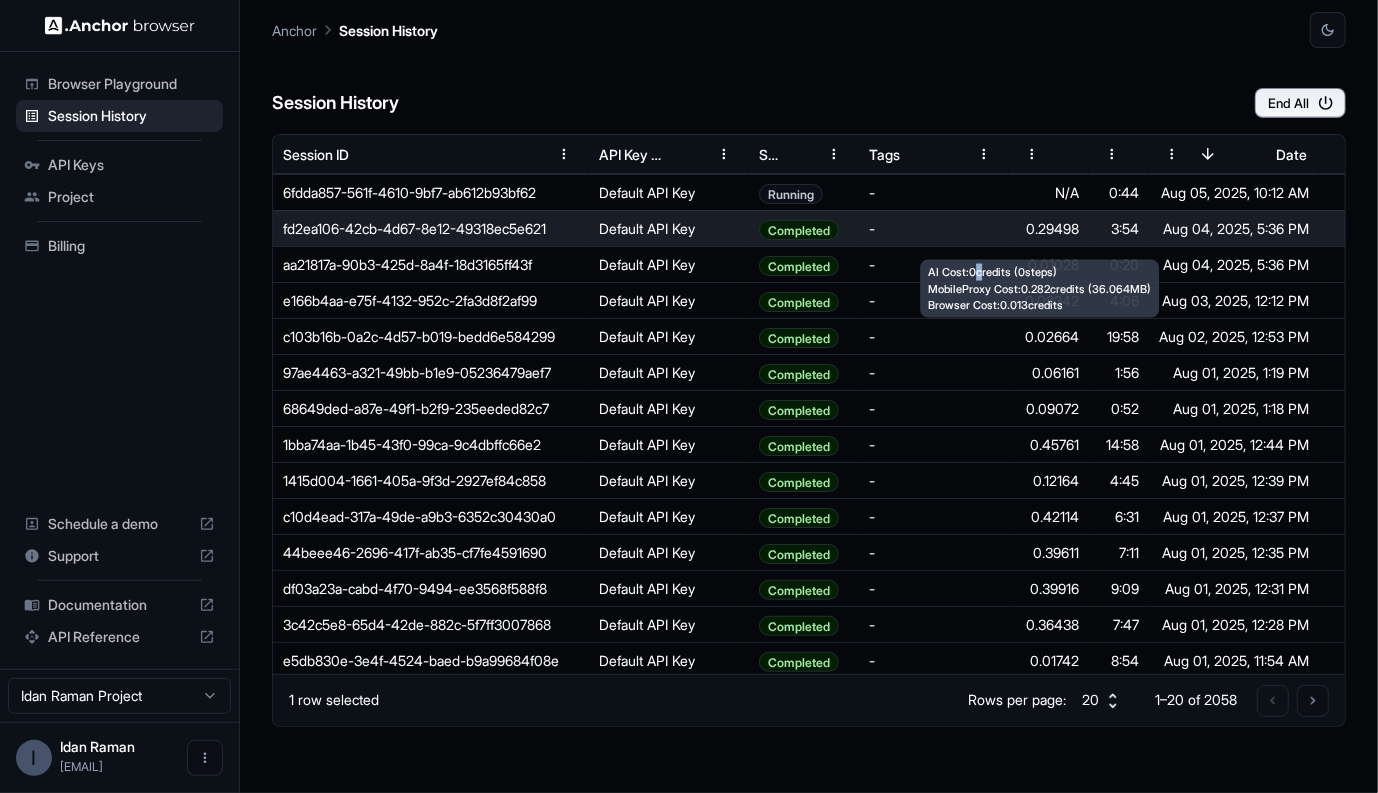 click on "AI Cost:  0  credits ( 0  steps) Mobile  Proxy Cost:  0.282  credits ( 36.064  MB) Browser Cost:  0.013  credits" at bounding box center [1039, 289] 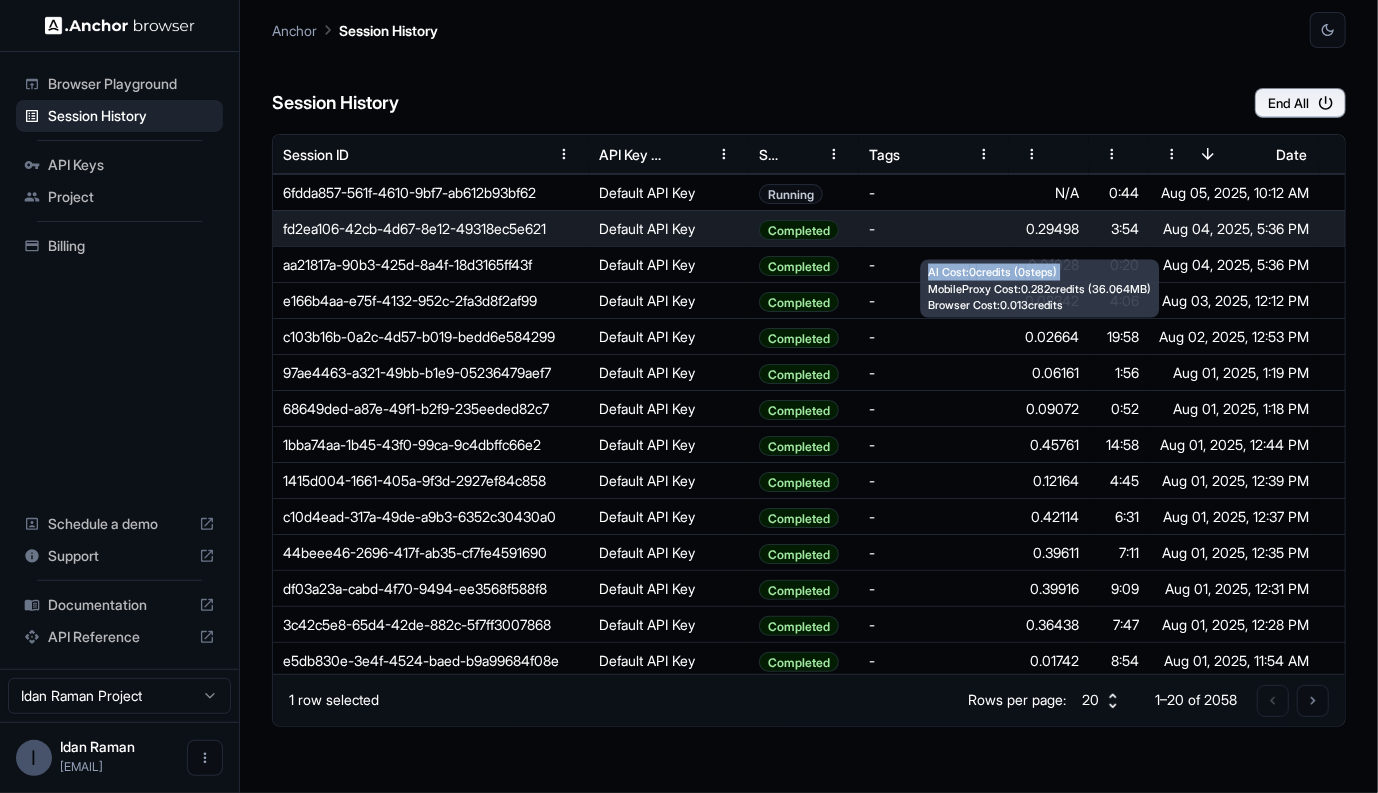click on "AI Cost:  0  credits ( 0  steps) Mobile  Proxy Cost:  0.282  credits ( 36.064  MB) Browser Cost:  0.013  credits" at bounding box center [1039, 289] 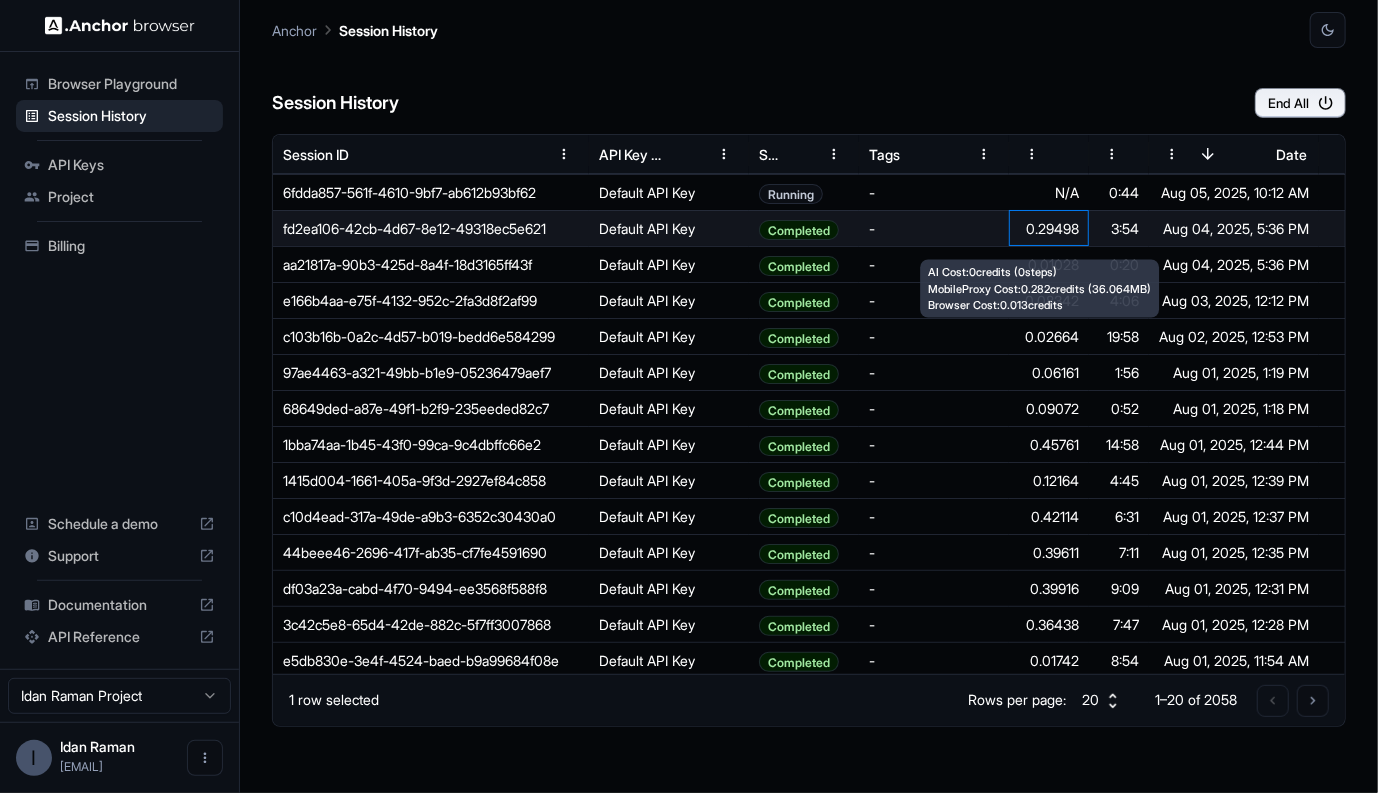 click on "0.29498" at bounding box center [1049, 228] 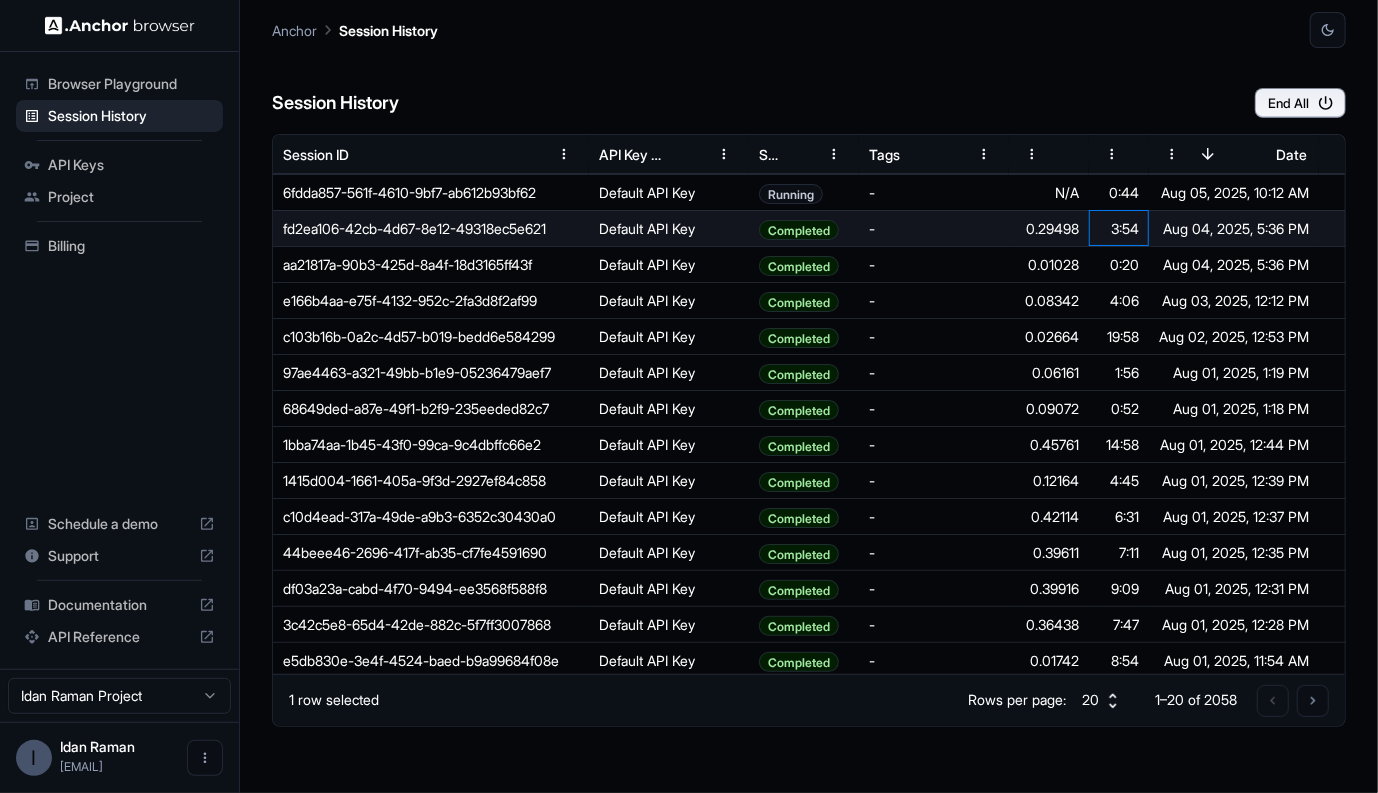 click on "3:54" at bounding box center (1119, 228) 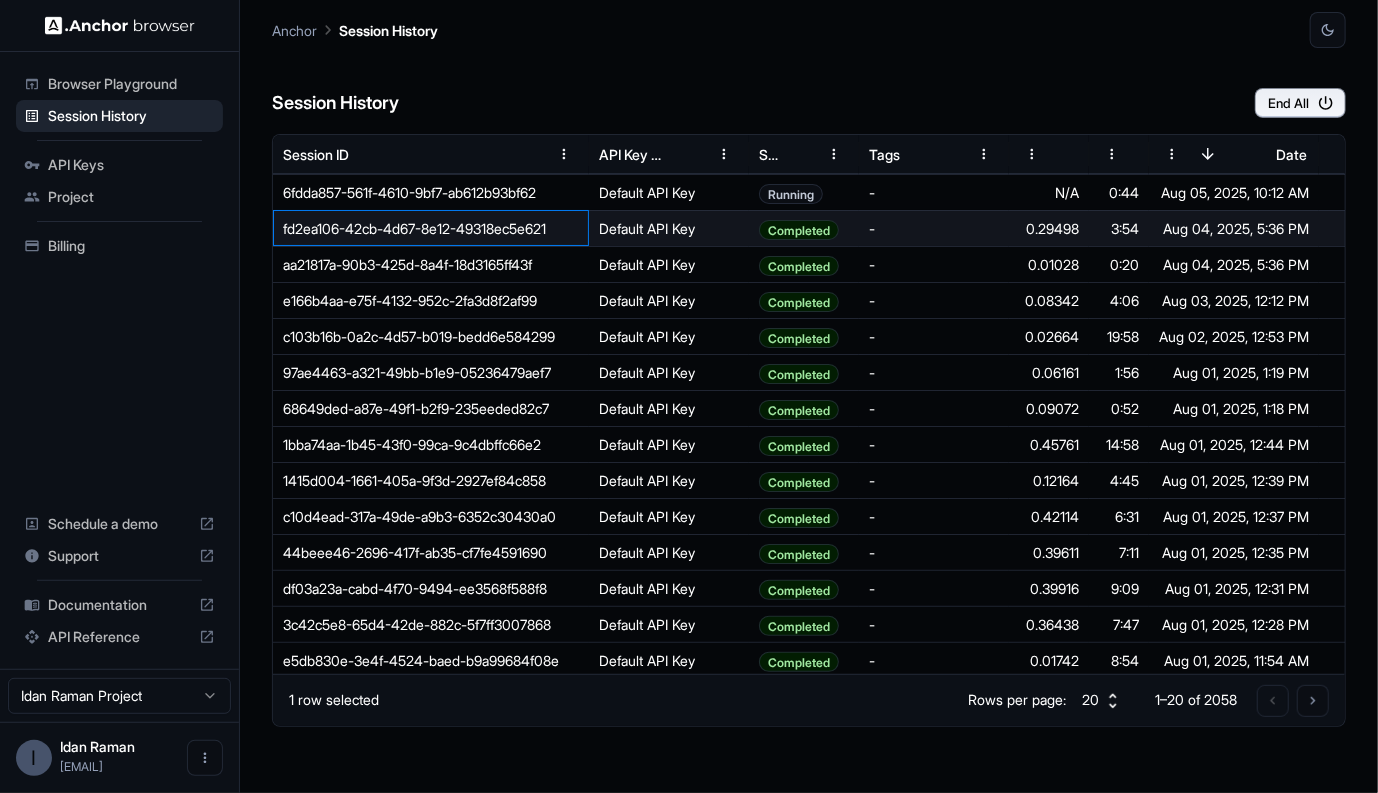 click on "fd2ea106-42cb-4d67-8e12-49318ec5e621" at bounding box center [431, 228] 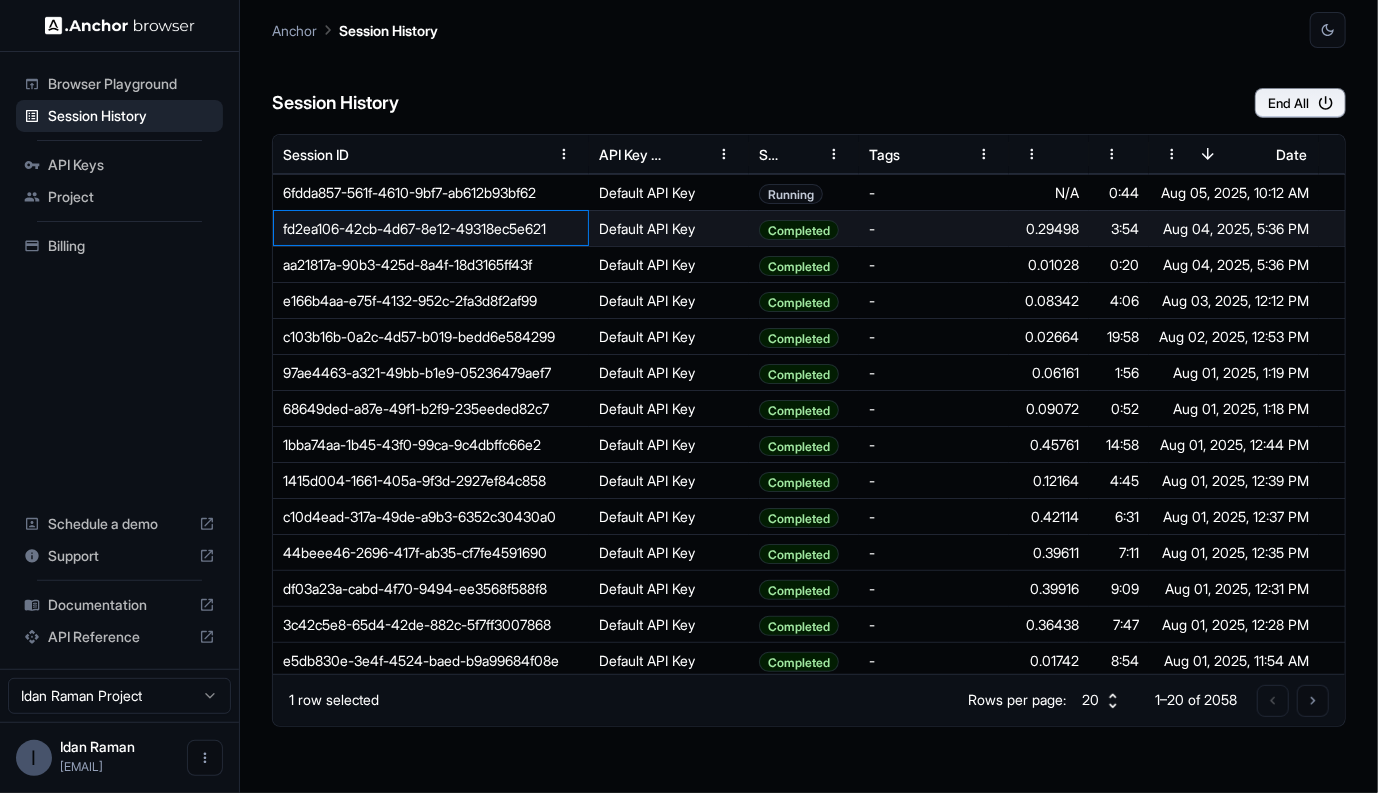 click on "fd2ea106-42cb-4d67-8e12-49318ec5e621" at bounding box center [431, 228] 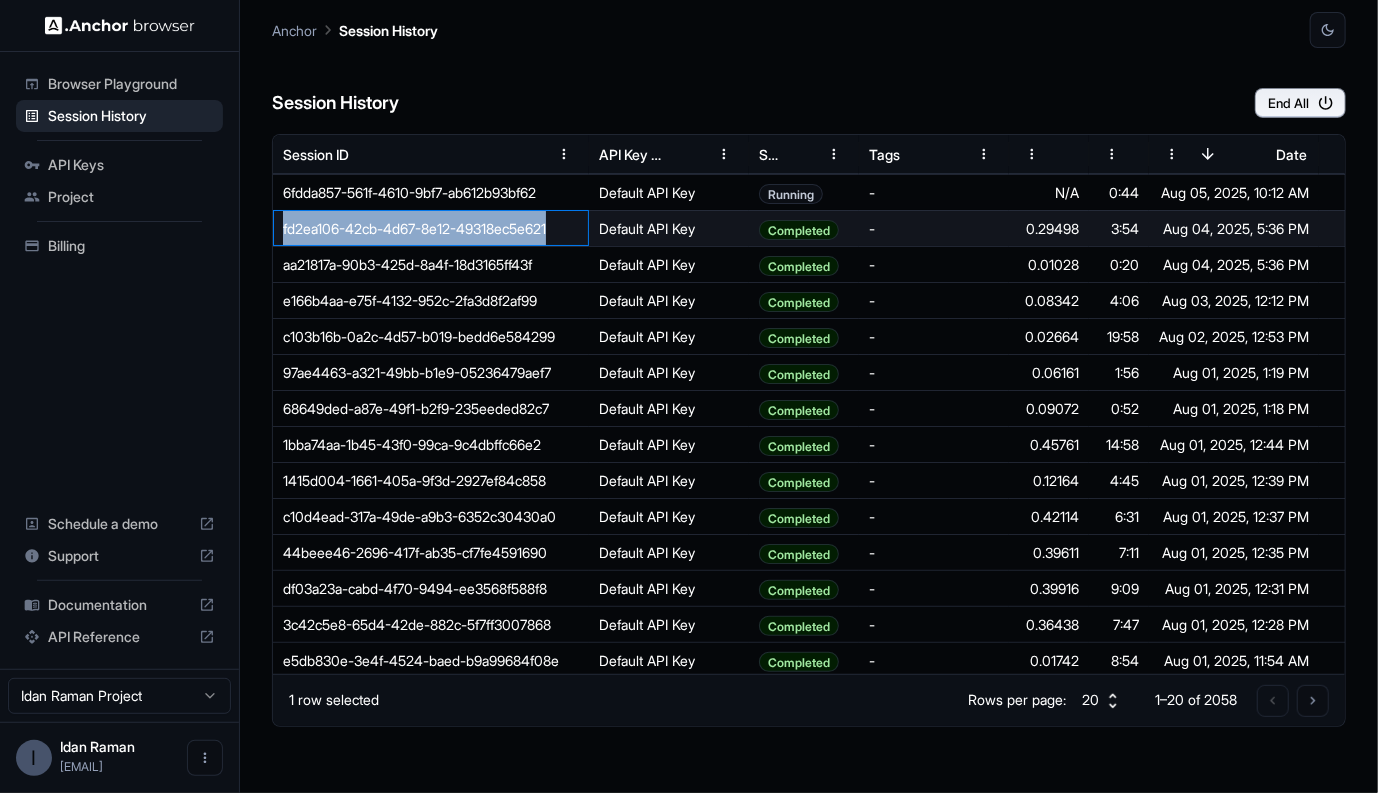 drag, startPoint x: 302, startPoint y: 224, endPoint x: 499, endPoint y: 230, distance: 197.09135 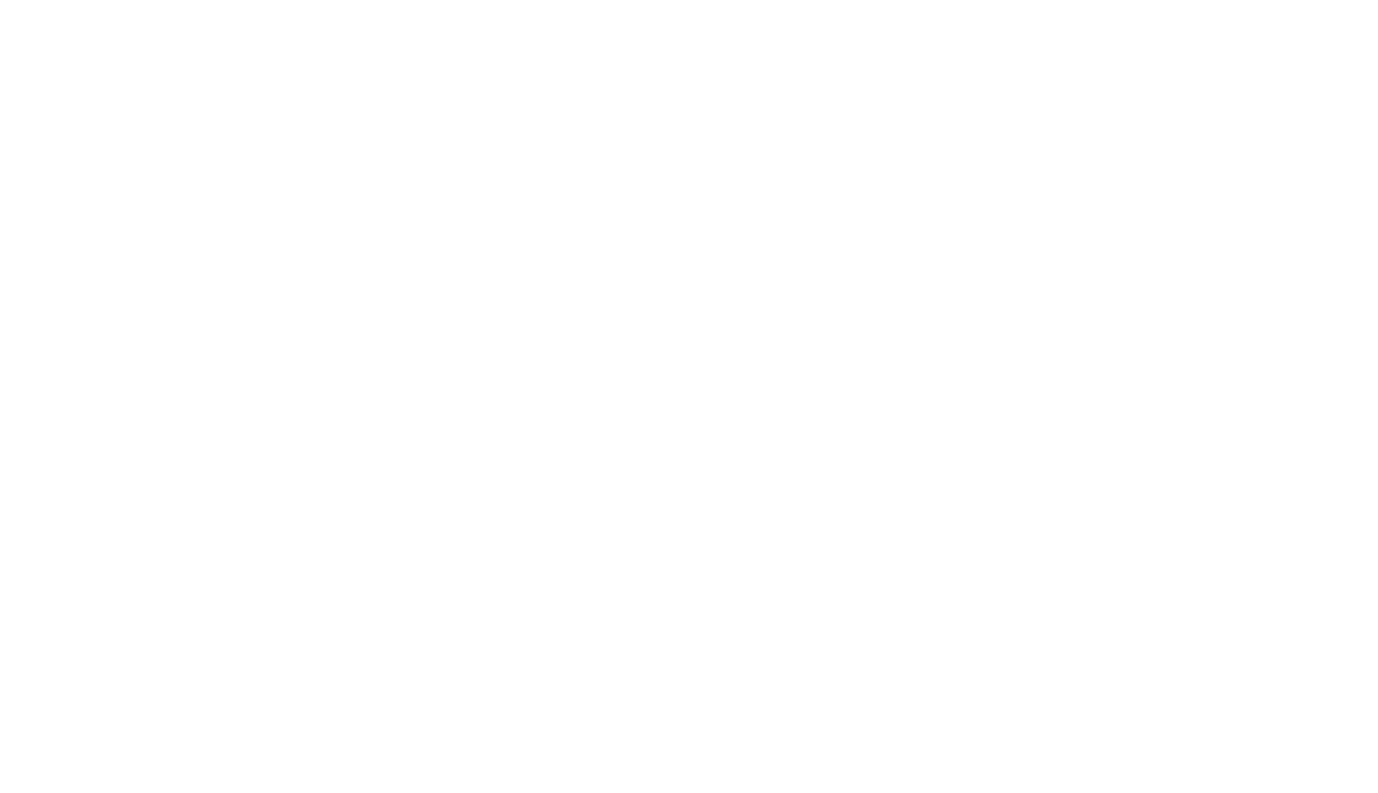 scroll, scrollTop: 0, scrollLeft: 0, axis: both 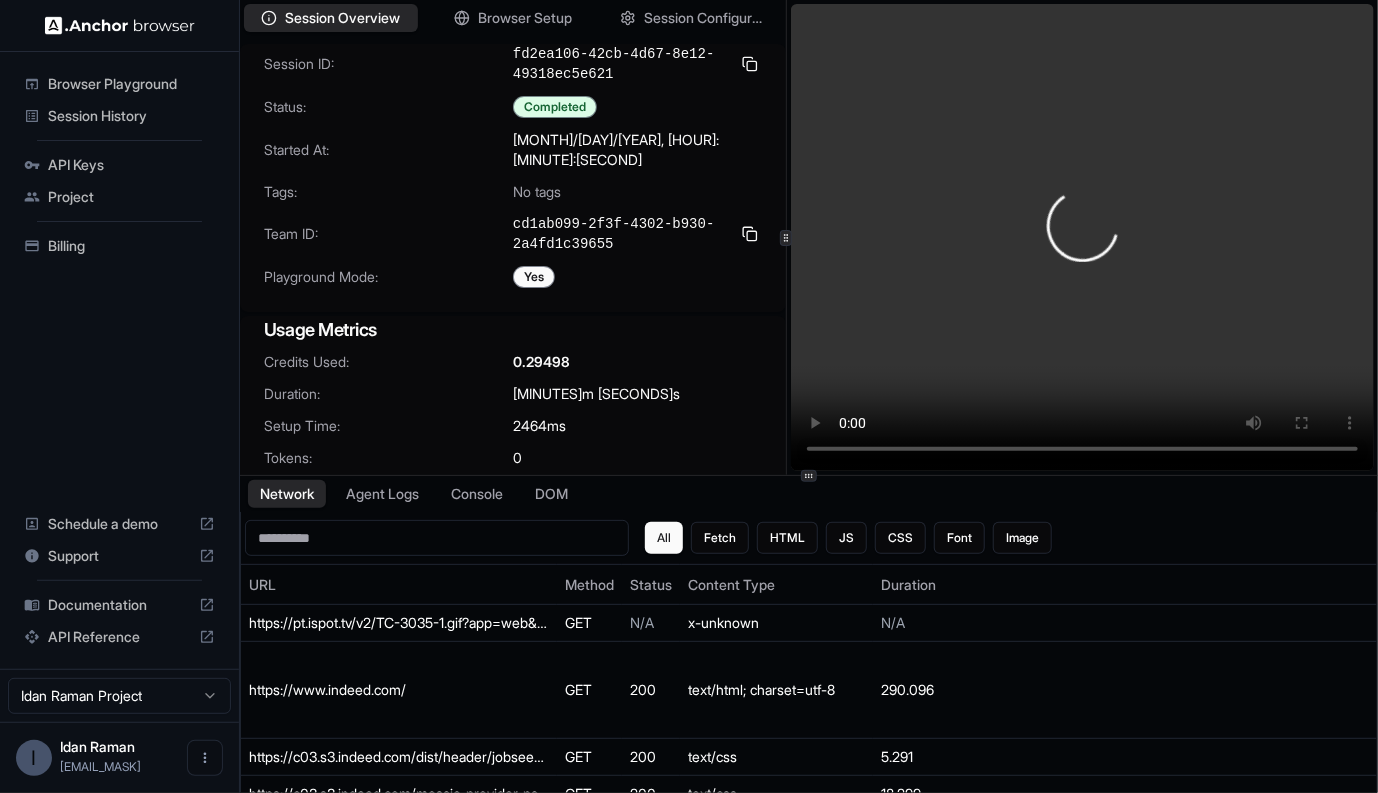 click on "Session Overview Browser Setup Session Configuration Session ID: [SESSION_ID] Status: Completed Started At: [MONTH]/[DAY]/[YEAR], [HOUR]:[MINUTE]:[SECOND] Tags: No tags Team ID: [TEAM_ID] Playground Mode: Yes Usage Metrics Credits Used: [CREDITS_USED] Duration: [MINUTES]m [SECONDS]s Setup Time: [SETUP_TIME] ms Tokens: 0 Steps: 0 Proxy Bytes: [BYTES]" at bounding box center (809, 237) 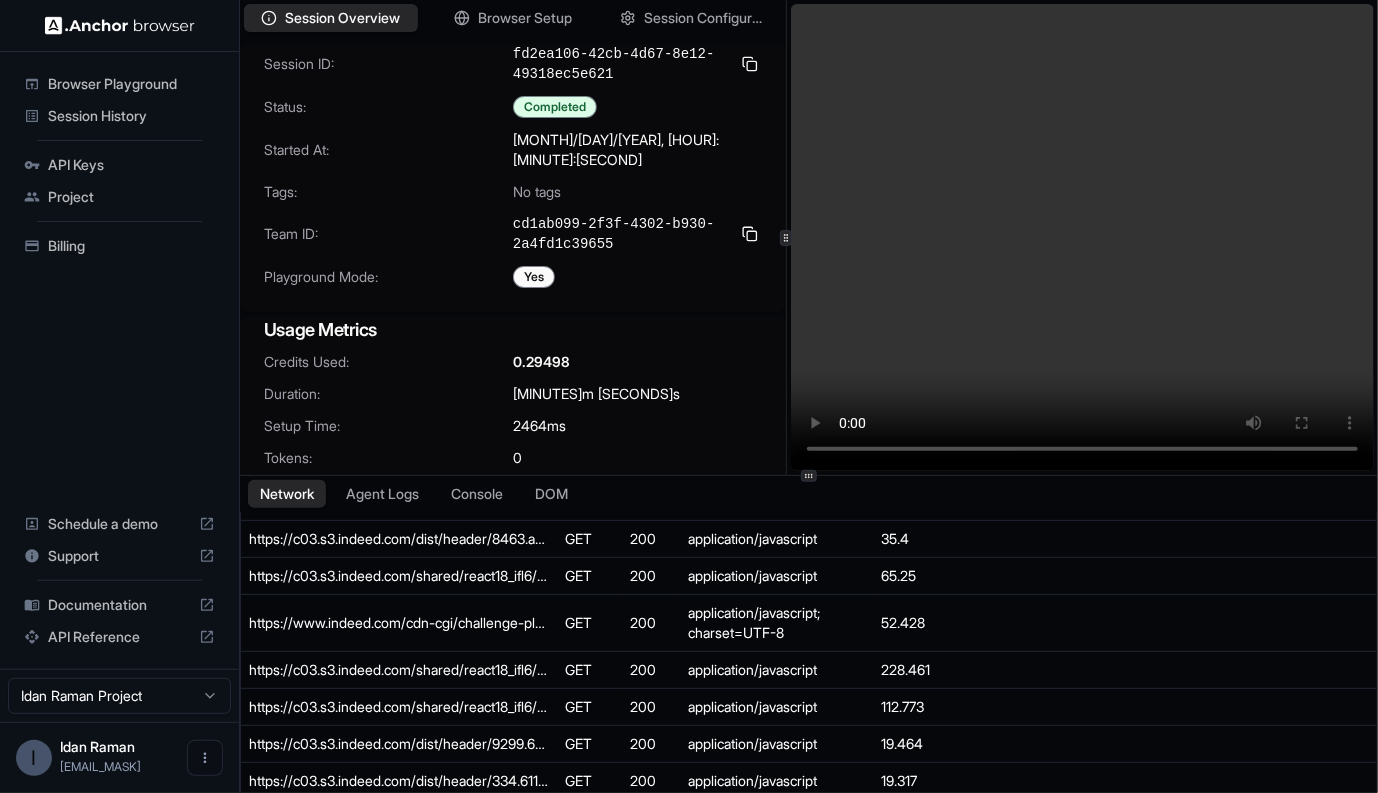 scroll, scrollTop: 0, scrollLeft: 0, axis: both 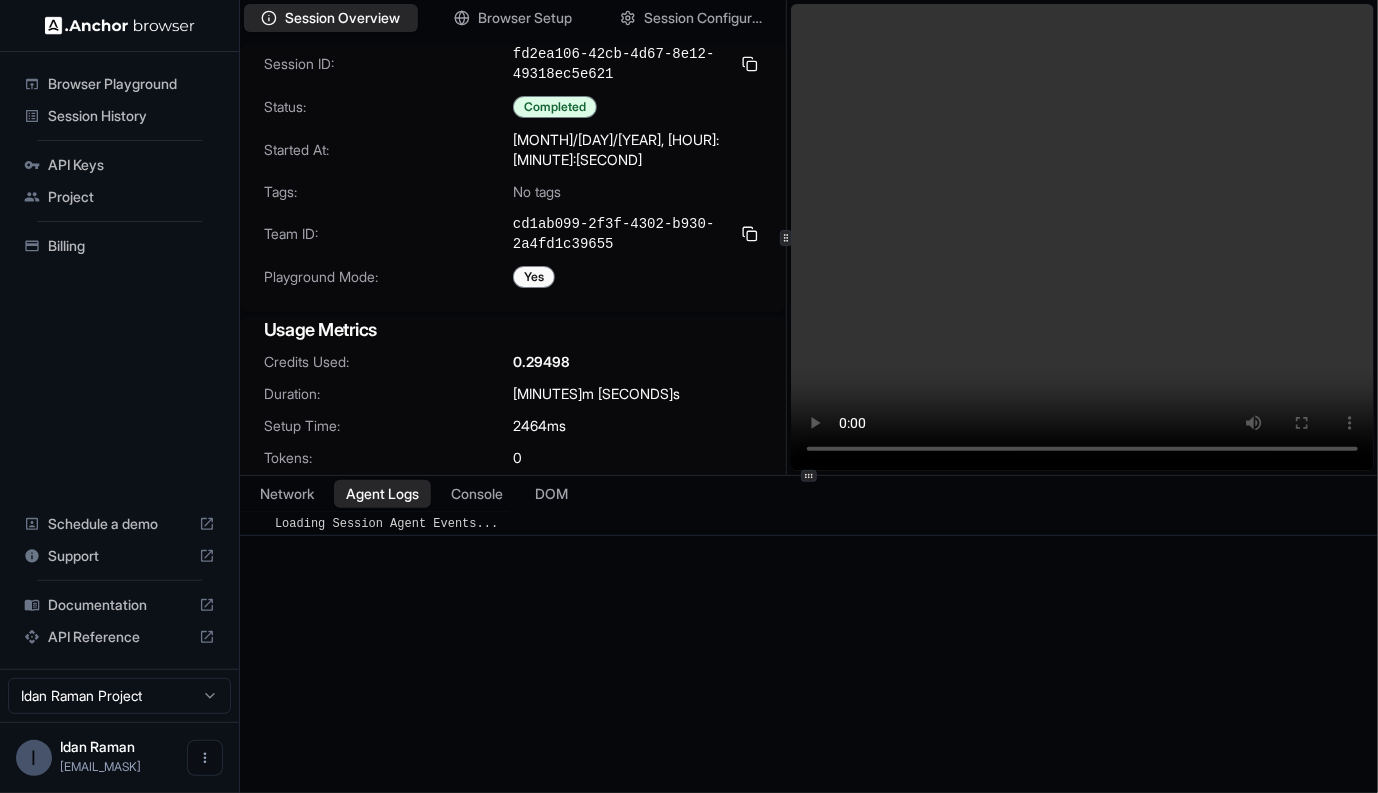 click on "Agent Logs" at bounding box center [382, 494] 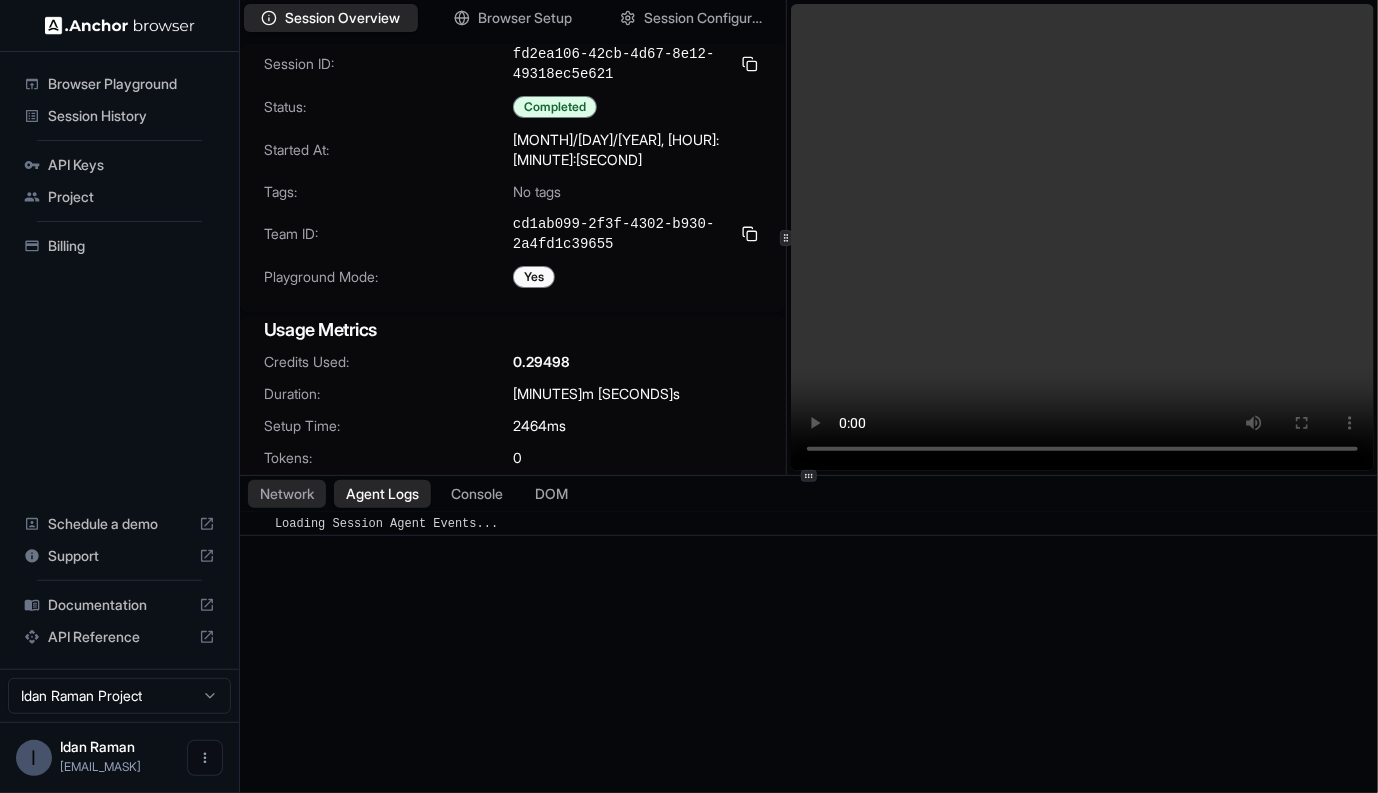 click on "Network" at bounding box center (287, 494) 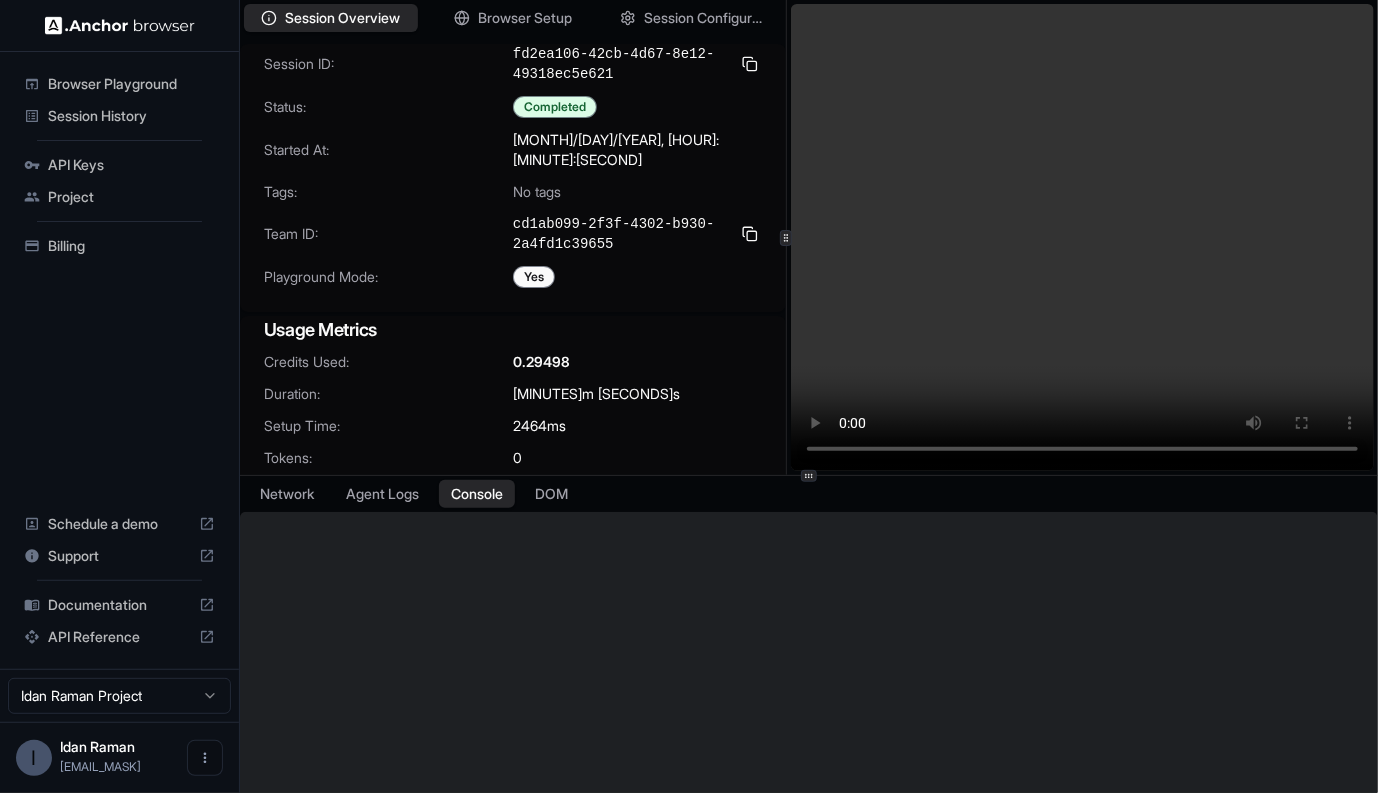 click on "Console" at bounding box center (477, 494) 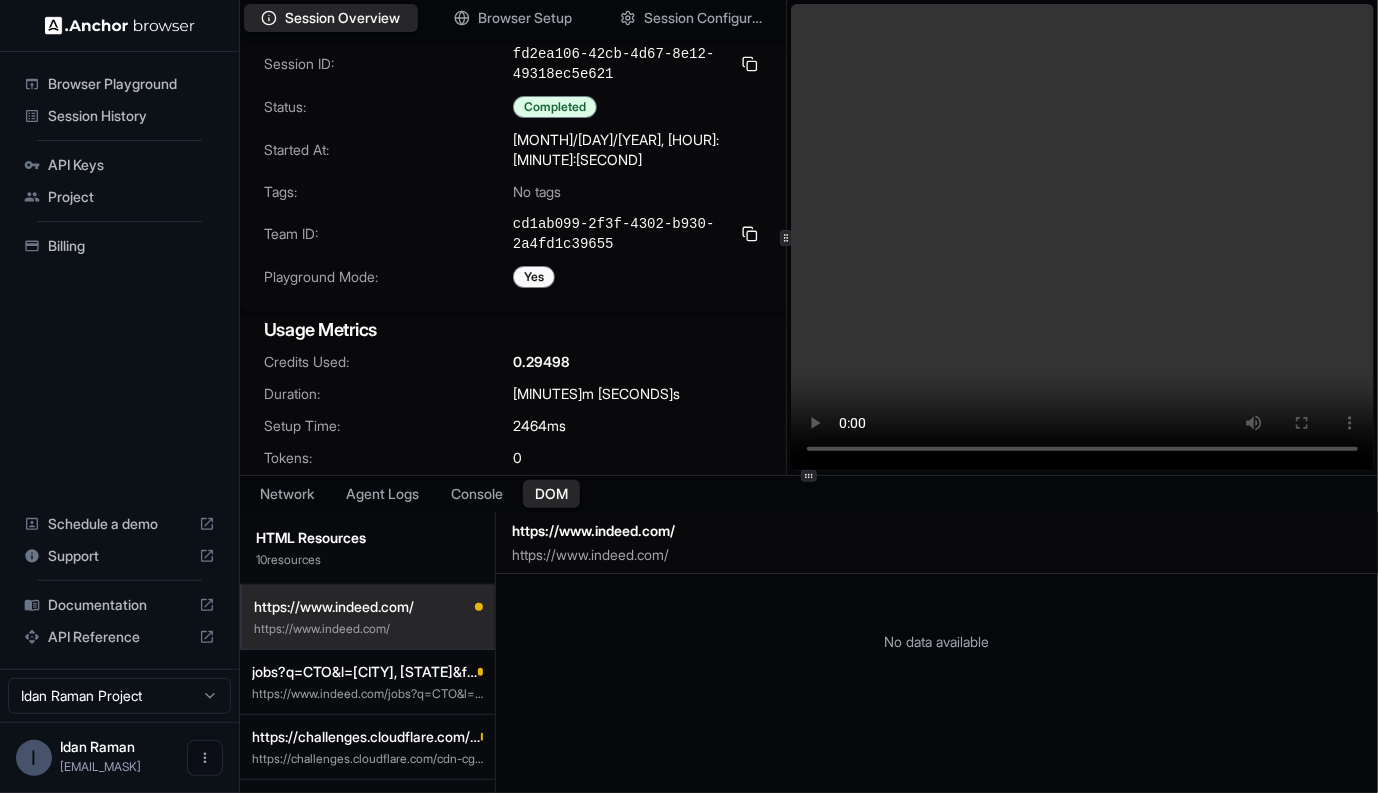 click on "DOM" at bounding box center [551, 494] 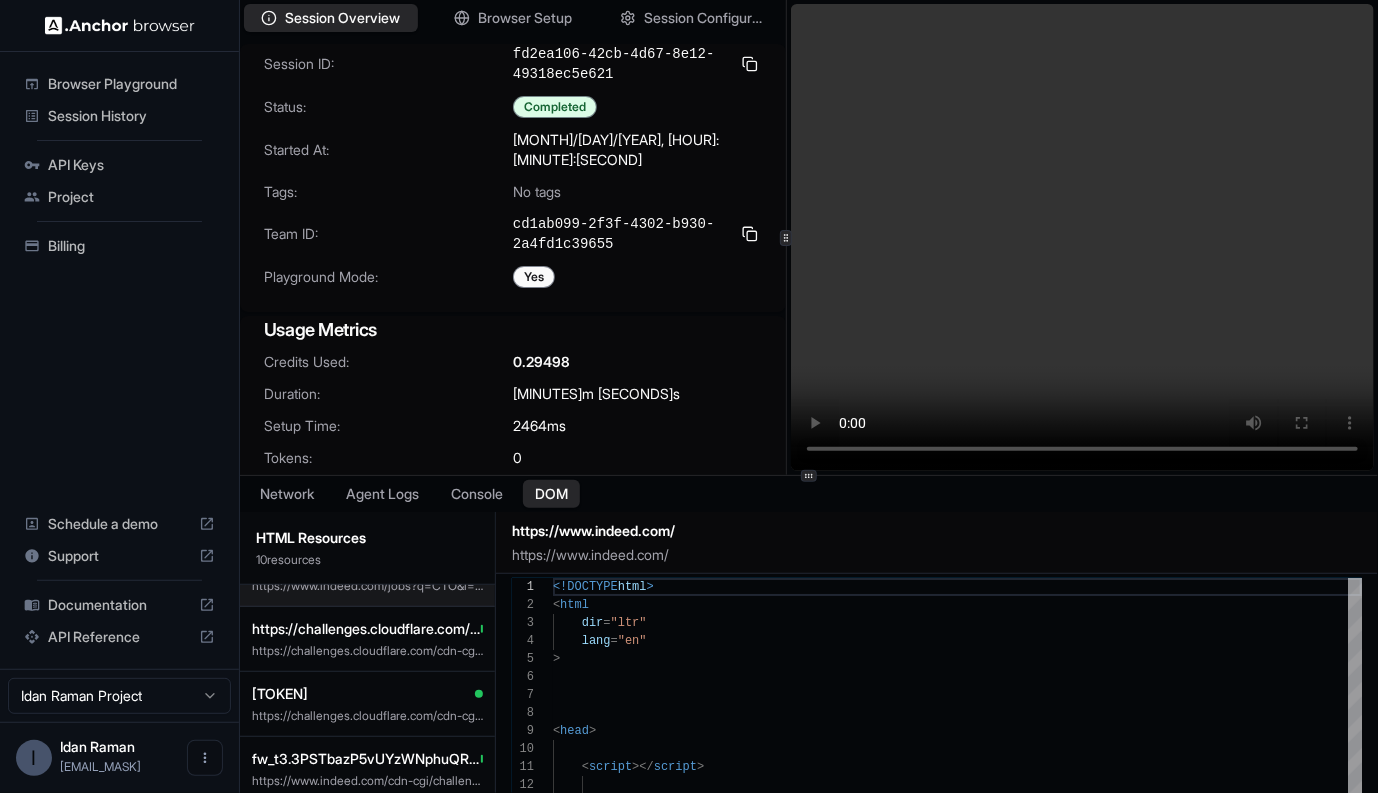 scroll, scrollTop: 111, scrollLeft: 0, axis: vertical 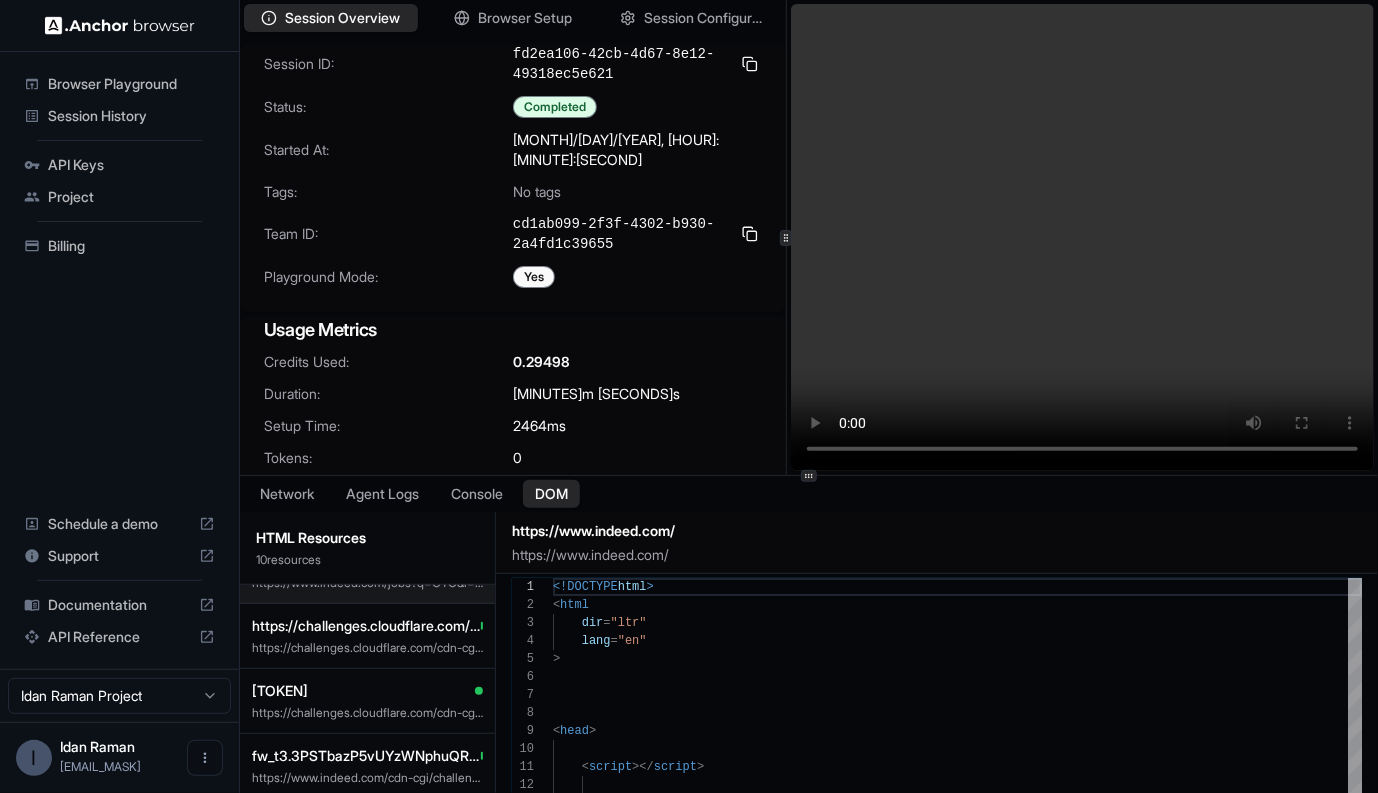 click on "[TOKEN]" at bounding box center [280, 691] 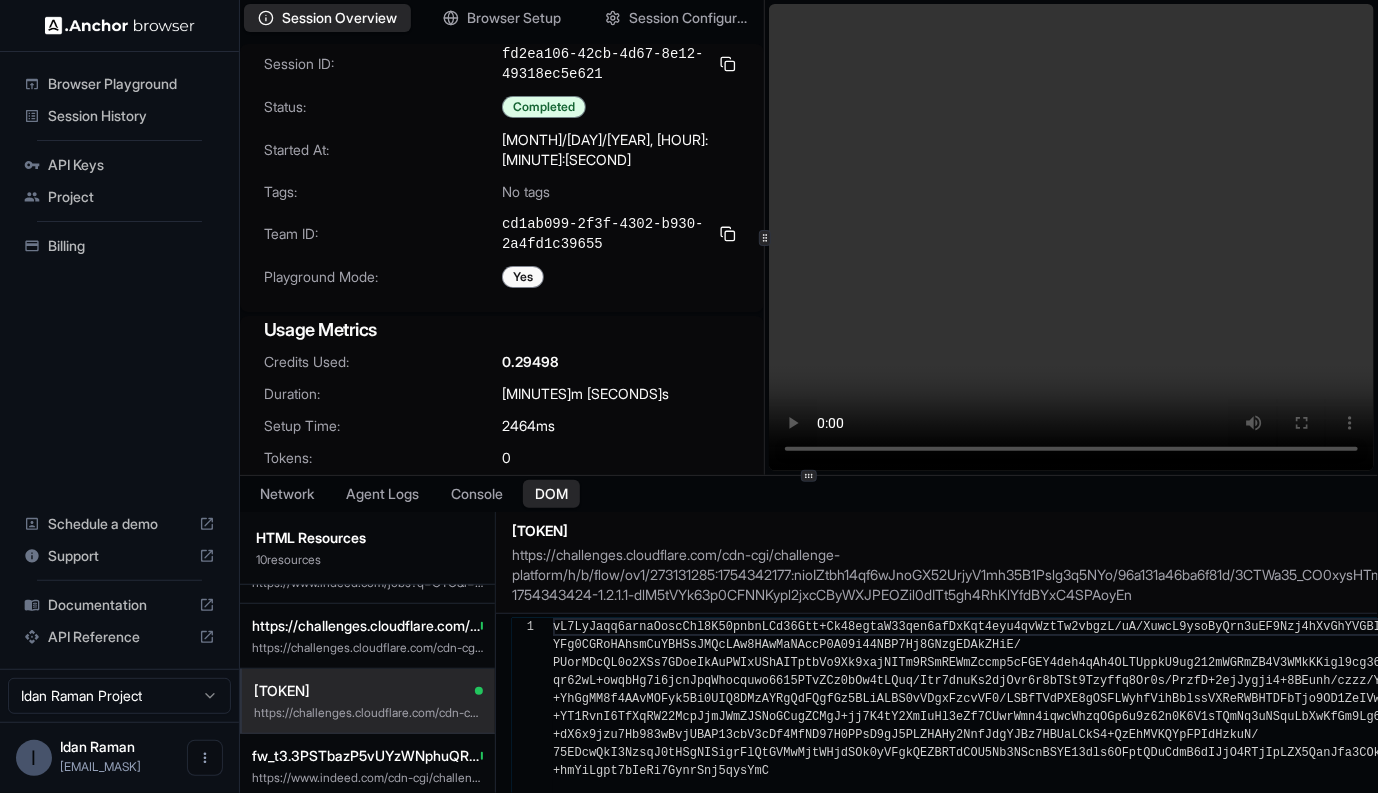 click on "Session Overview Browser Setup Session Configuration Session ID: [SESSION_ID] Status: Completed Started At: [MONTH]/[DAY]/[YEAR], [HOUR]:[MINUTE]:[SECOND] Tags: No tags Team ID: [TEAM_ID] Playground Mode: Yes Usage Metrics Credits Used: [CREDITS_USED] Duration: [MINUTES]m [SECONDS]s Setup Time: [SETUP_TIME] ms Tokens: 0 Steps: 0 Proxy Bytes: [BYTES]" at bounding box center (809, 237) 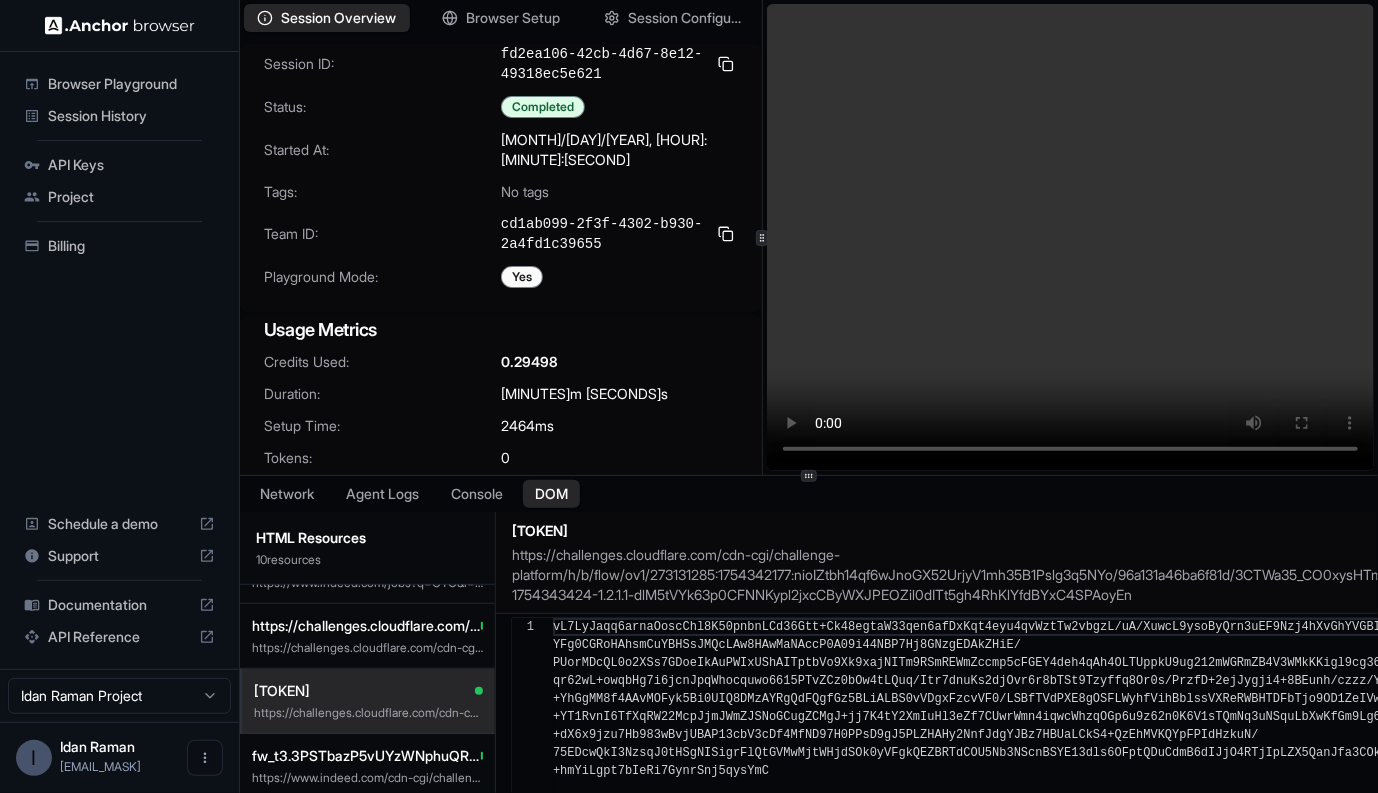 click on "Session History" at bounding box center [131, 116] 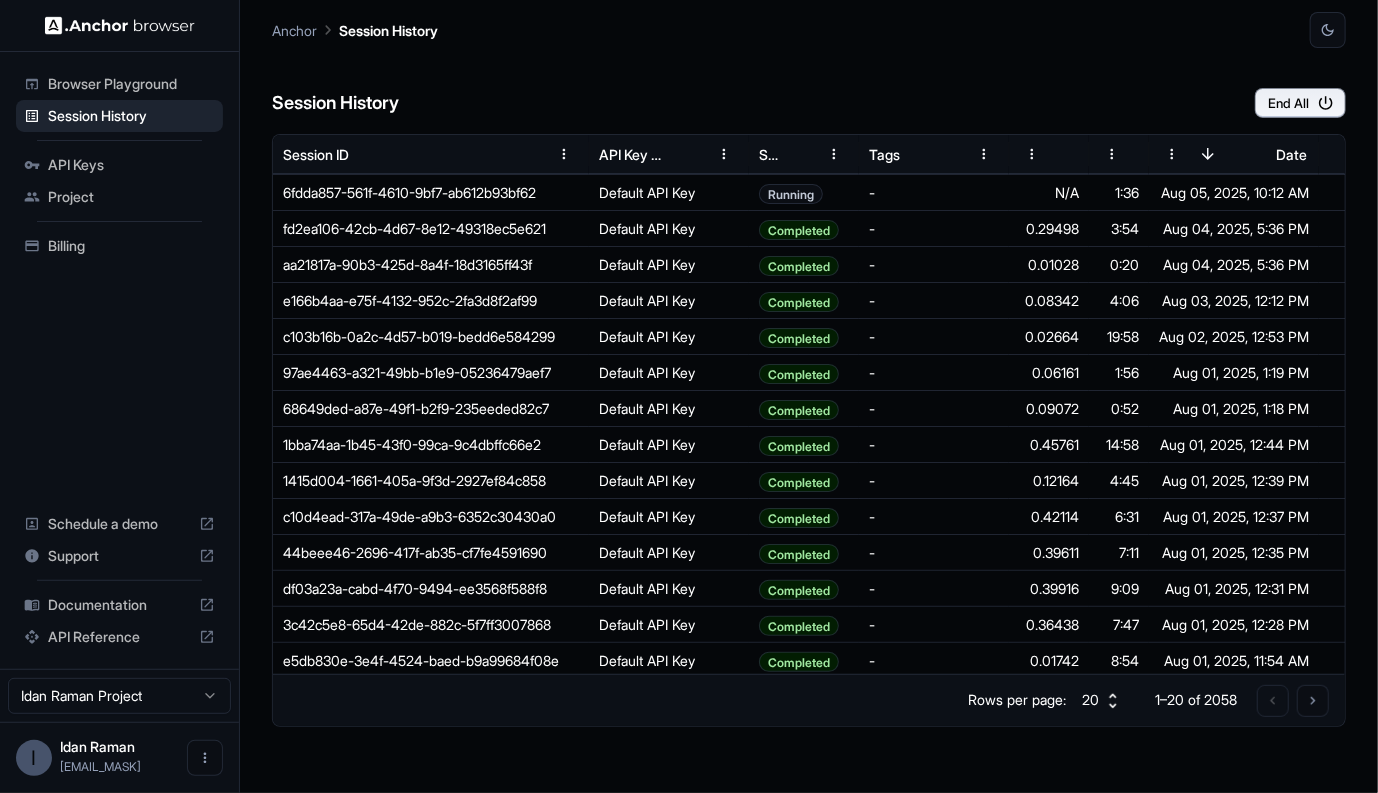 click on "Browser Playground" at bounding box center (131, 84) 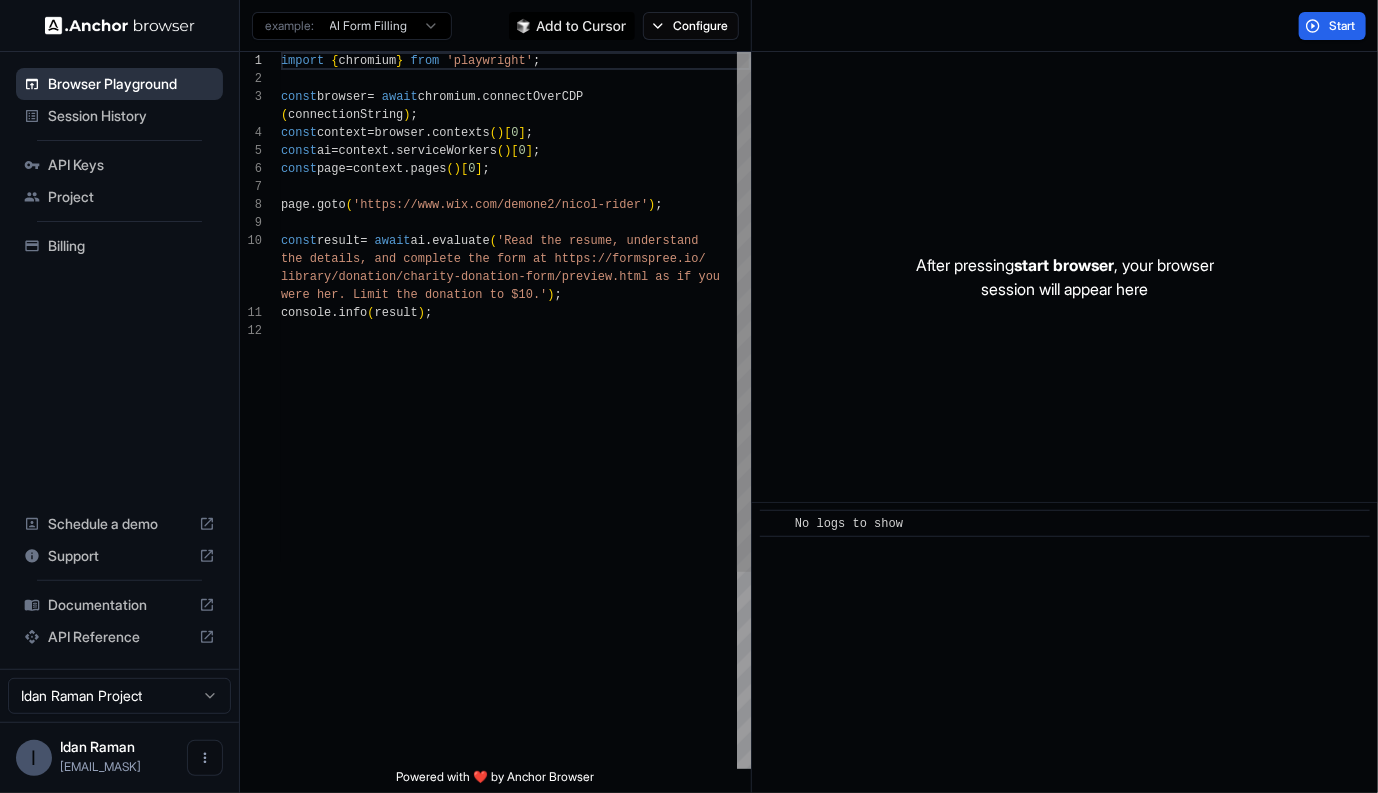 scroll, scrollTop: 162, scrollLeft: 0, axis: vertical 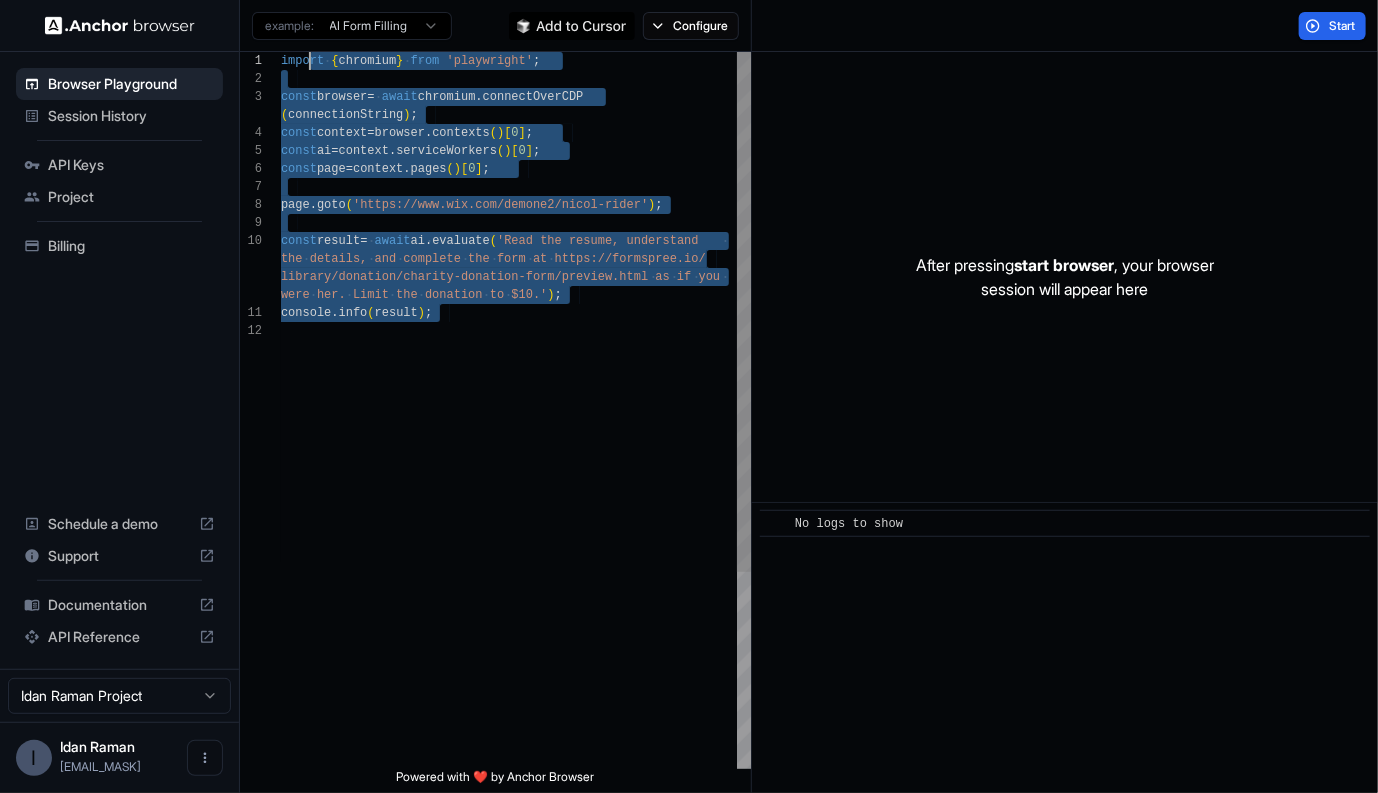 drag, startPoint x: 454, startPoint y: 406, endPoint x: 299, endPoint y: -44, distance: 475.9464 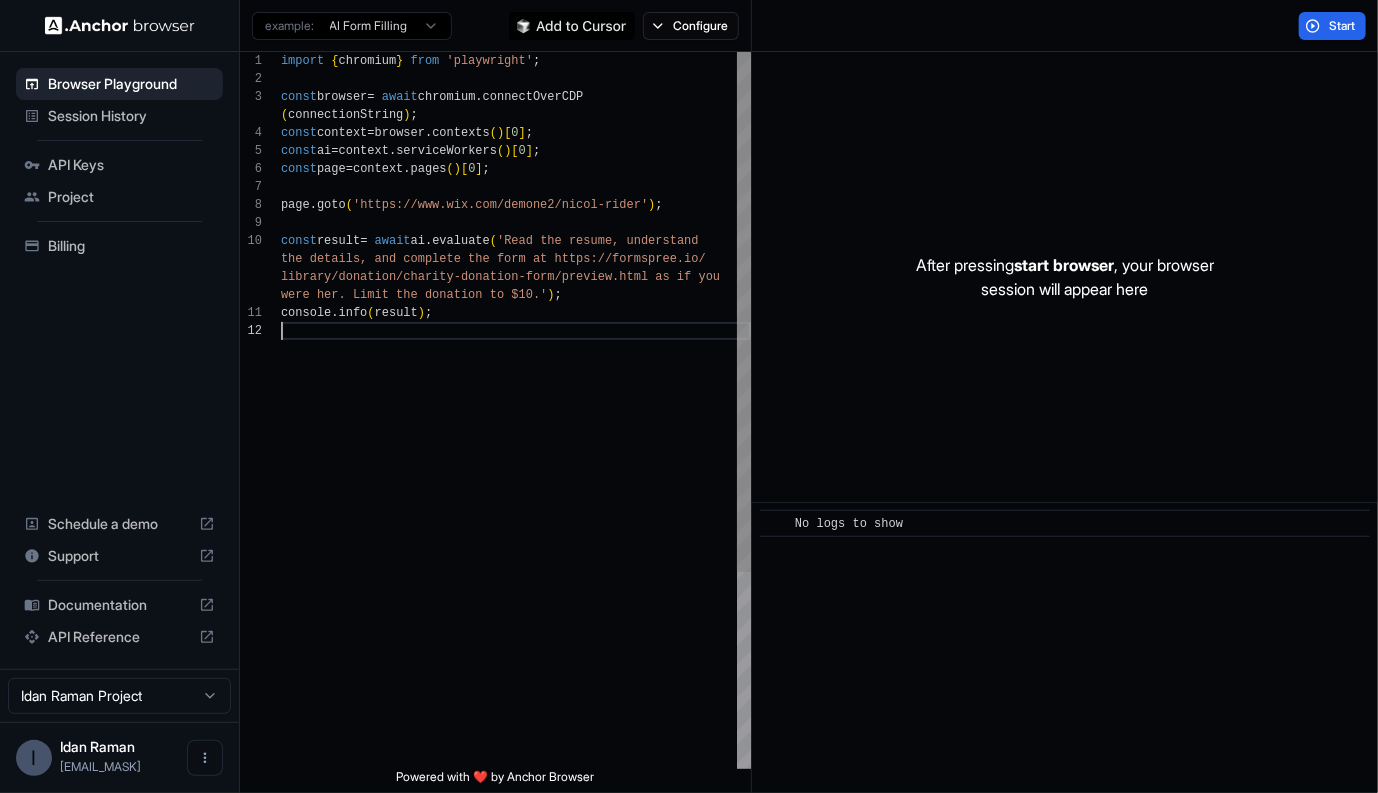 click on "import   {  chromium  }   from   'playwright' ; const  browser  =   await  chromium . connectOverCDP ( connectionString ) ; const  context  =  browser . contexts ( ) [ 0 ] ; const  ai  =  context . serviceWorkers ( ) [ 0 ] ; const  page  =  context . pages ( ) [ 0 ] ; page . goto ( 'https://www.wix.com/demone2/nicol-rider' ) ; const  result  =   await  ai . evaluate ( 'Read the resume, understand  the details, and complete the form at https://form spree.io/ library/donation/charity-donation-form/preview.htm l as if you  were her. Limit the donation to $10.' ) ; console . info ( result ) ;" at bounding box center (516, 545) 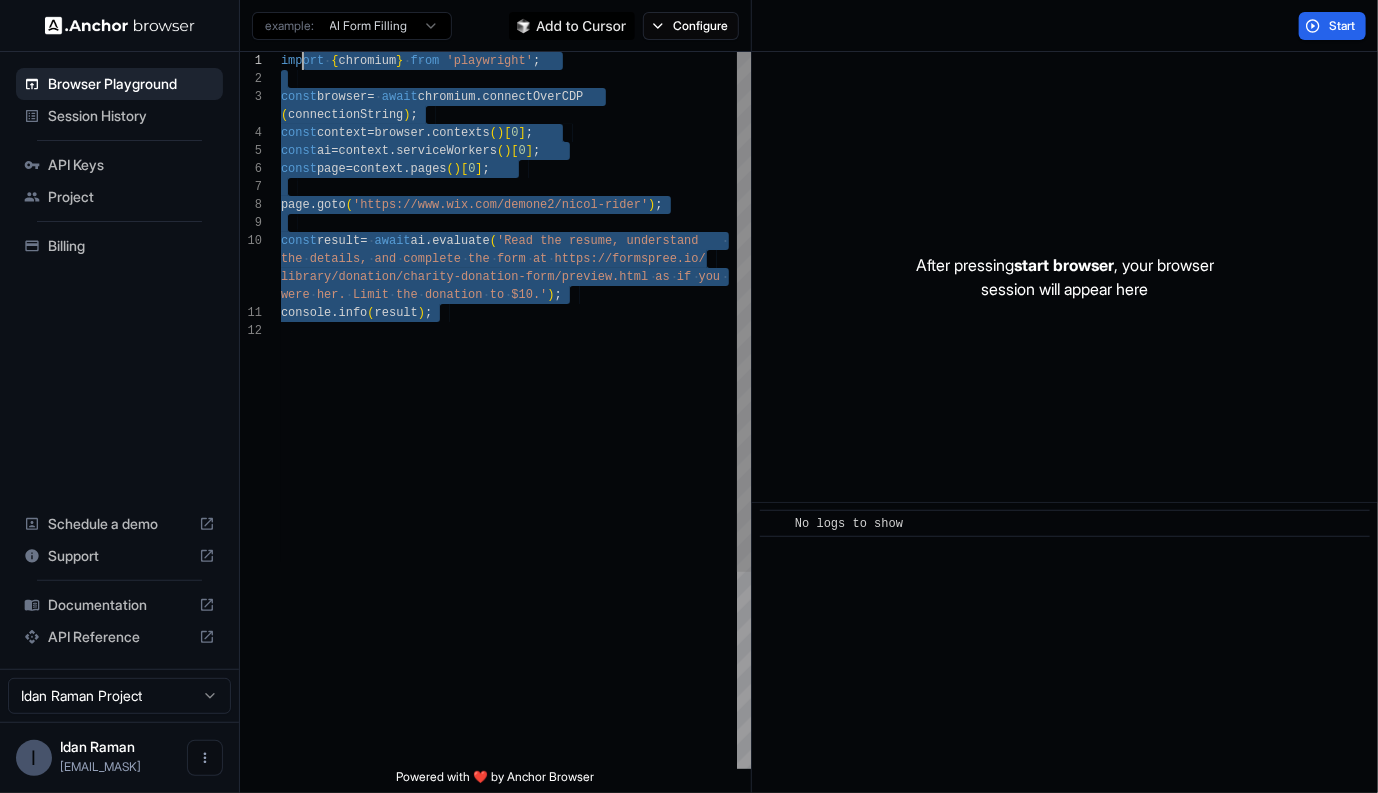 scroll, scrollTop: 0, scrollLeft: 0, axis: both 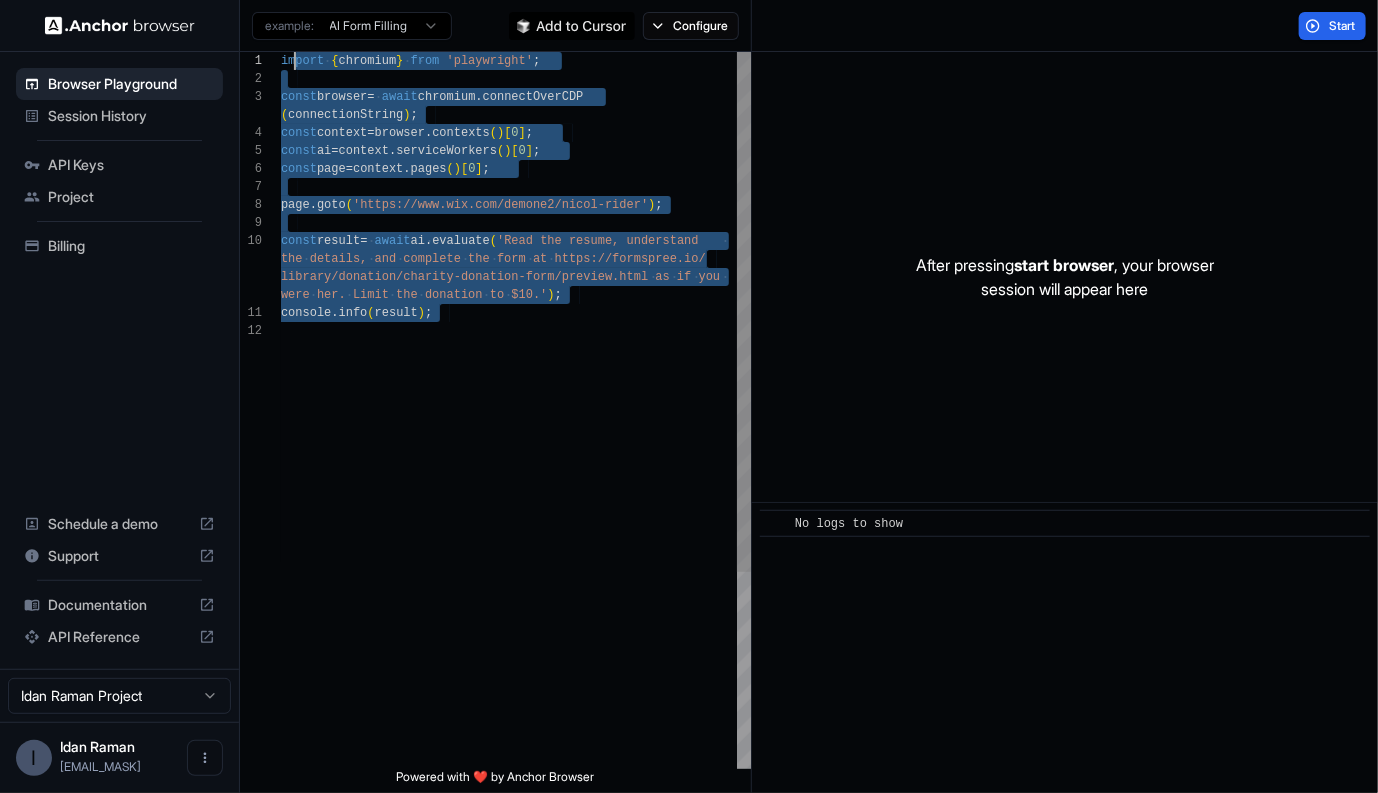 drag, startPoint x: 633, startPoint y: 410, endPoint x: 298, endPoint y: 64, distance: 481.60254 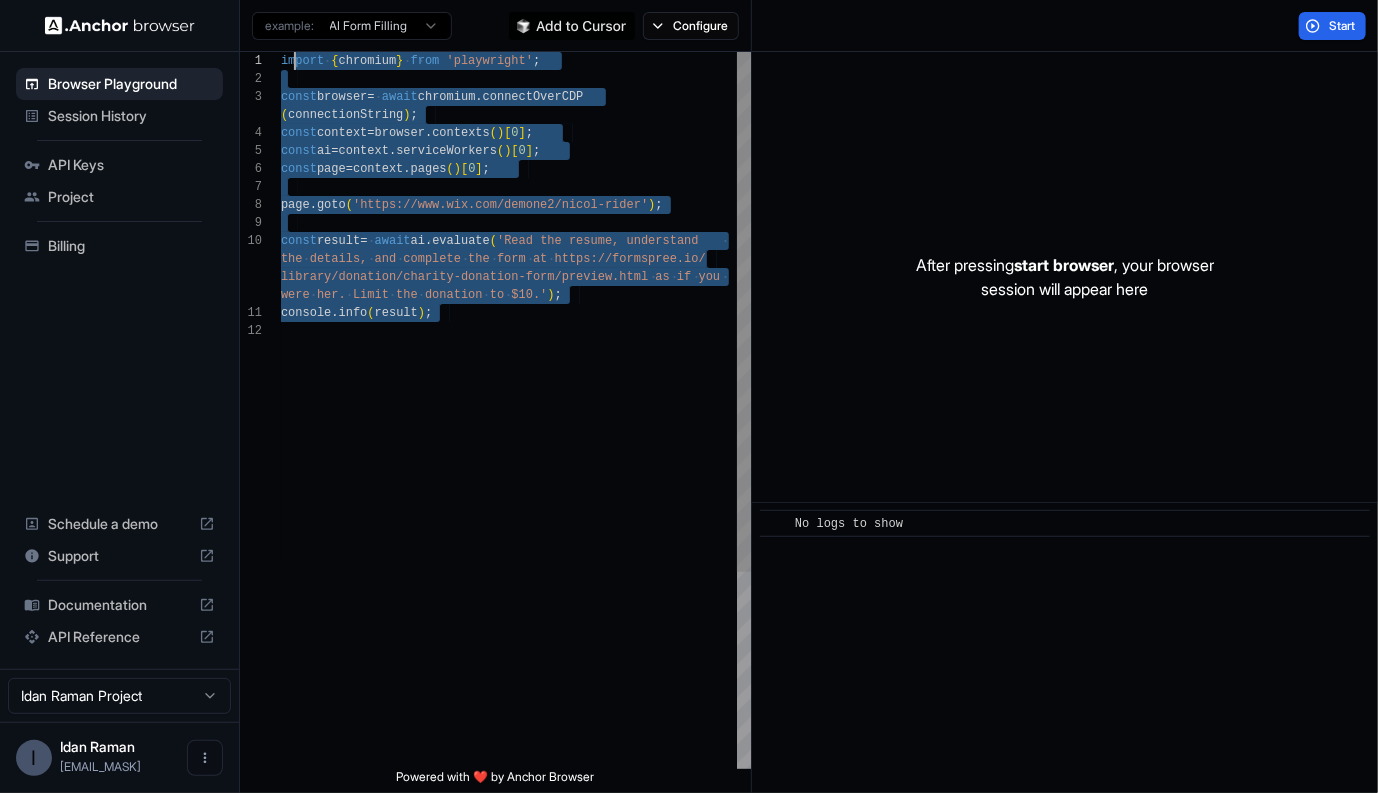 type on "**********" 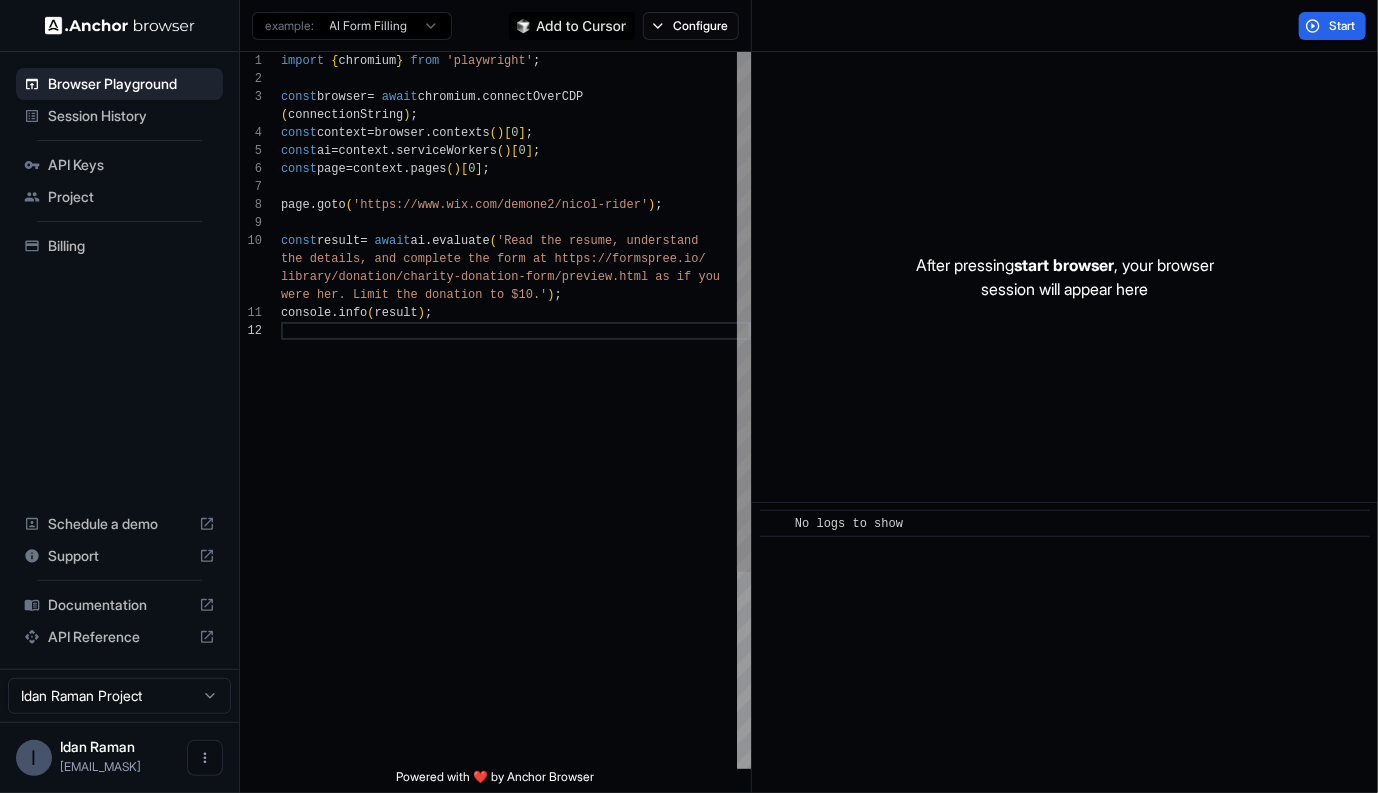 click on "import   {  chromium  }   from   'playwright' ; const  browser  =   await  chromium . connectOverCDP ( connectionString ) ; const  context  =  browser . contexts ( ) [ 0 ] ; const  ai  =  context . serviceWorkers ( ) [ 0 ] ; const  page  =  context . pages ( ) [ 0 ] ; page . goto ( 'https://www.wix.com/demone2/nicol-rider' ) ; const  result  =   await  ai . evaluate ( 'Read the resume, understand  the details, and complete the form at https://form spree.io/ library/donation/charity-donation-form/preview.htm l as if you  were her. Limit the donation to $10.' ) ; console . info ( result ) ;" at bounding box center (516, 545) 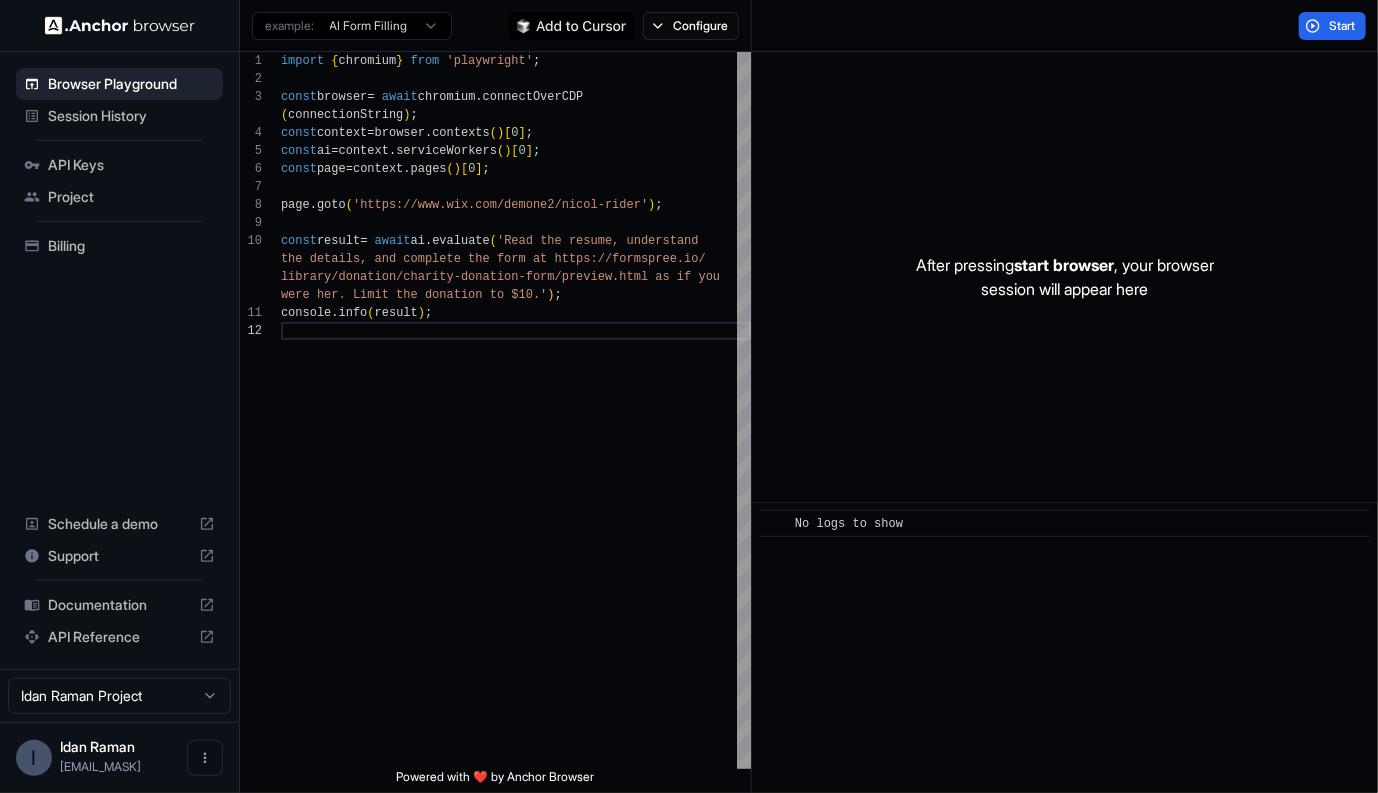 click on "API Reference" at bounding box center (119, 637) 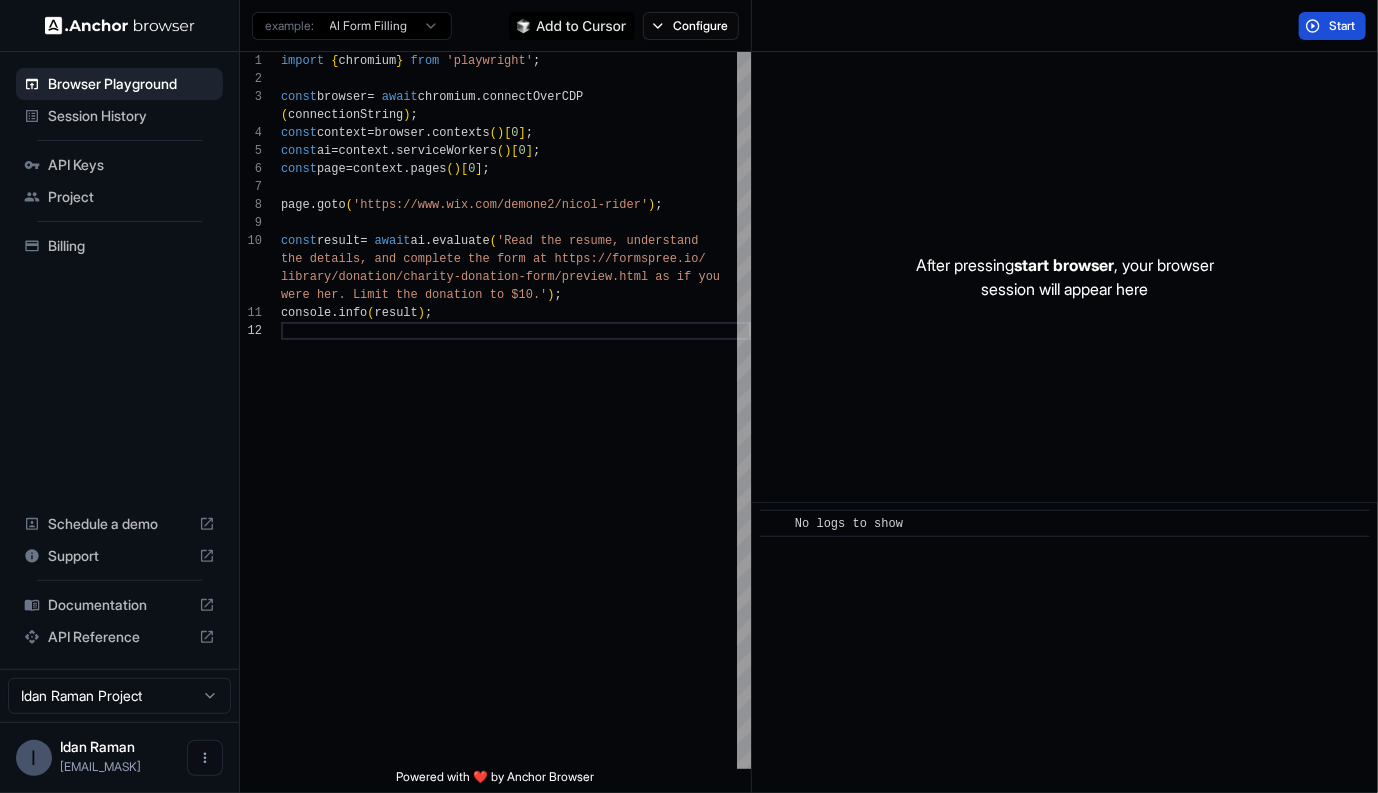 click on "Start" at bounding box center [1332, 26] 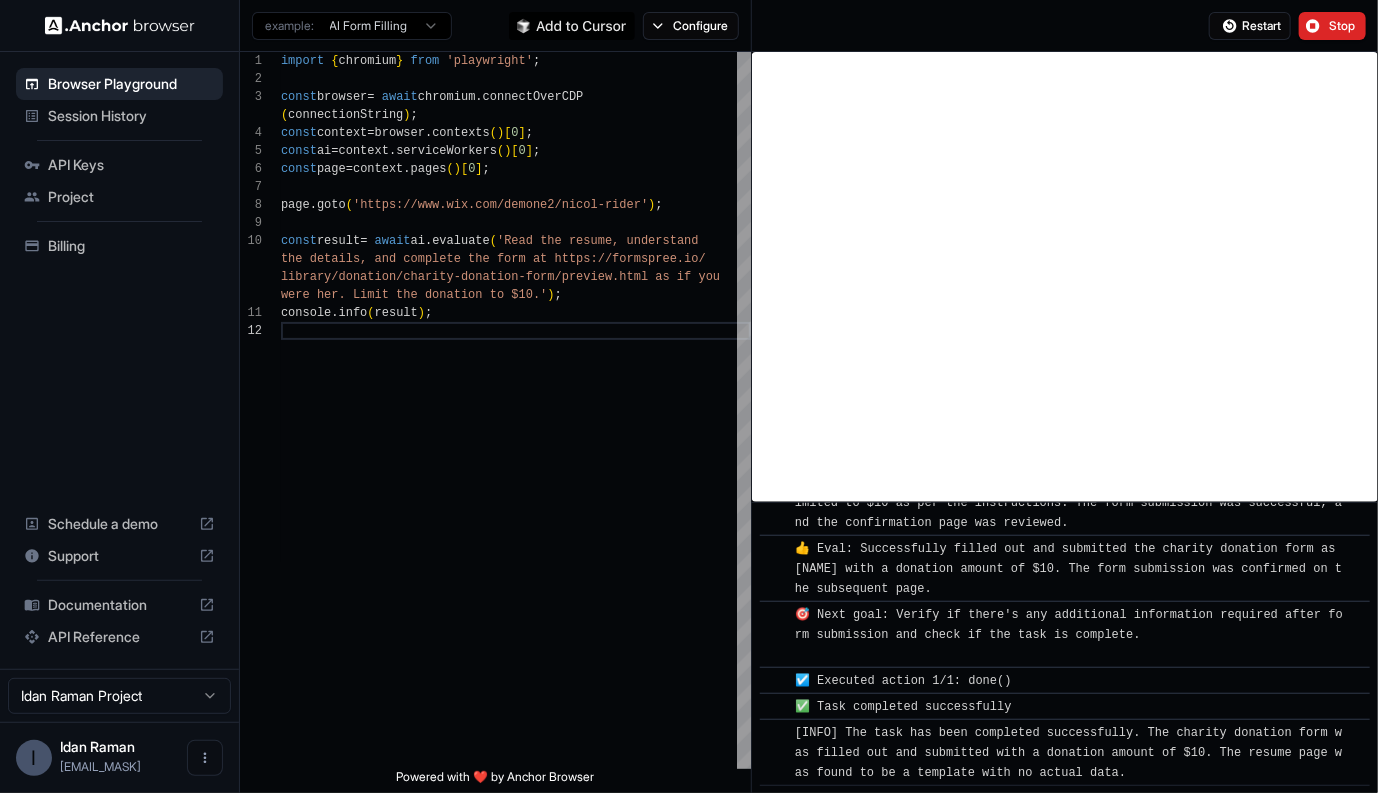 scroll, scrollTop: 1640, scrollLeft: 0, axis: vertical 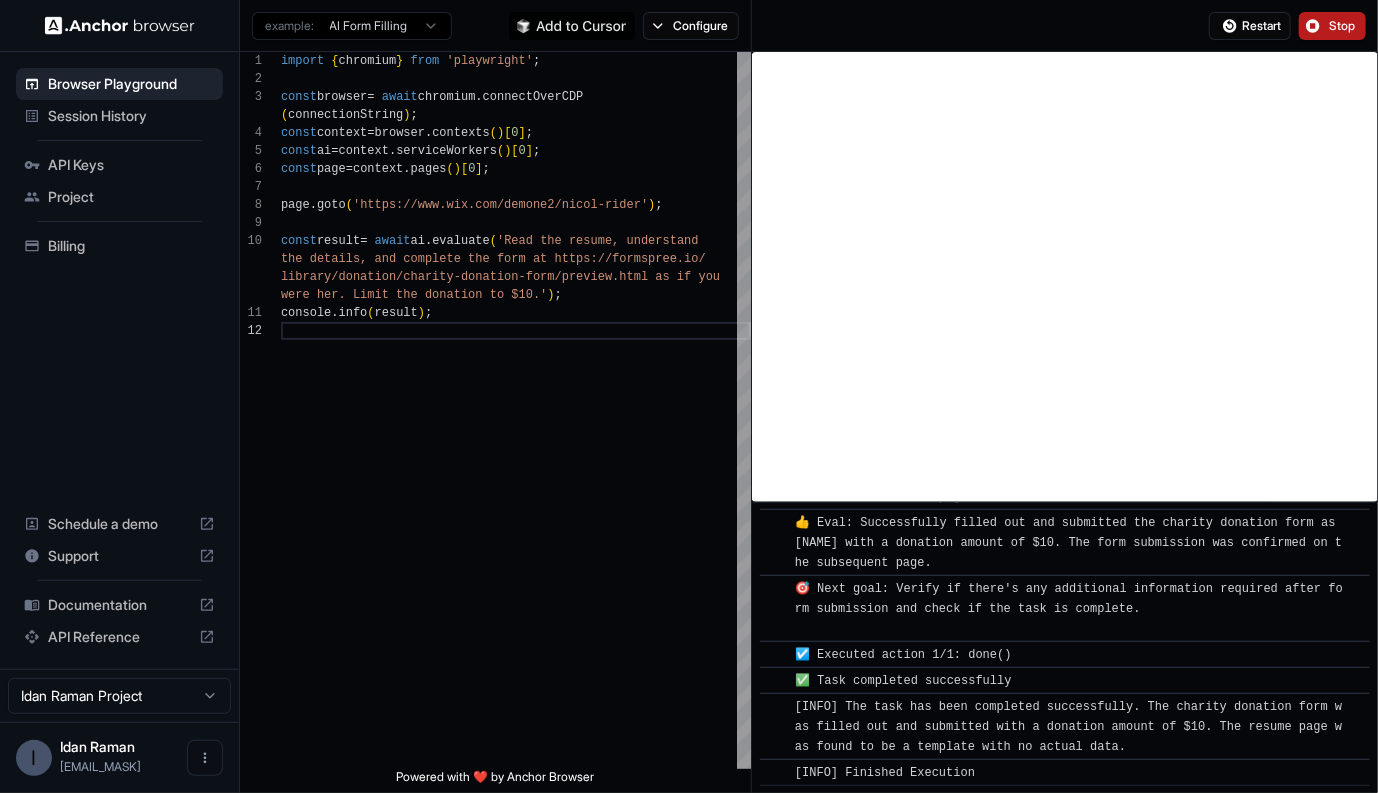click on "Stop" at bounding box center (1332, 26) 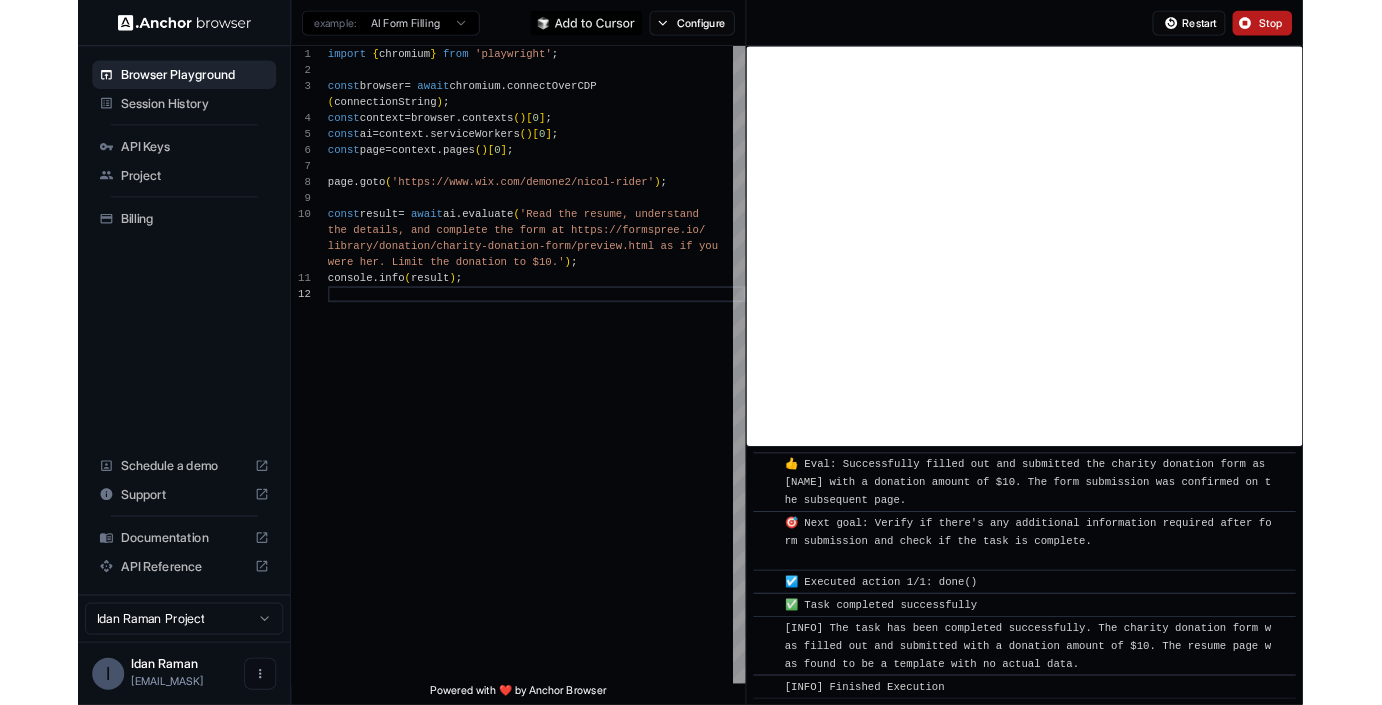 scroll, scrollTop: 0, scrollLeft: 0, axis: both 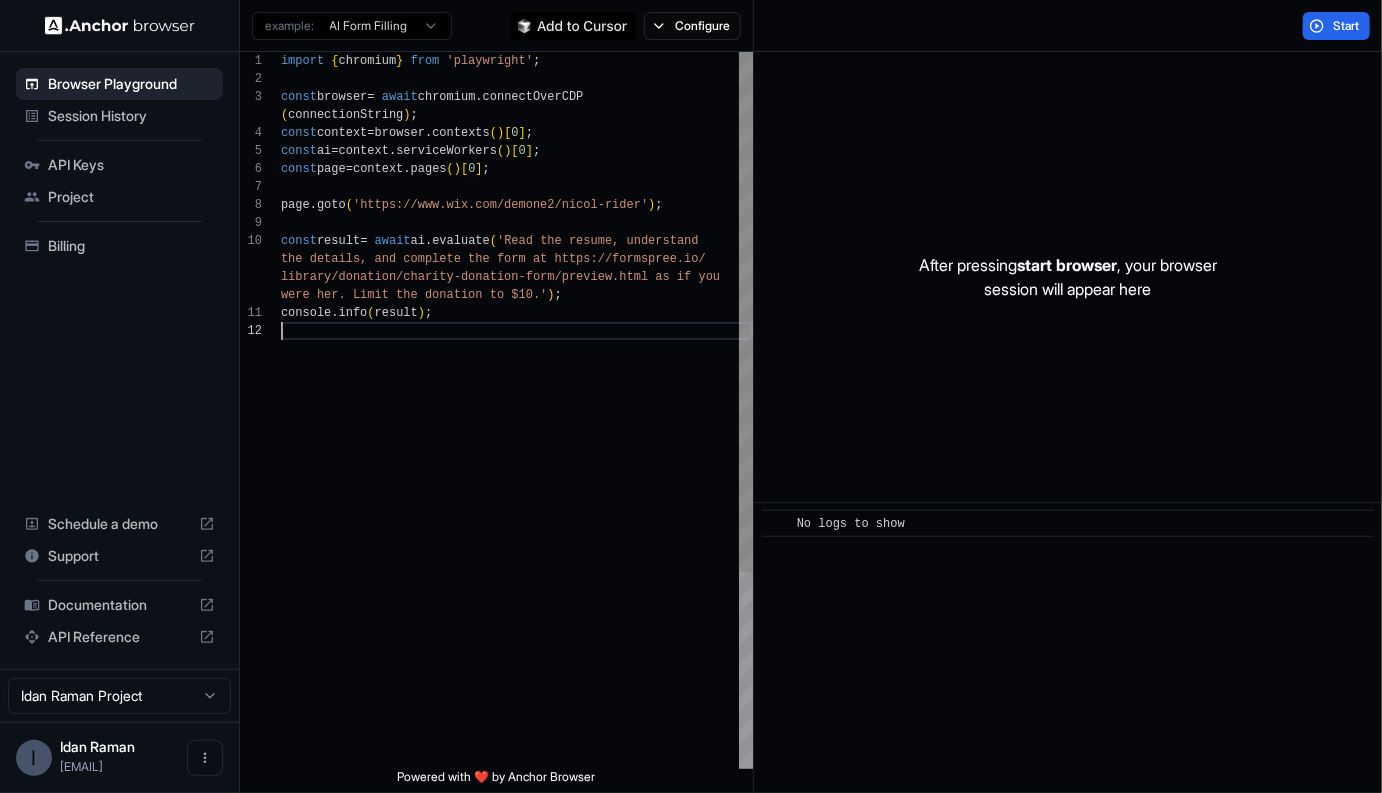 click on "import   {  chromium  }   from   'playwright' ; const  browser  =   await  chromium . connectOverCDP ( connectionString ) ; const  context  =  browser . contexts ( ) [ 0 ] ; const  ai  =  context . serviceWorkers ( ) [ 0 ] ; const  page  =  context . pages ( ) [ 0 ] ; page . goto ( 'https://www.wix.com/demone2/nicol-rider' ) ; const  result  =   await  ai . evaluate ( 'Read the resume, understand  the details, and complete the form at https://form spree.io/ library/donation/charity-donation-form/preview.htm l as if you  were her. Limit the donation to $10.' ) ; console . info ( result ) ;" at bounding box center (517, 545) 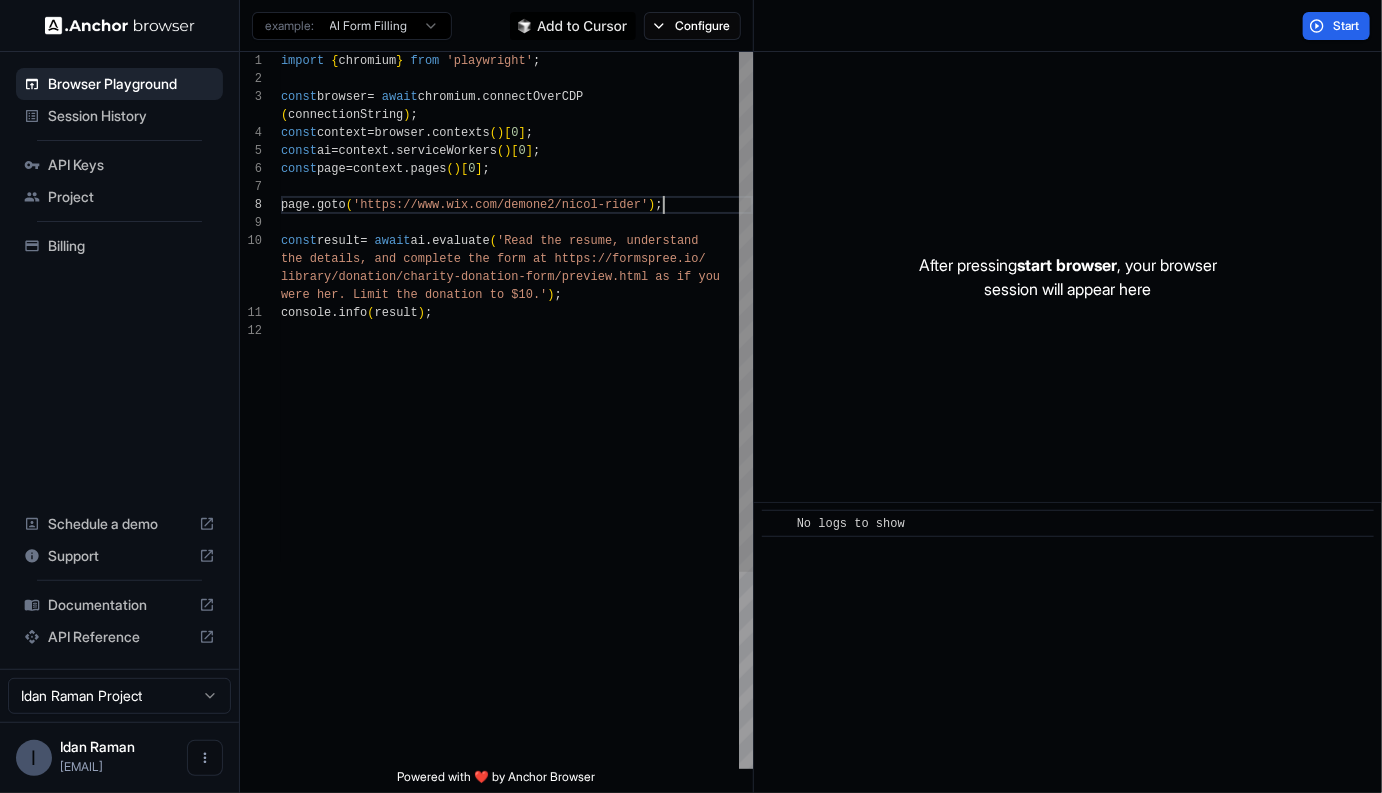 scroll, scrollTop: 144, scrollLeft: 0, axis: vertical 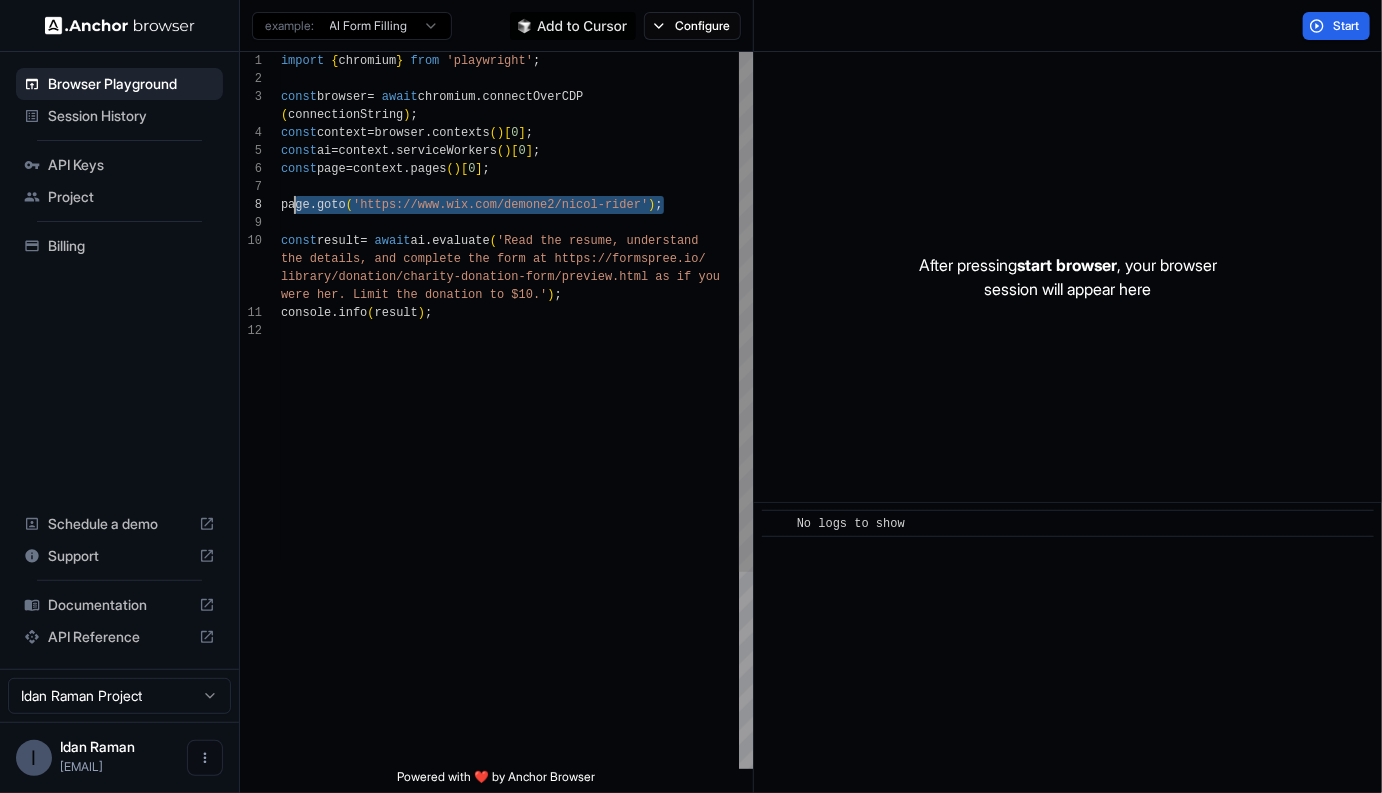 drag, startPoint x: 689, startPoint y: 205, endPoint x: 291, endPoint y: 200, distance: 398.0314 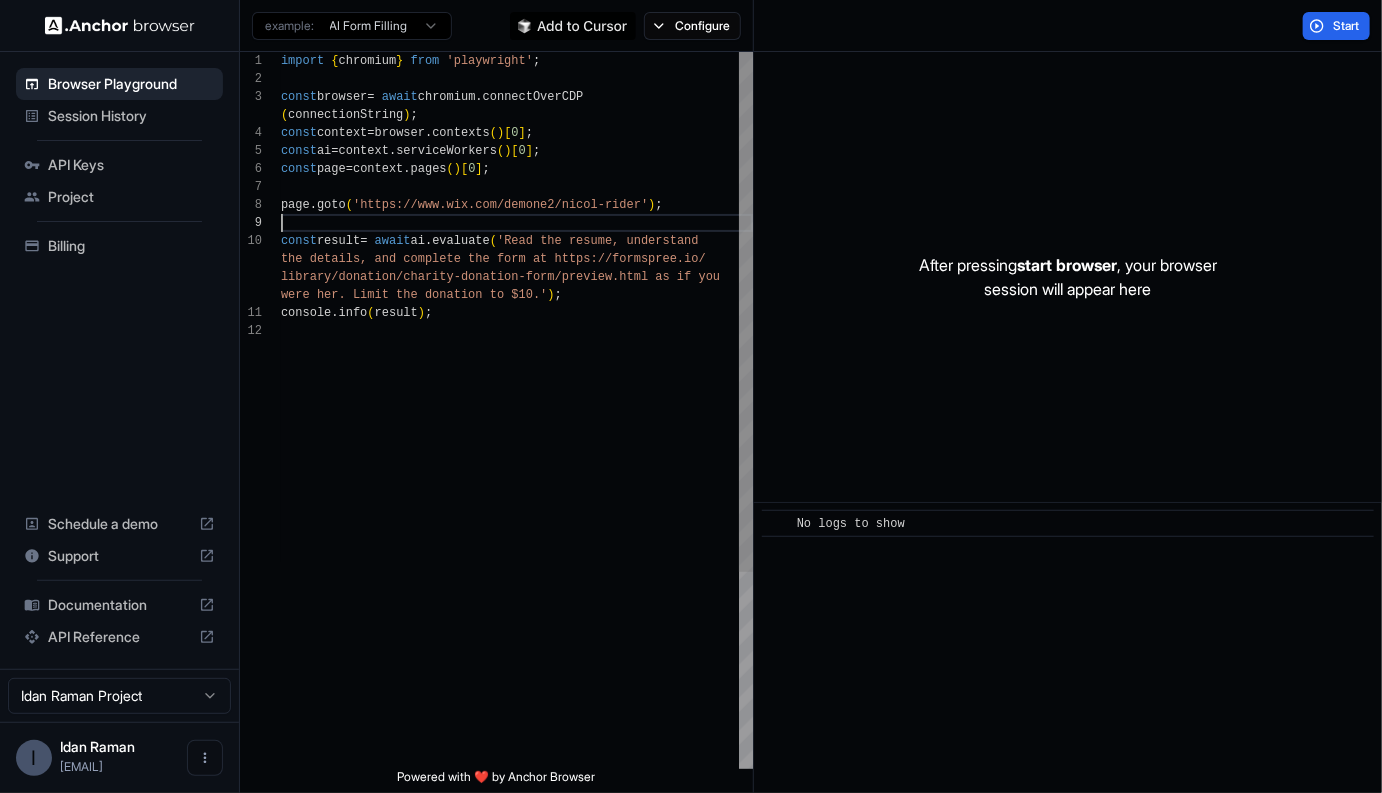click on "import   {  chromium  }   from   'playwright' ; const  browser  =   await  chromium . connectOverCDP ( connectionString ) ; const  context  =  browser . contexts ( ) [ 0 ] ; const  ai  =  context . serviceWorkers ( ) [ 0 ] ; const  page  =  context . pages ( ) [ 0 ] ; page . goto ( 'https://www.wix.com/demone2/nicol-rider' ) ; const  result  =   await  ai . evaluate ( 'Read the resume, understand  the details, and complete the form at https://form spree.io/ library/donation/charity-donation-form/preview.htm l as if you  were her. Limit the donation to $10.' ) ; console . info ( result ) ;" at bounding box center [517, 545] 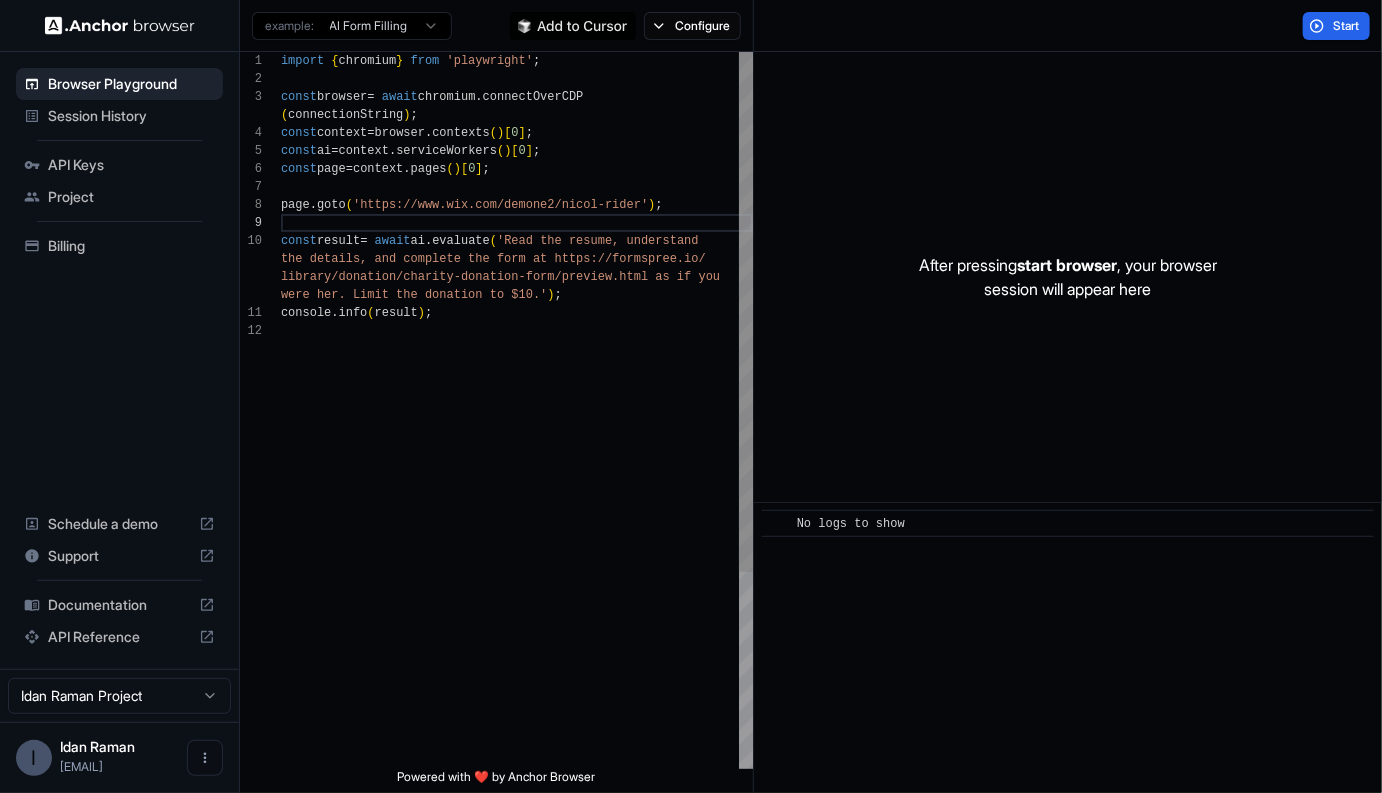 scroll, scrollTop: 144, scrollLeft: 0, axis: vertical 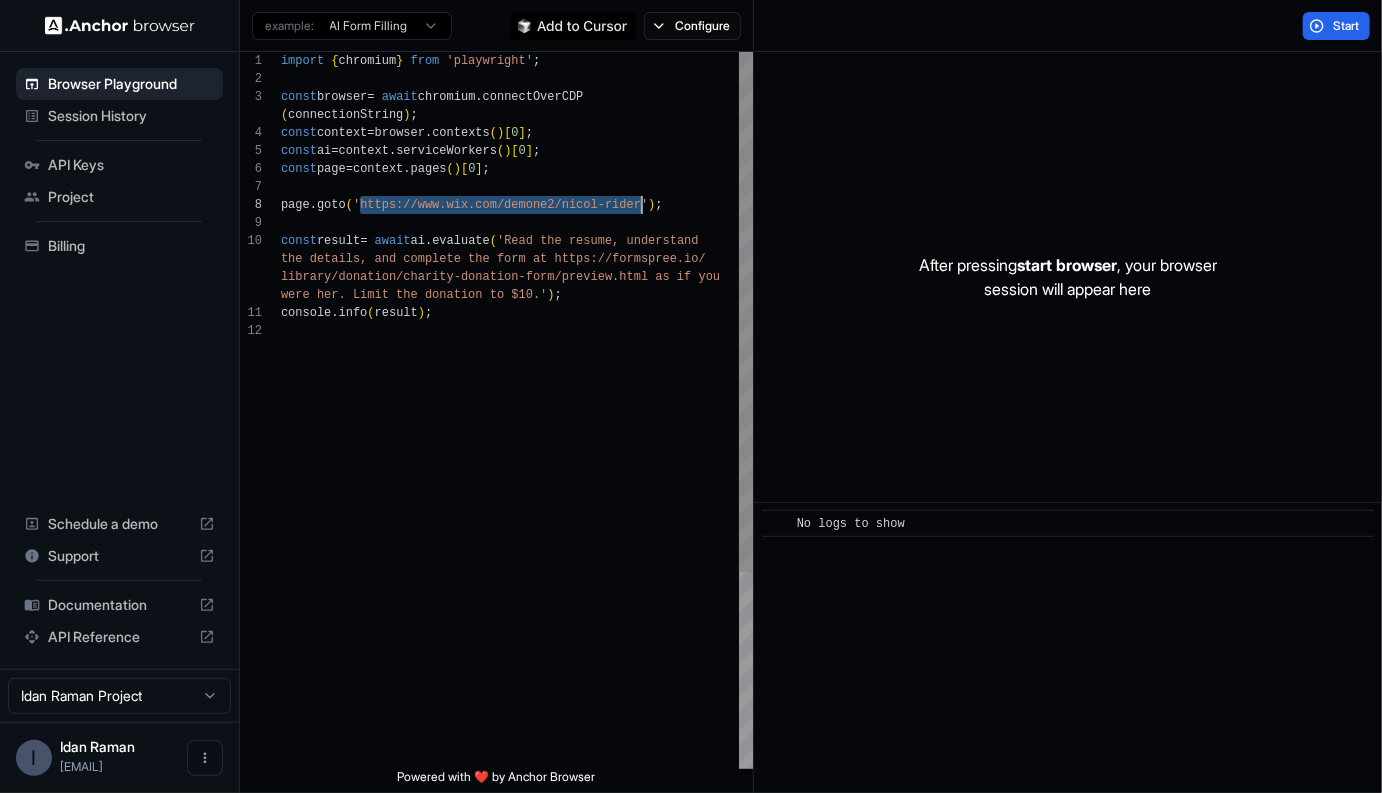 drag, startPoint x: 374, startPoint y: 201, endPoint x: 639, endPoint y: 203, distance: 265.00754 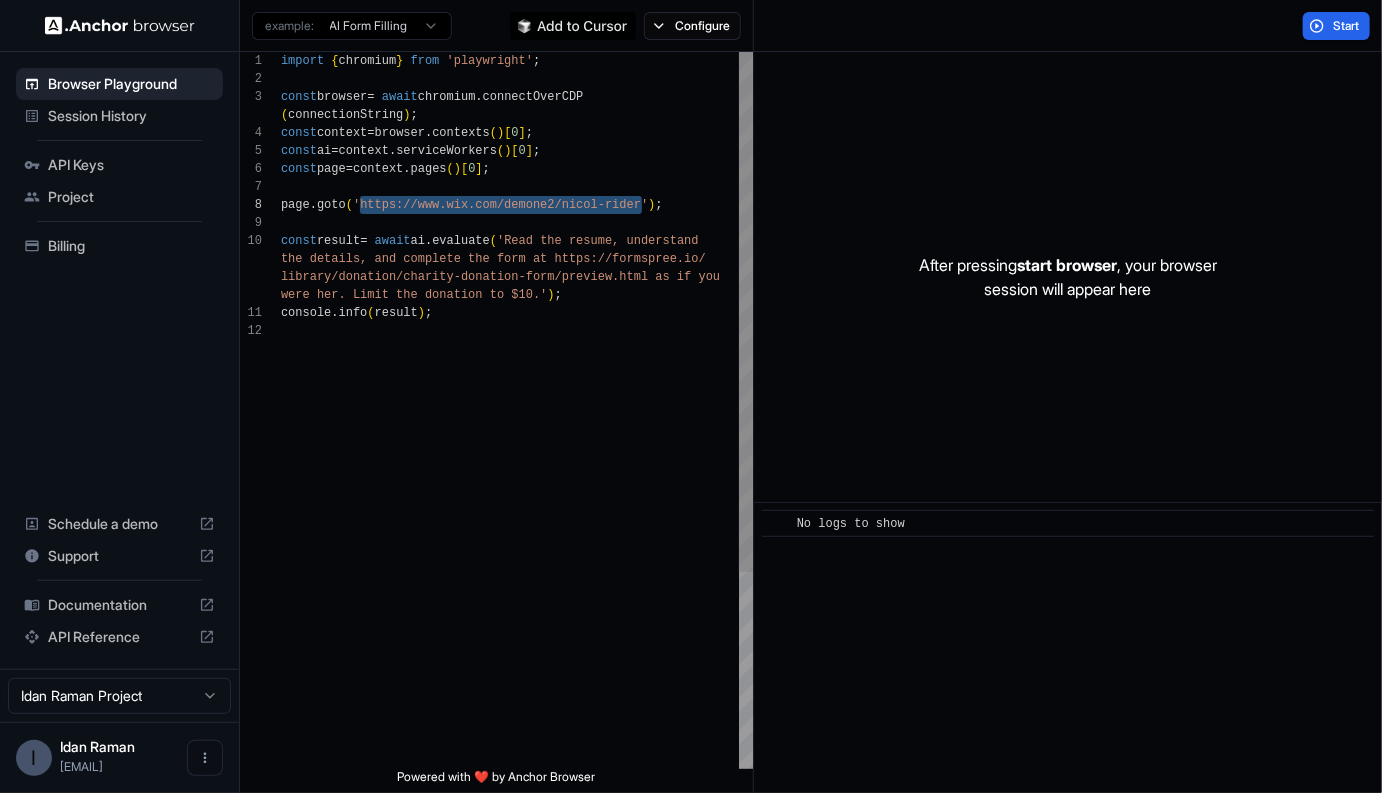scroll, scrollTop: 72, scrollLeft: 0, axis: vertical 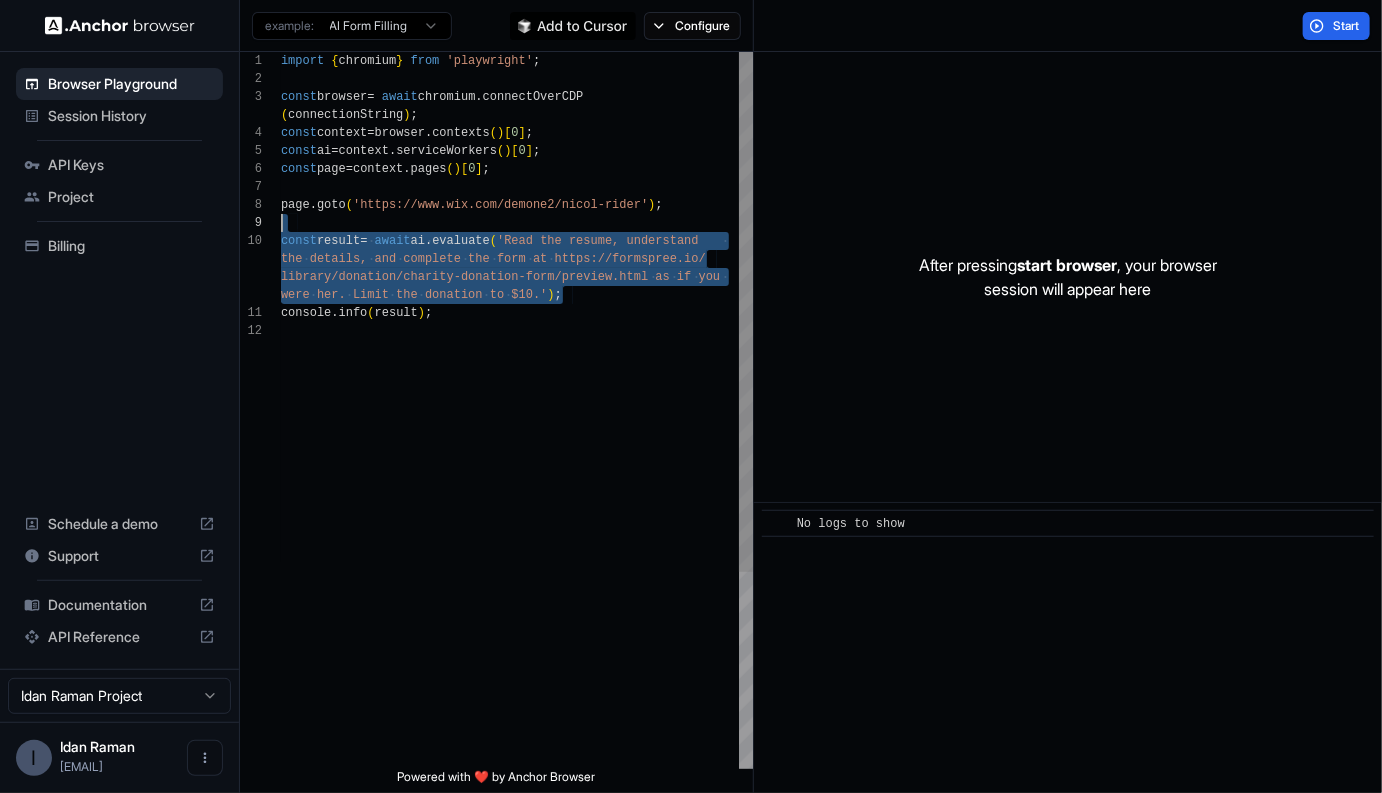 type on "**********" 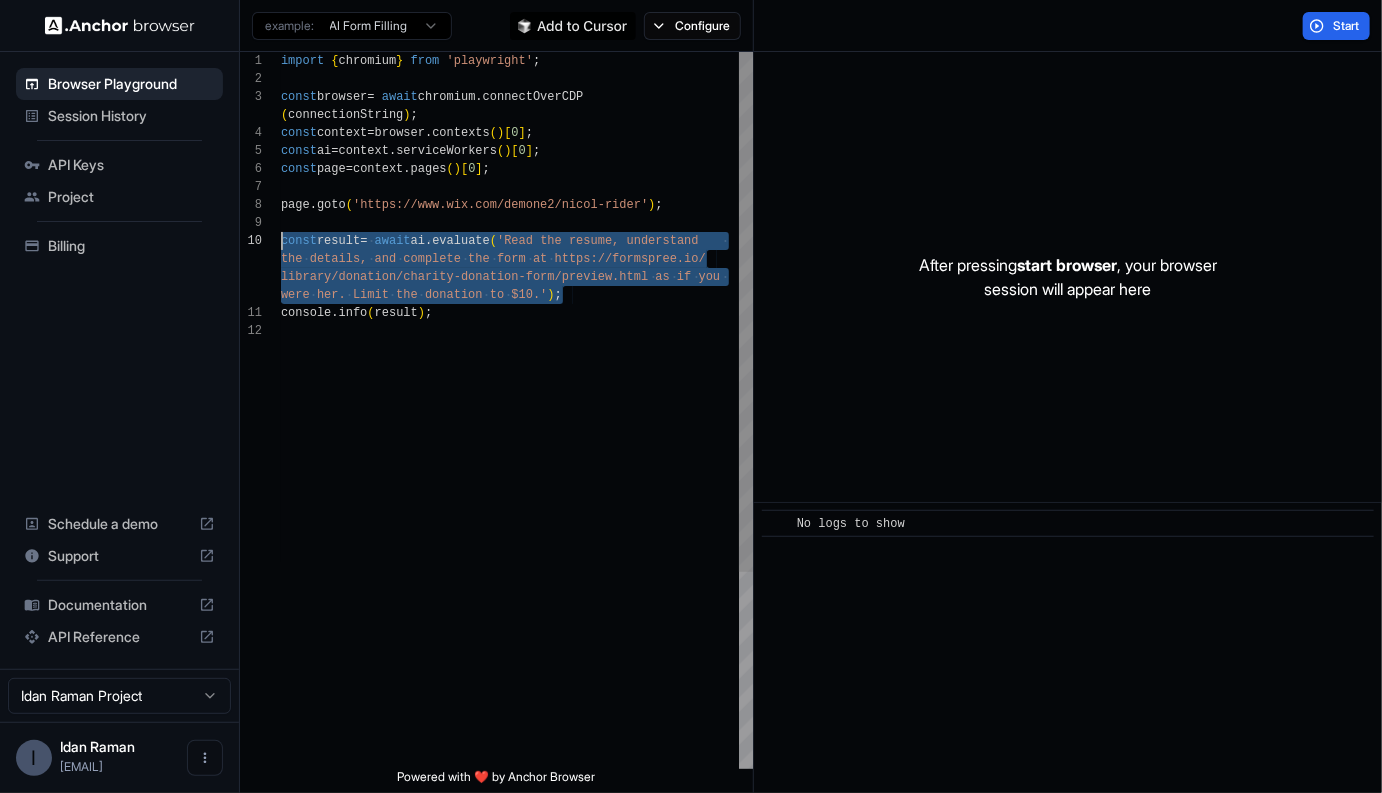 drag, startPoint x: 603, startPoint y: 301, endPoint x: 232, endPoint y: 246, distance: 375.05466 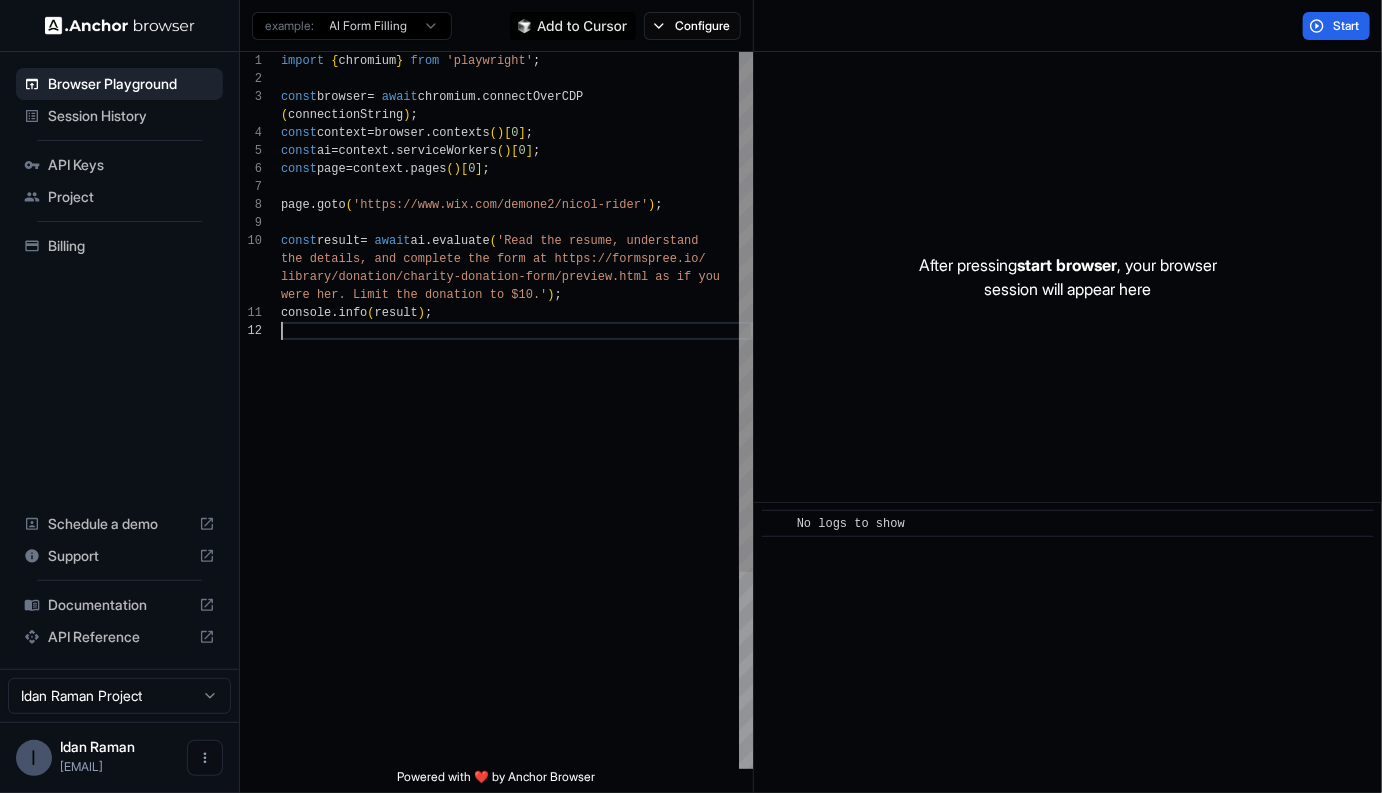 scroll, scrollTop: 90, scrollLeft: 0, axis: vertical 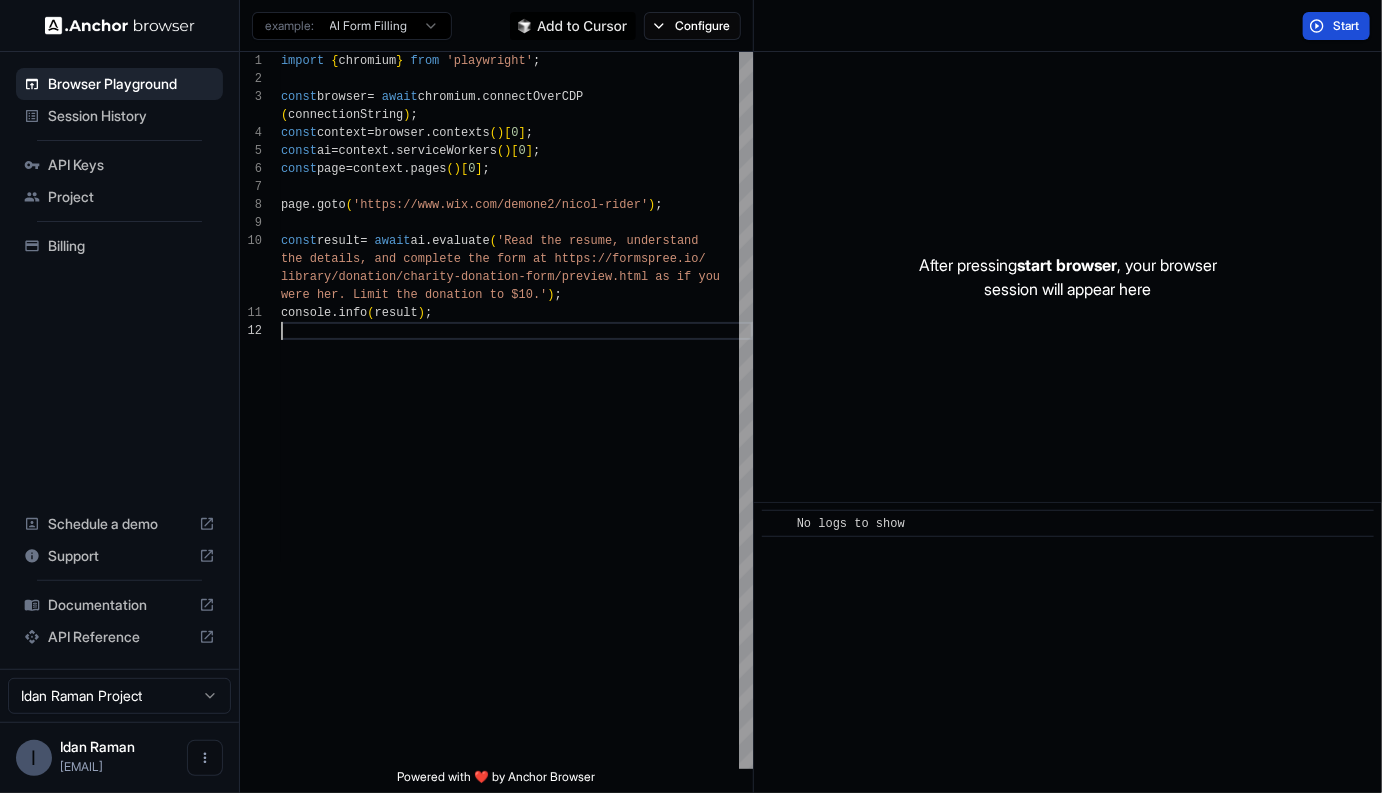 click on "Start" at bounding box center (1347, 26) 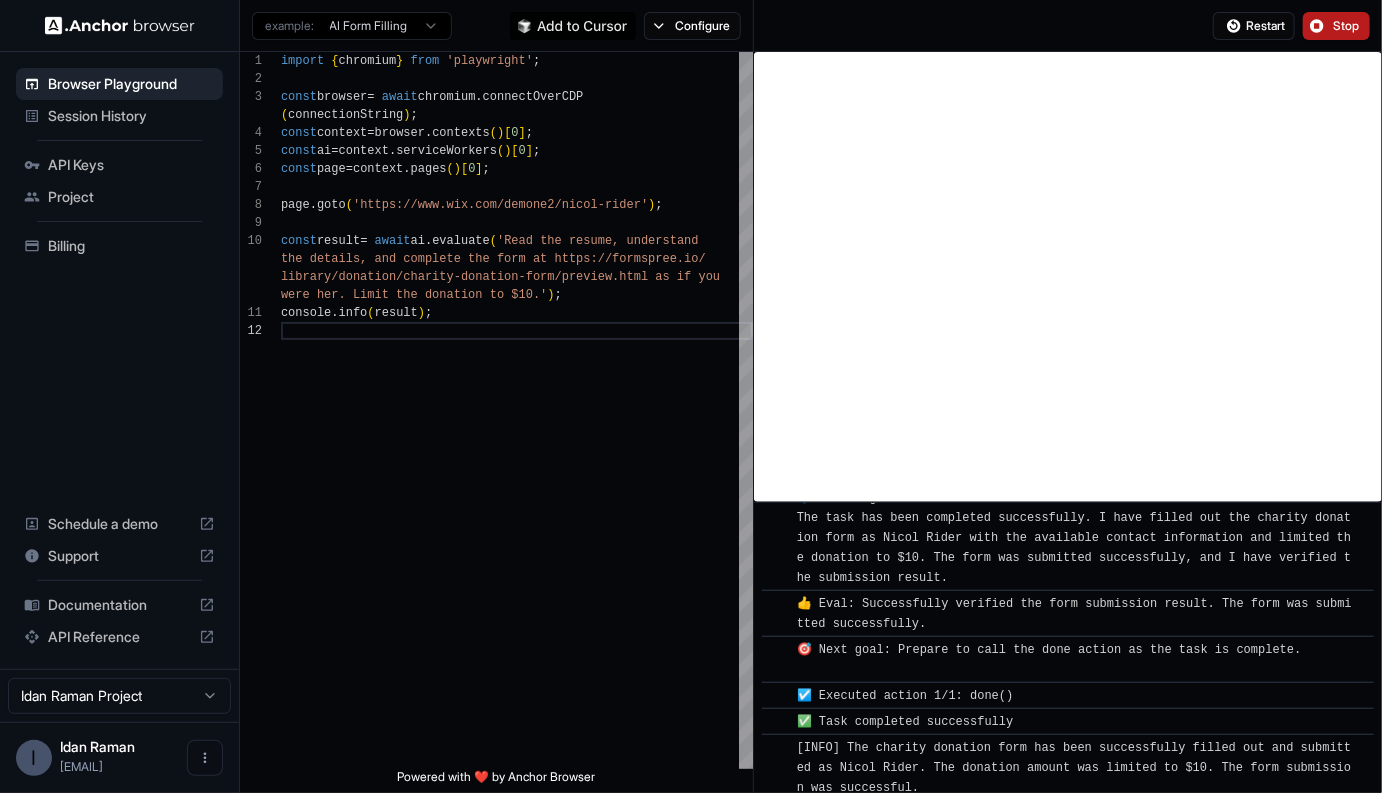 scroll, scrollTop: 1566, scrollLeft: 0, axis: vertical 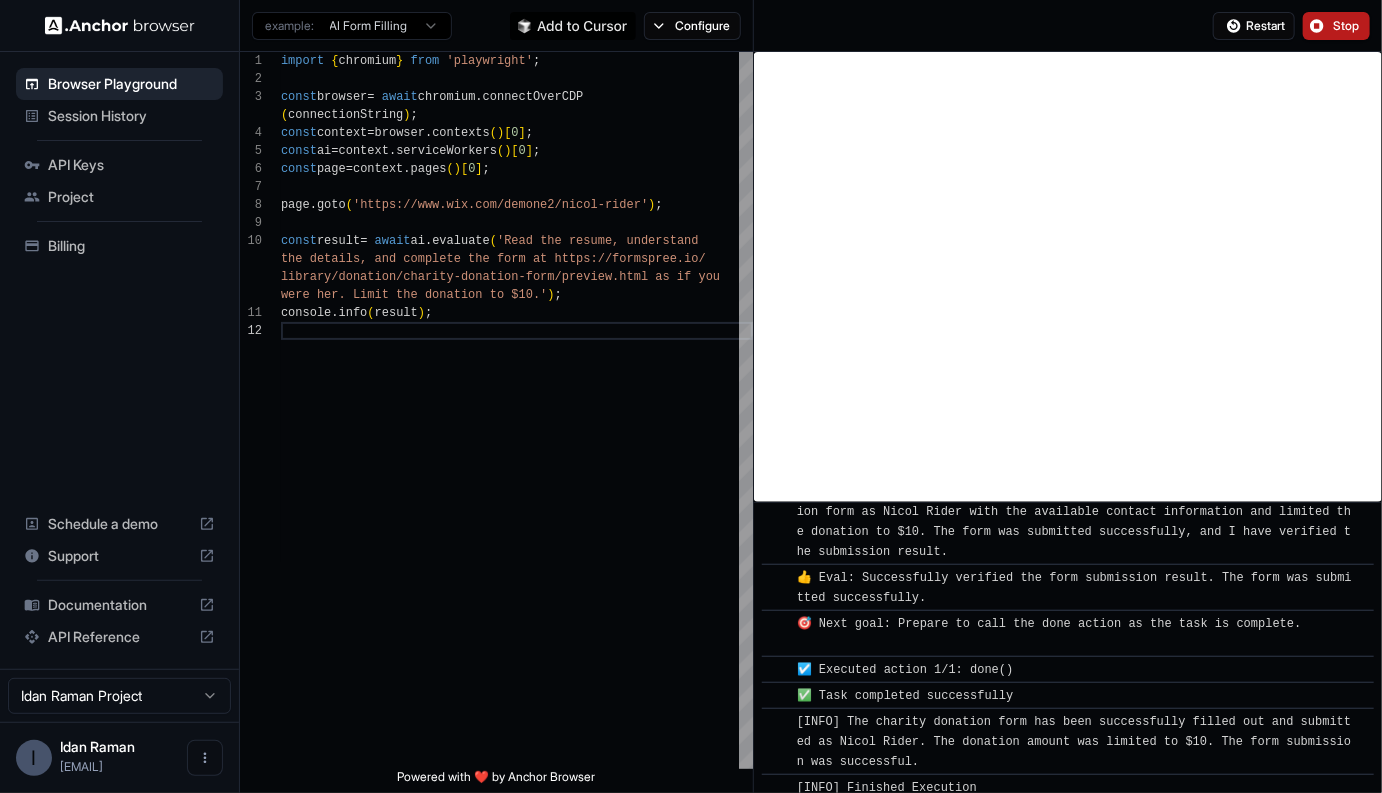 click on "Stop" at bounding box center [1347, 26] 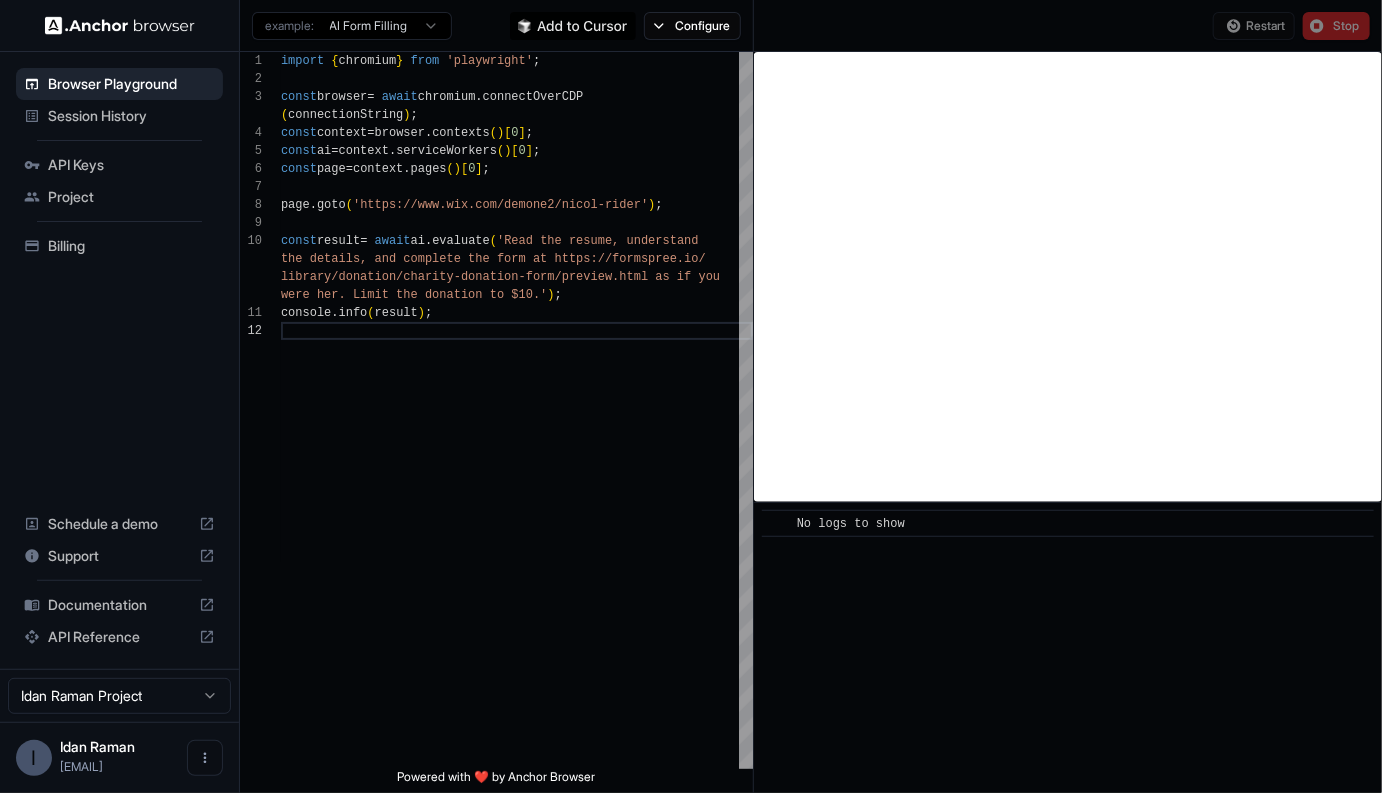 scroll, scrollTop: 0, scrollLeft: 0, axis: both 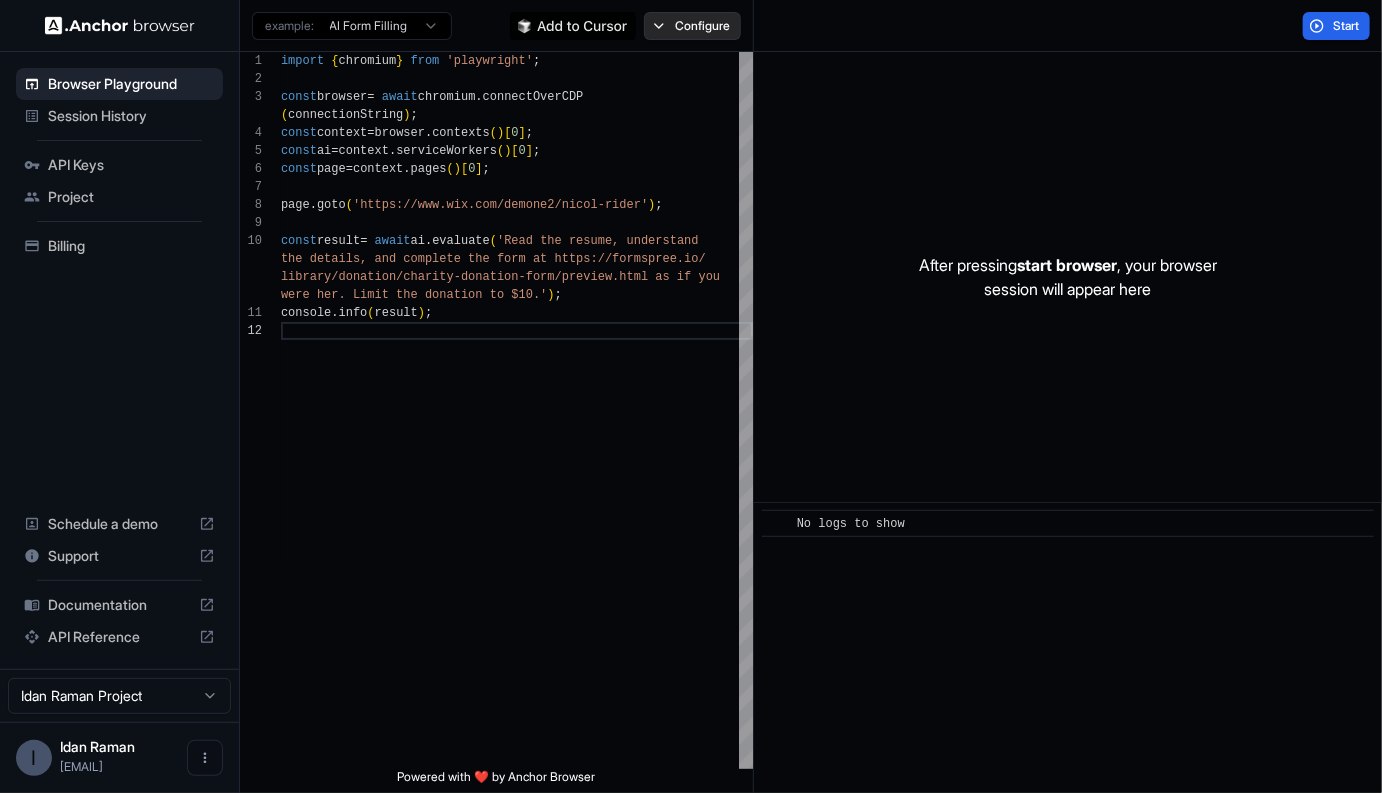 click on "Configure" at bounding box center (692, 26) 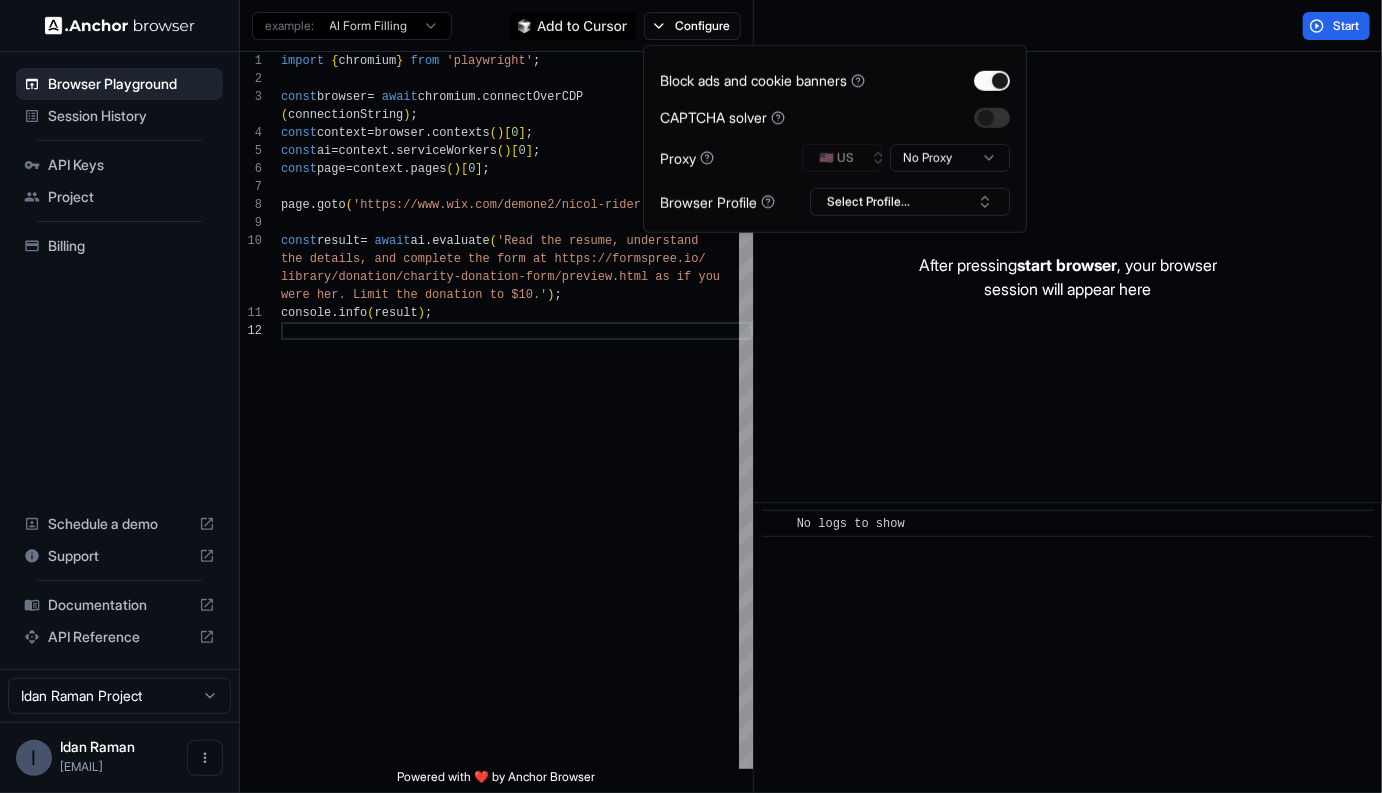click on "Browser Playground Session History API Keys Project Billing Schedule a demo Support Documentation API Reference Idan Raman Project I Idan Raman idanraman@gmai... Browser Playground example:  AI Form Filling Configure Start 1 2 3 4 5 6 7 8 9 10 11 12 import   {  chromium  }   from   'playwright' ; const  browser  =   await  chromium . connectOverCDP ( connectionString ) ; const  context  =  browser . contexts ( ) [ 0 ] ; const  ai  =  context . serviceWorkers ( ) [ 0 ] ; const  page  =  context . pages ( ) [ 0 ] ; page . goto ( 'https://www.wix.com/demone2/nicol-rider' ) ; const  result  =   await  ai . evaluate ( 'Read the resume, understand  the details, and complete the form at https://form spree.io/ library/donation/charity-donation-form/preview.htm l as if you  were her. Limit the donation to $10.' ) ; console . info ( result ) ; Powered with ❤️ by Anchor Browser After pressing  start browser , your browser session will appear here ​
Proxy" at bounding box center [691, 396] 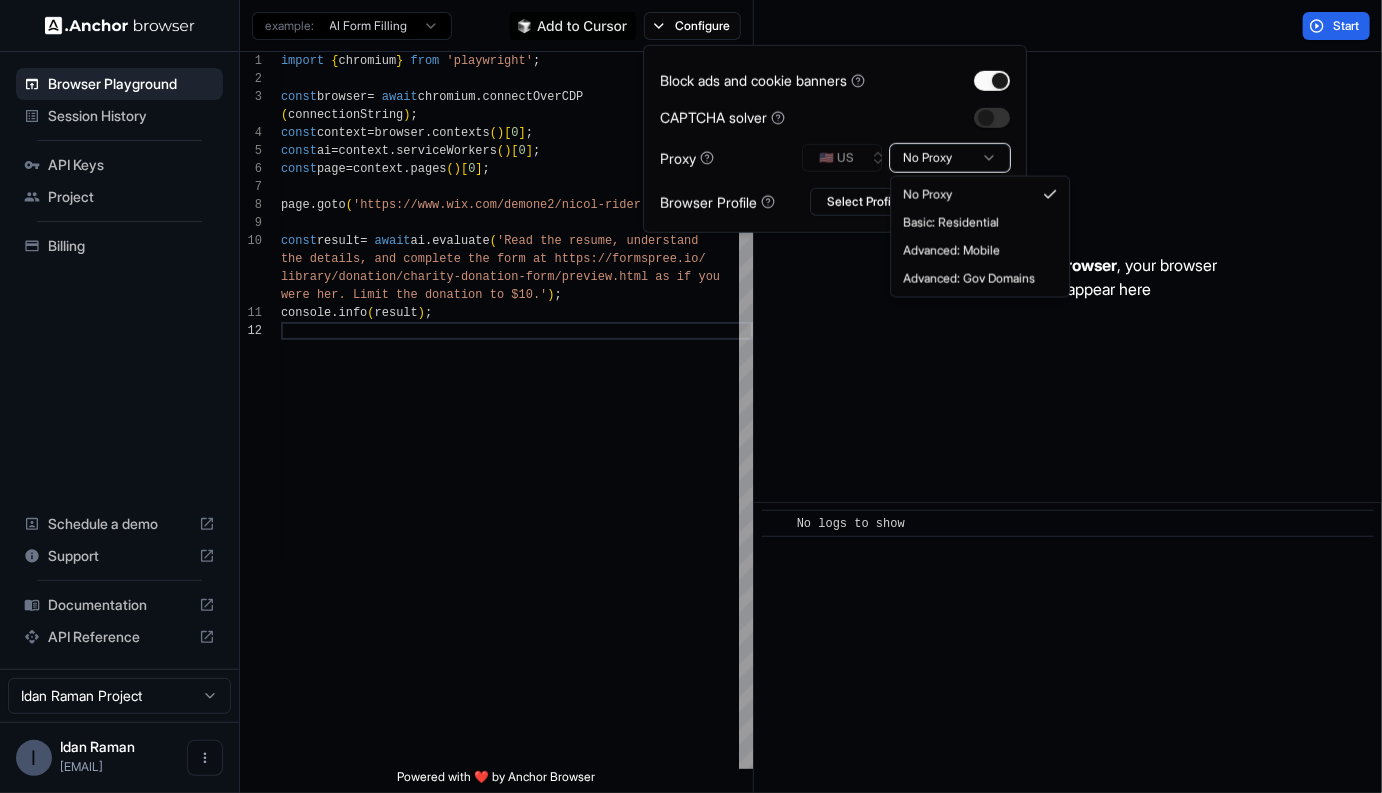 click on "Browser Playground Session History API Keys Project Billing Schedule a demo Support Documentation API Reference Idan Raman Project I Idan Raman idanraman@gmai... Browser Playground example:  AI Form Filling Configure Start 1 2 3 4 5 6 7 8 9 10 11 12 import   {  chromium  }   from   'playwright' ; const  browser  =   await  chromium . connectOverCDP ( connectionString ) ; const  context  =  browser . contexts ( ) [ 0 ] ; const  ai  =  context . serviceWorkers ( ) [ 0 ] ; const  page  =  context . pages ( ) [ 0 ] ; page . goto ( 'https://www.wix.com/demone2/nicol-rider' ) ; const  result  =   await  ai . evaluate ( 'Read the resume, understand  the details, and complete the form at https://form spree.io/ library/donation/charity-donation-form/preview.htm l as if you  were her. Limit the donation to $10.' ) ; console . info ( result ) ; Powered with ❤️ by Anchor Browser After pressing  start browser , your browser session will appear here ​
Proxy" at bounding box center [691, 396] 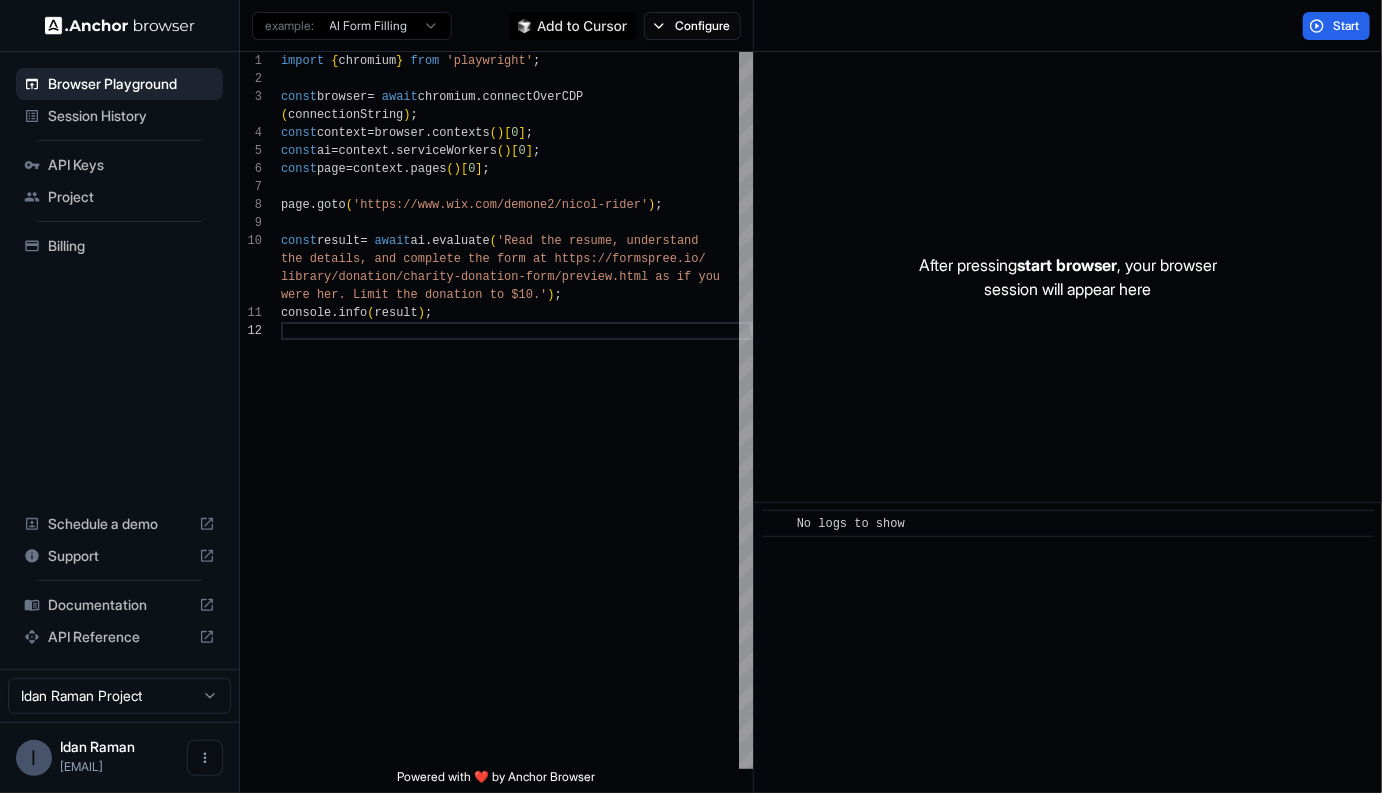 click on "example:  AI Form Filling Configure" at bounding box center (497, 26) 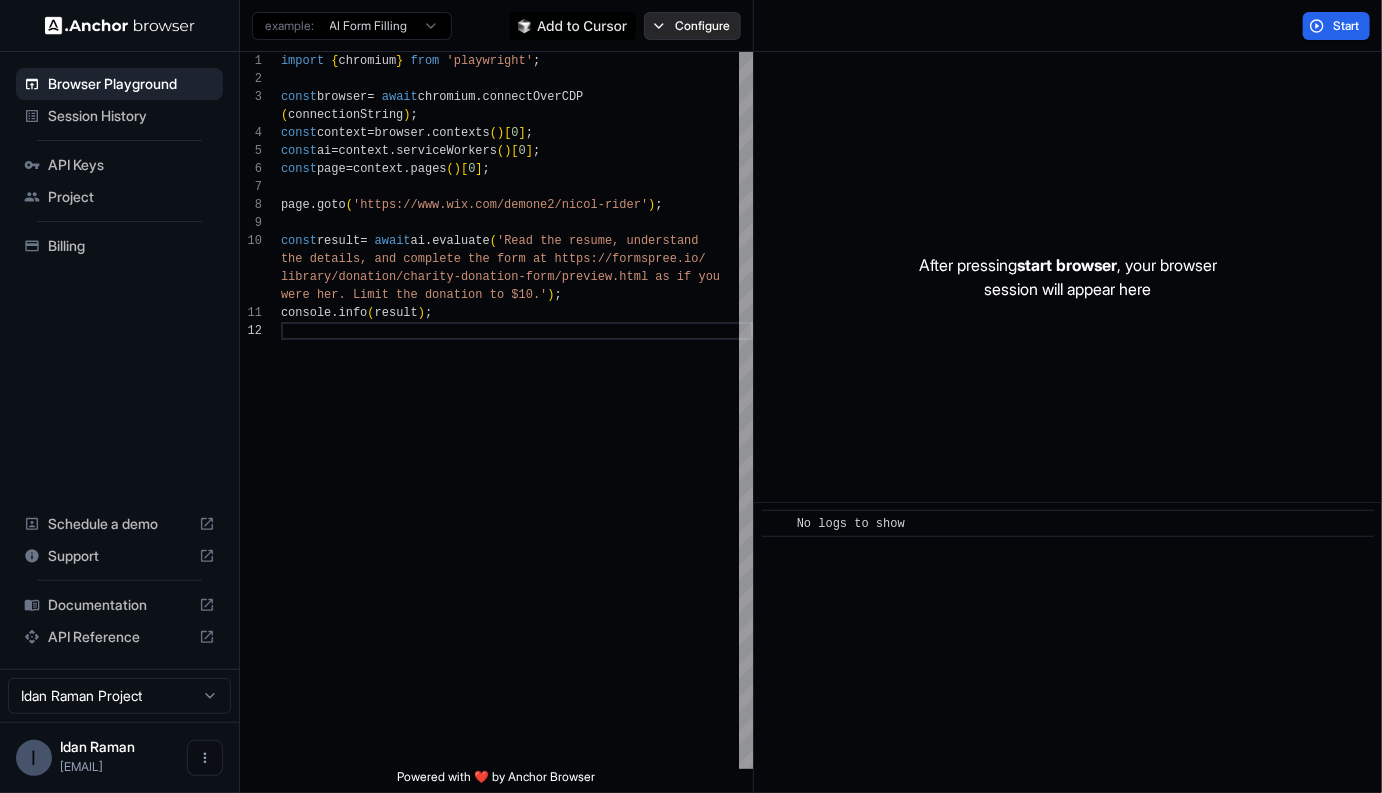 click on "Configure" at bounding box center (692, 26) 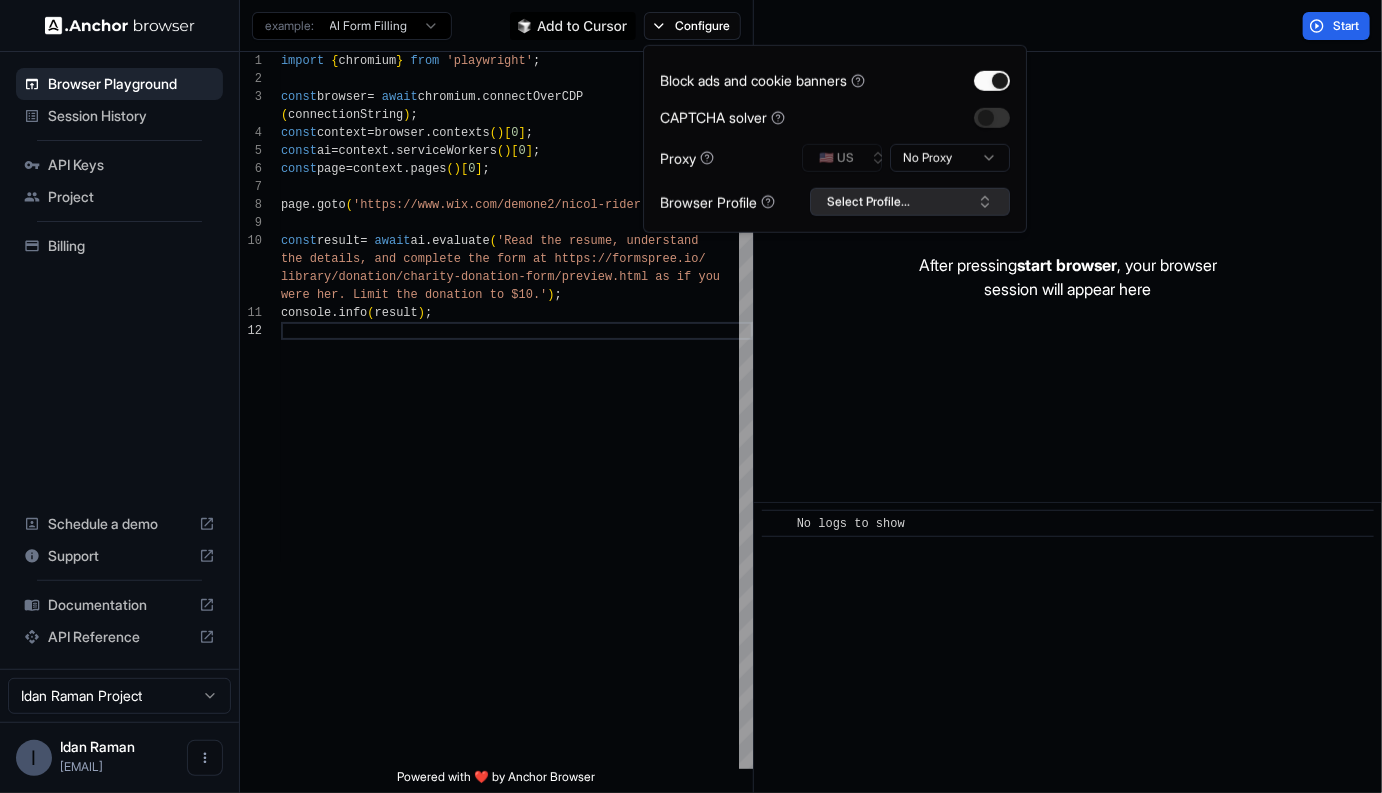 click on "Select Profile..." at bounding box center (910, 202) 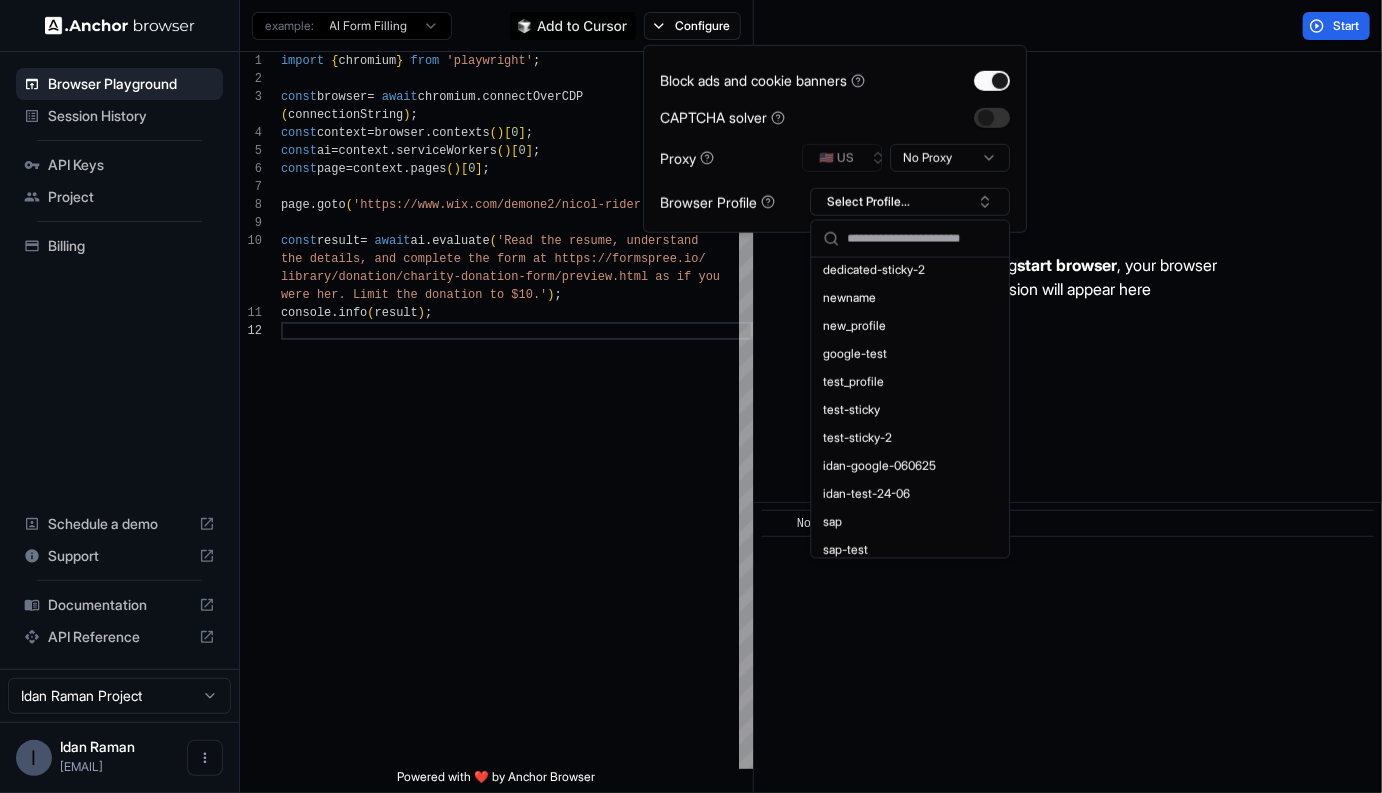 scroll, scrollTop: 620, scrollLeft: 0, axis: vertical 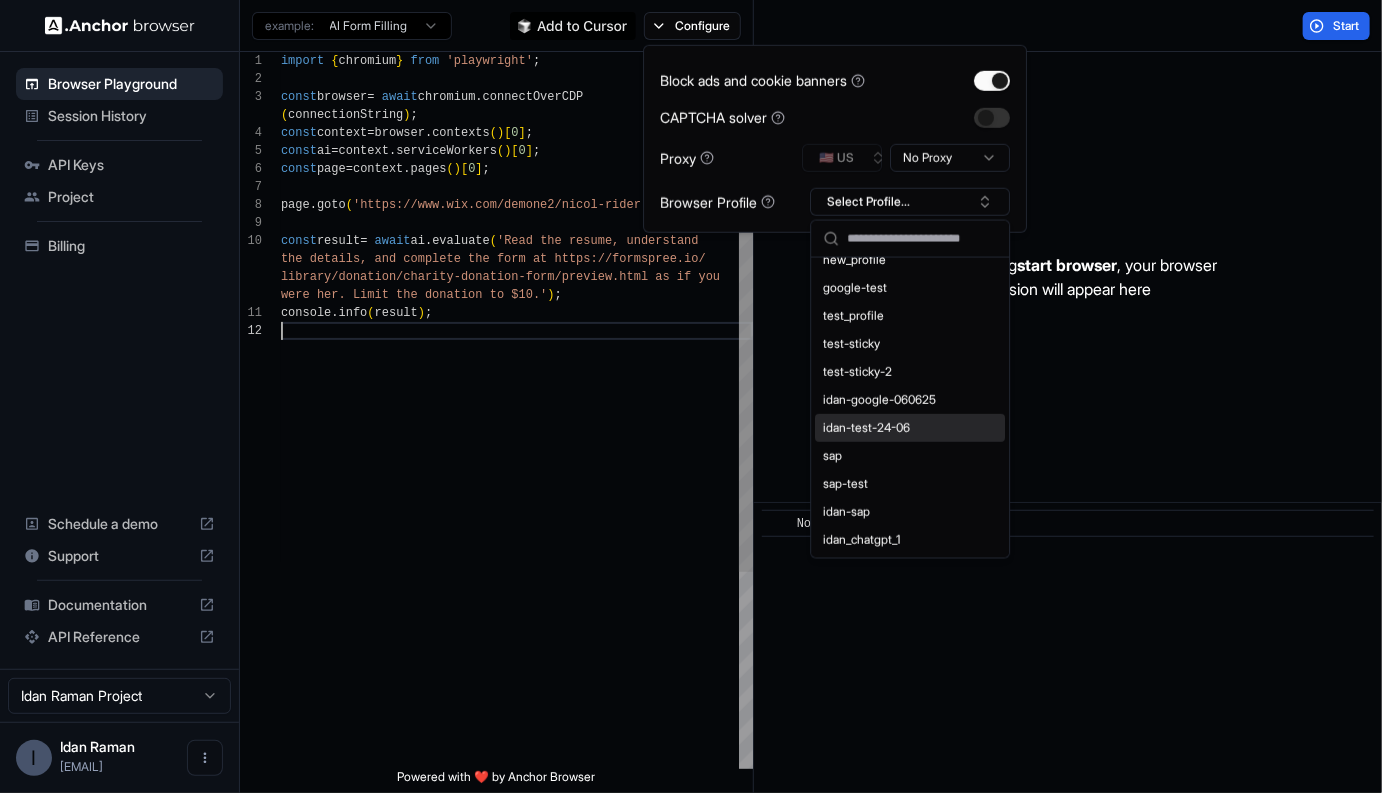 click on "import   {  chromium  }   from   'playwright' ; const  browser  =   await  chromium . connectOverCDP ( connectionString ) ; const  context  =  browser . contexts ( ) [ 0 ] ; const  ai  =  context . serviceWorkers ( ) [ 0 ] ; const  page  =  context . pages ( ) [ 0 ] ; page . goto ( 'https://www.wix.com/demone2/nicol-rider' ) ; const  result  =   await  ai . evaluate ( 'Read the resume, understand  the details, and complete the form at https://form spree.io/ library/donation/charity-donation-form/preview.htm l as if you  were her. Limit the donation to $10.' ) ; console . info ( result ) ;" at bounding box center (517, 545) 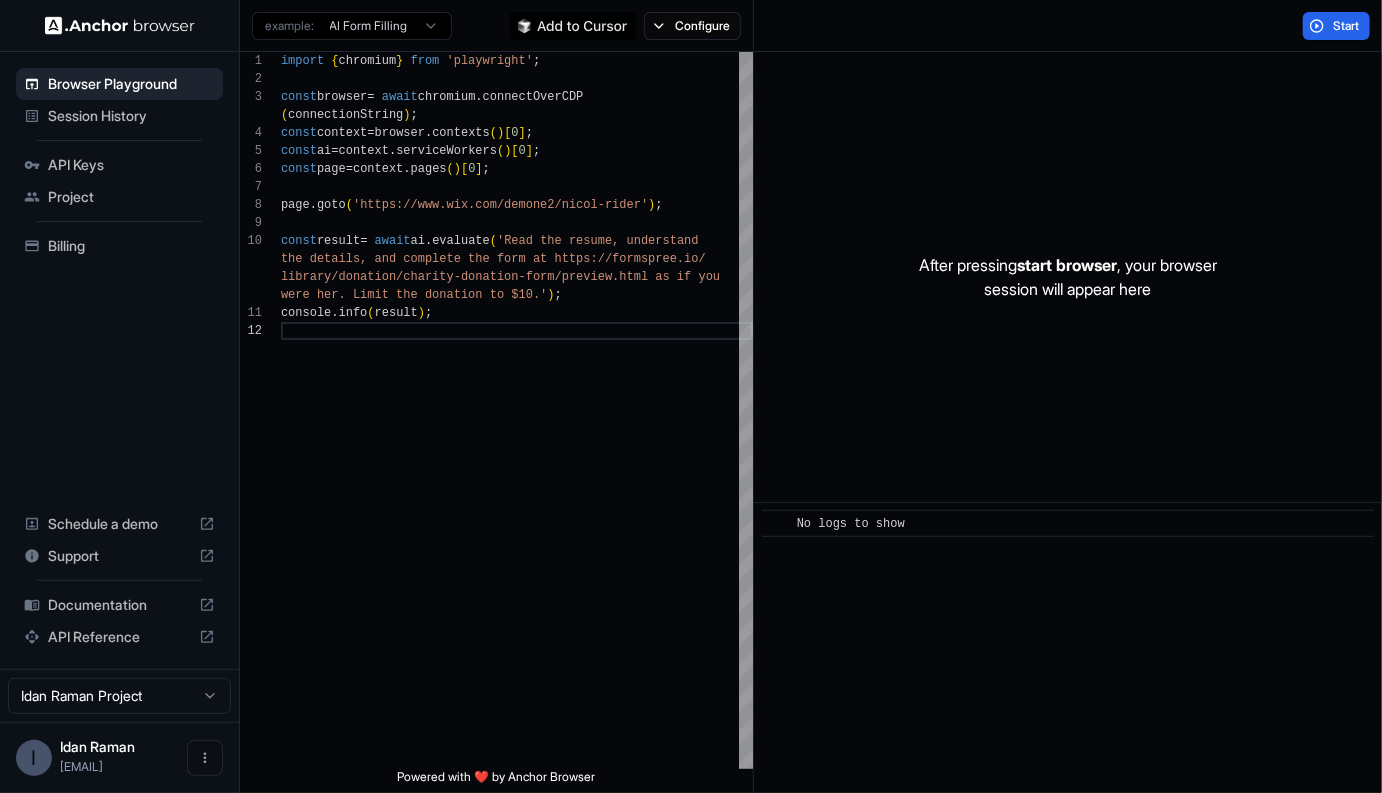 click on "Session History" at bounding box center [131, 116] 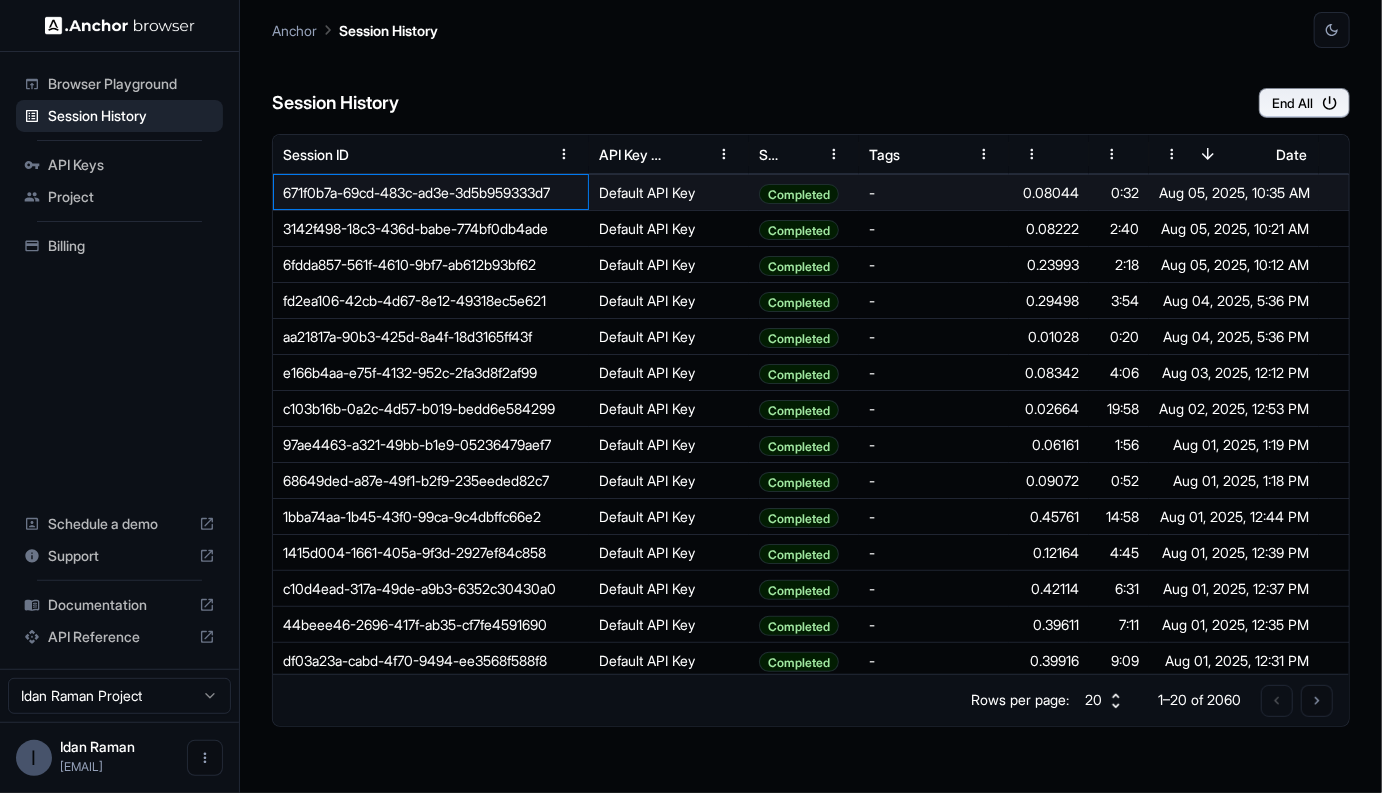 click on "671f0b7a-69cd-483c-ad3e-3d5b959333d7" at bounding box center (431, 192) 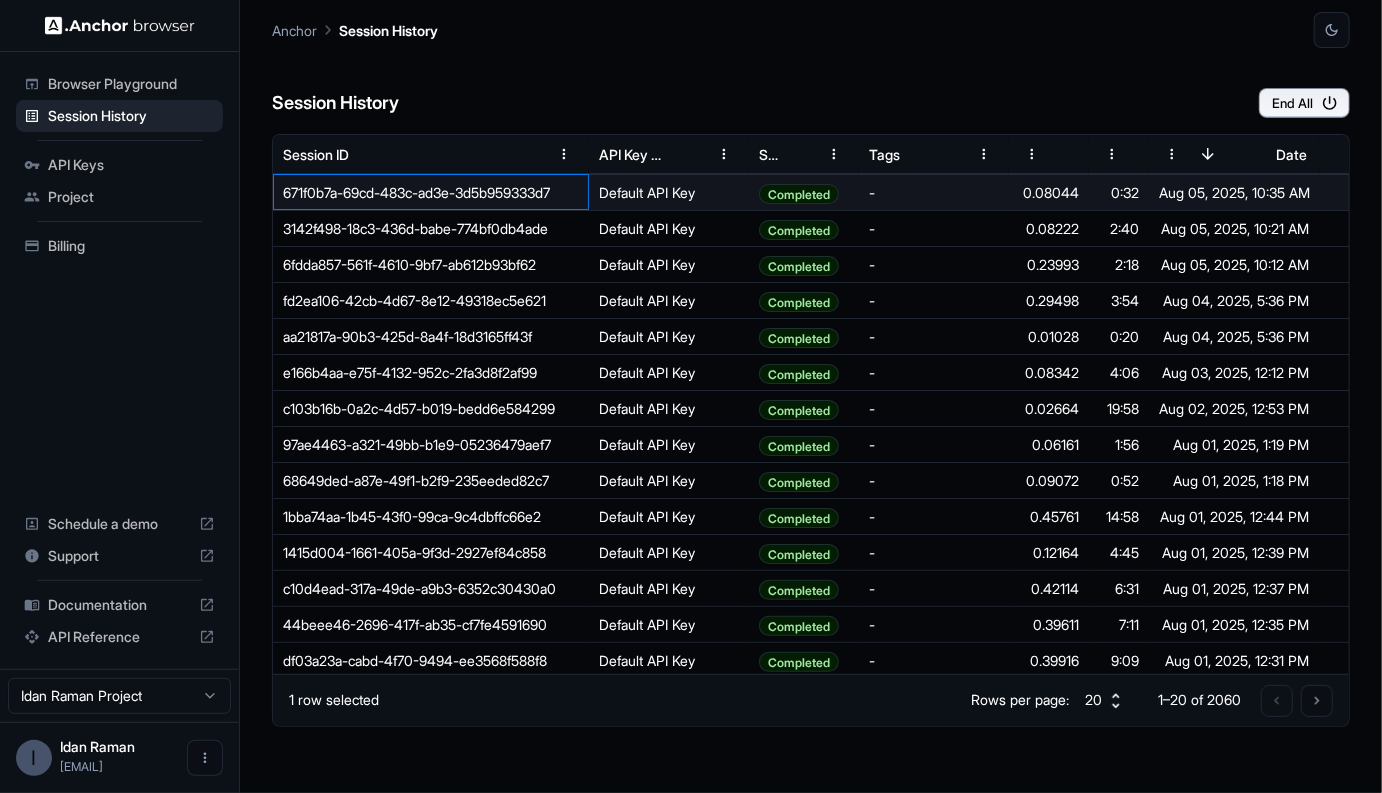 click on "671f0b7a-69cd-483c-ad3e-3d5b959333d7" at bounding box center (431, 192) 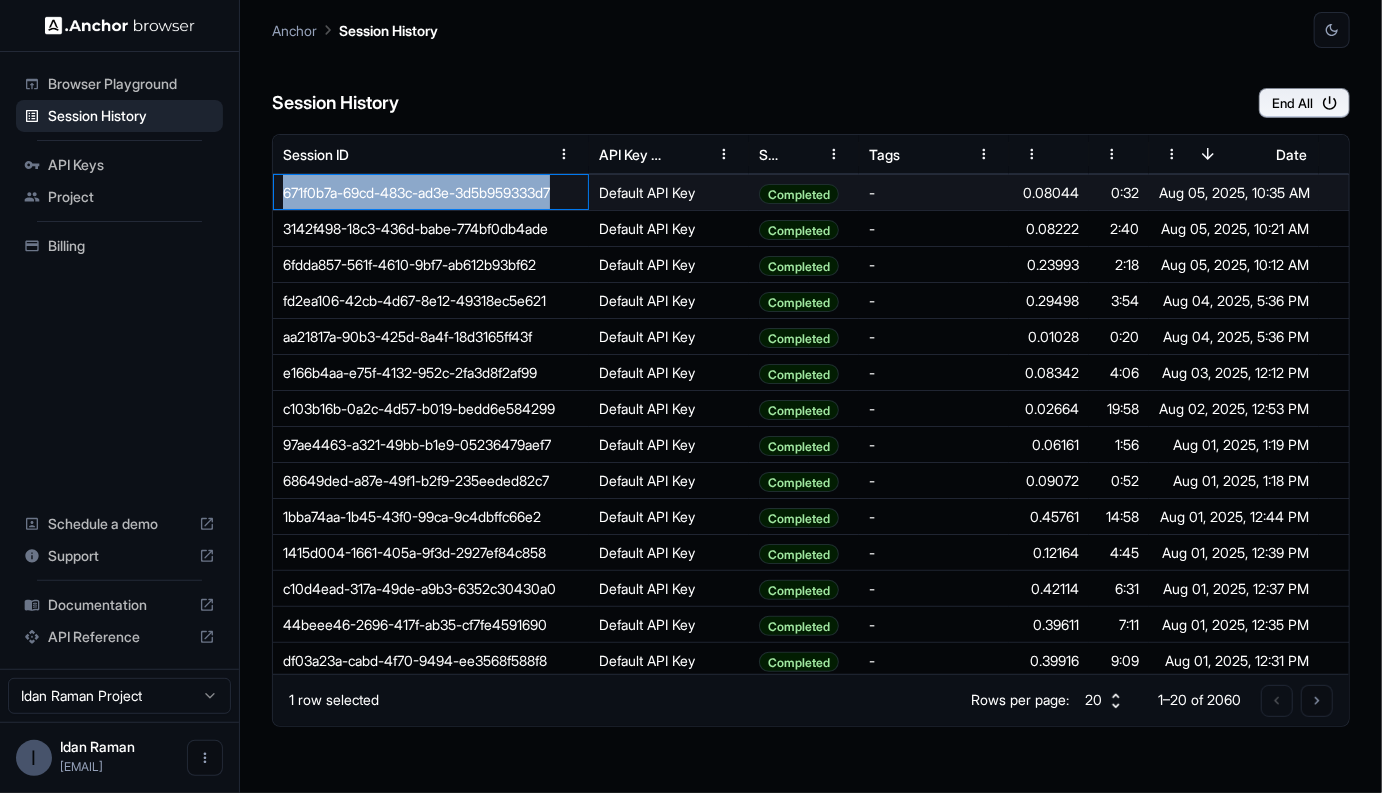 drag, startPoint x: 313, startPoint y: 185, endPoint x: 530, endPoint y: 183, distance: 217.00922 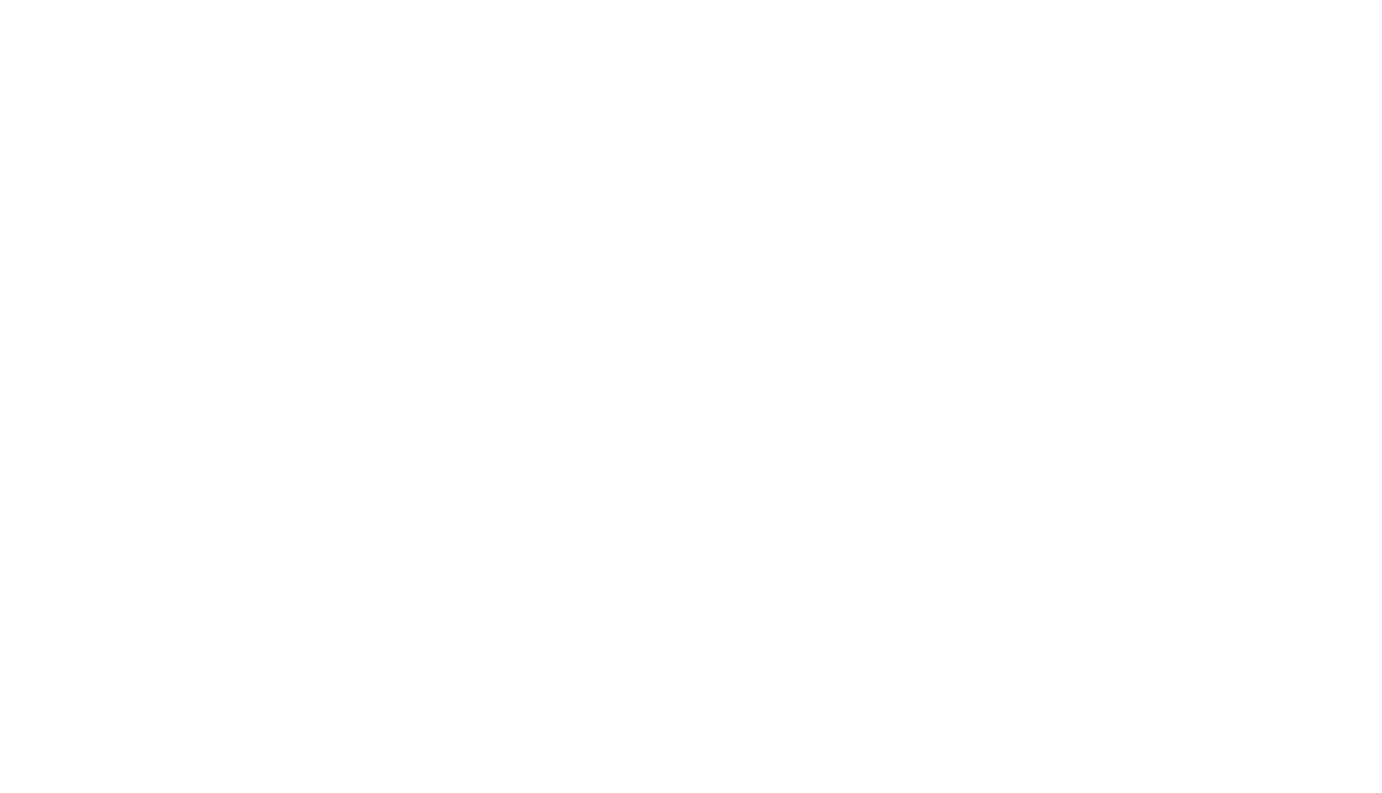 scroll, scrollTop: 0, scrollLeft: 0, axis: both 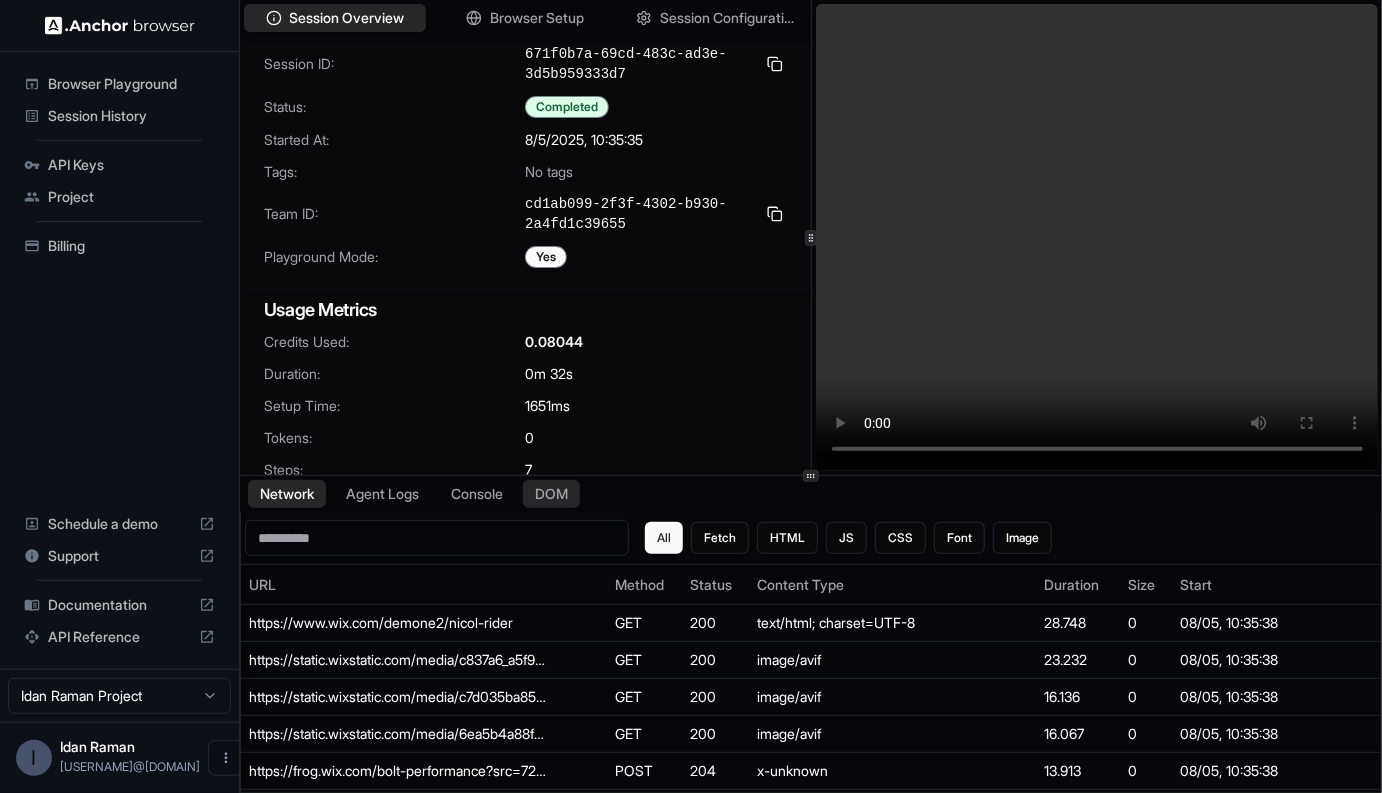 click on "DOM" at bounding box center [551, 494] 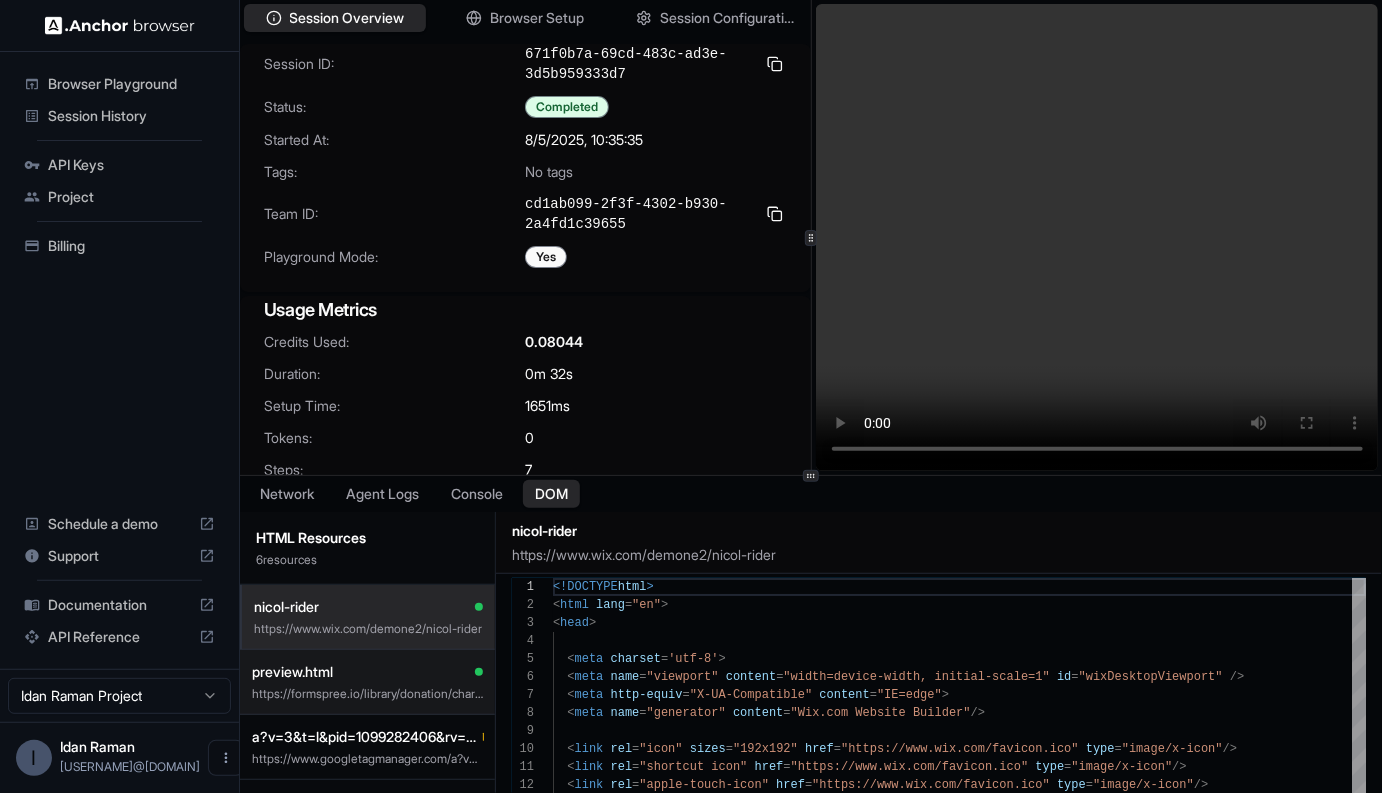 scroll, scrollTop: 180, scrollLeft: 0, axis: vertical 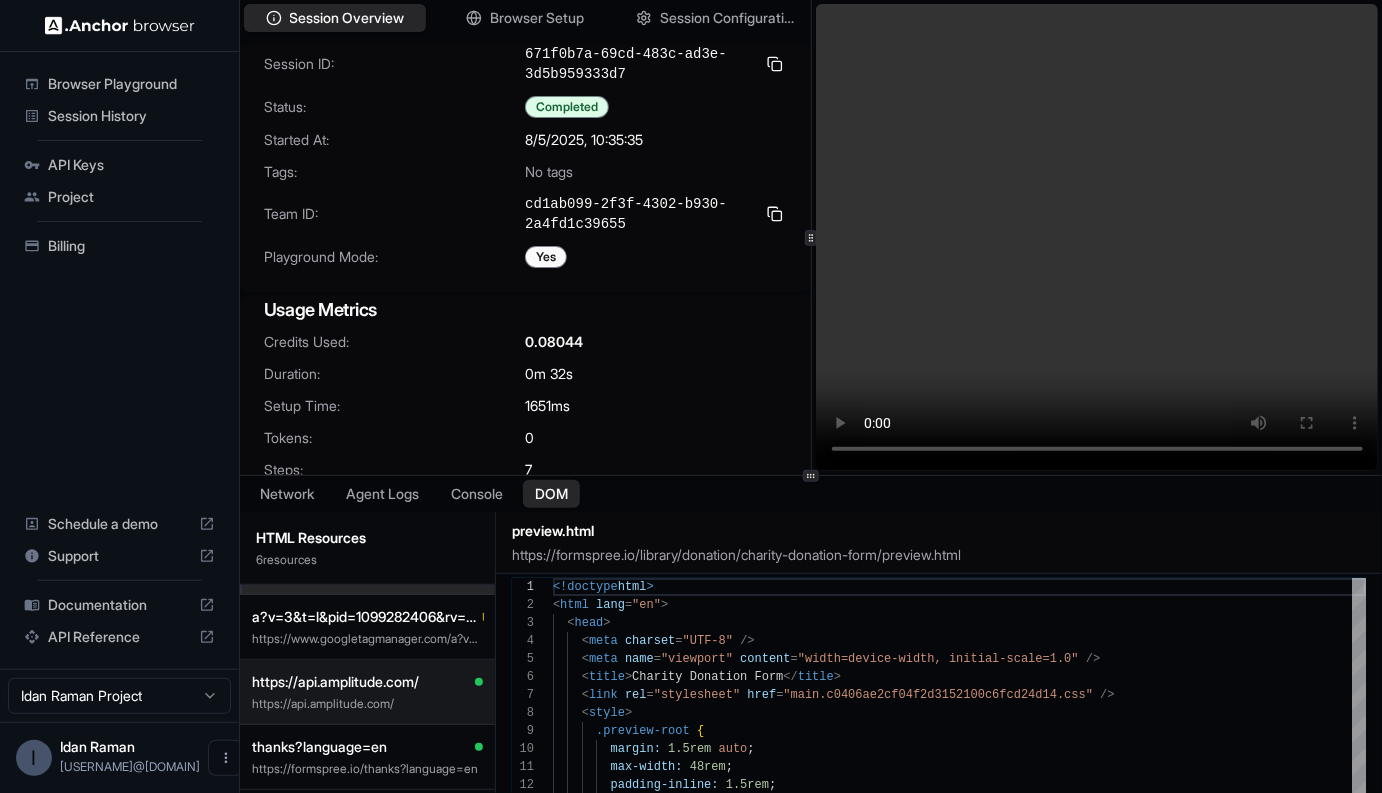 click on "https://api.amplitude.com/ https://api.amplitude.com/" at bounding box center (367, 692) 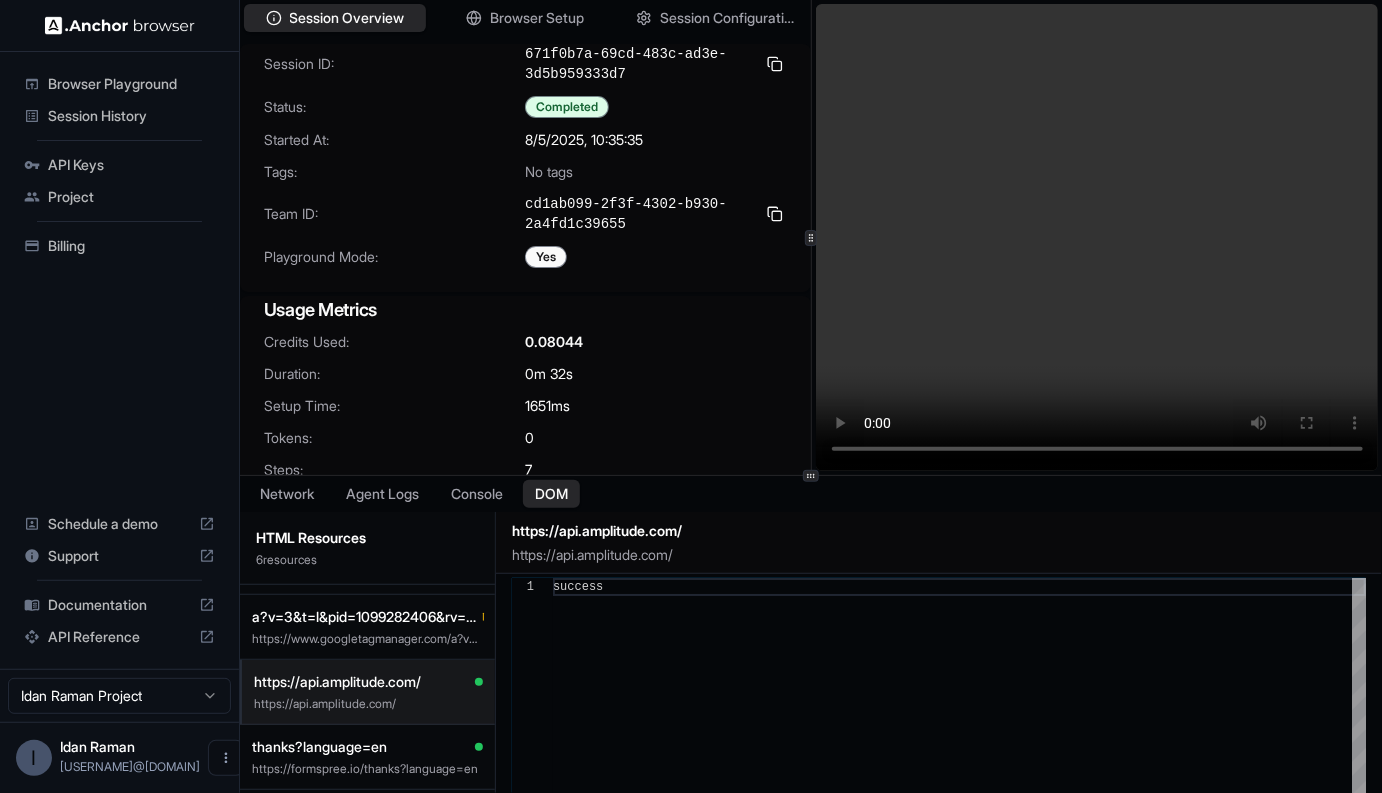 scroll, scrollTop: 0, scrollLeft: 0, axis: both 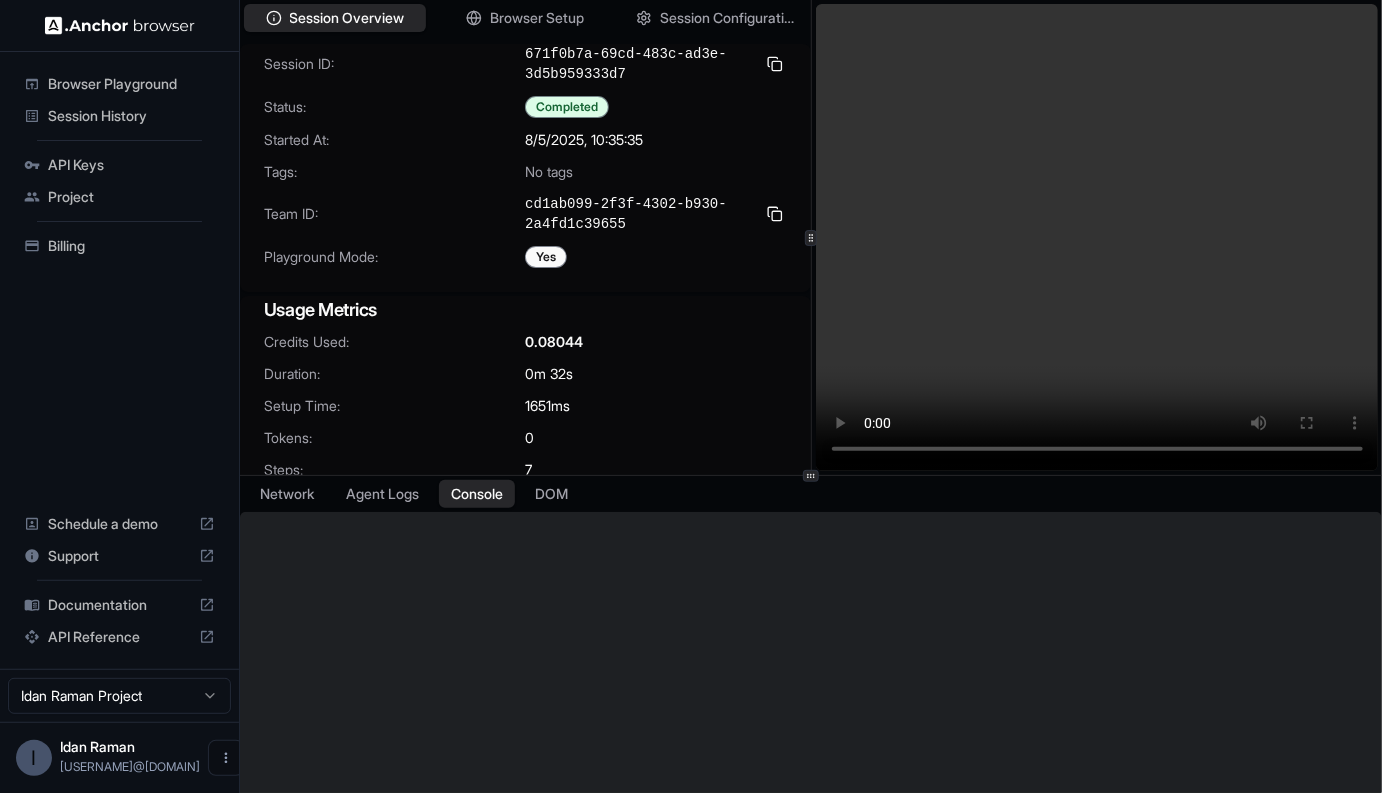 click on "Console" at bounding box center (477, 494) 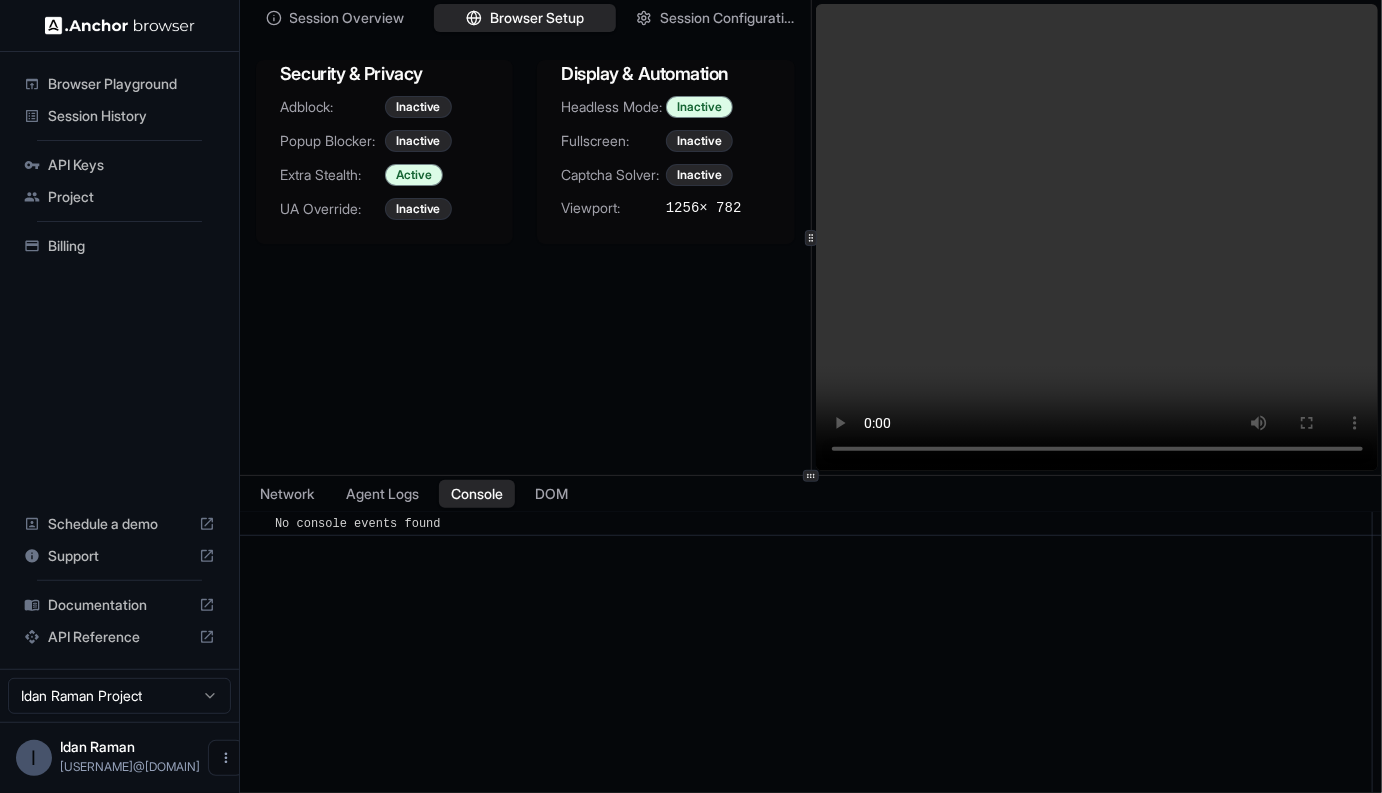 click on "Browser Setup" at bounding box center [537, 18] 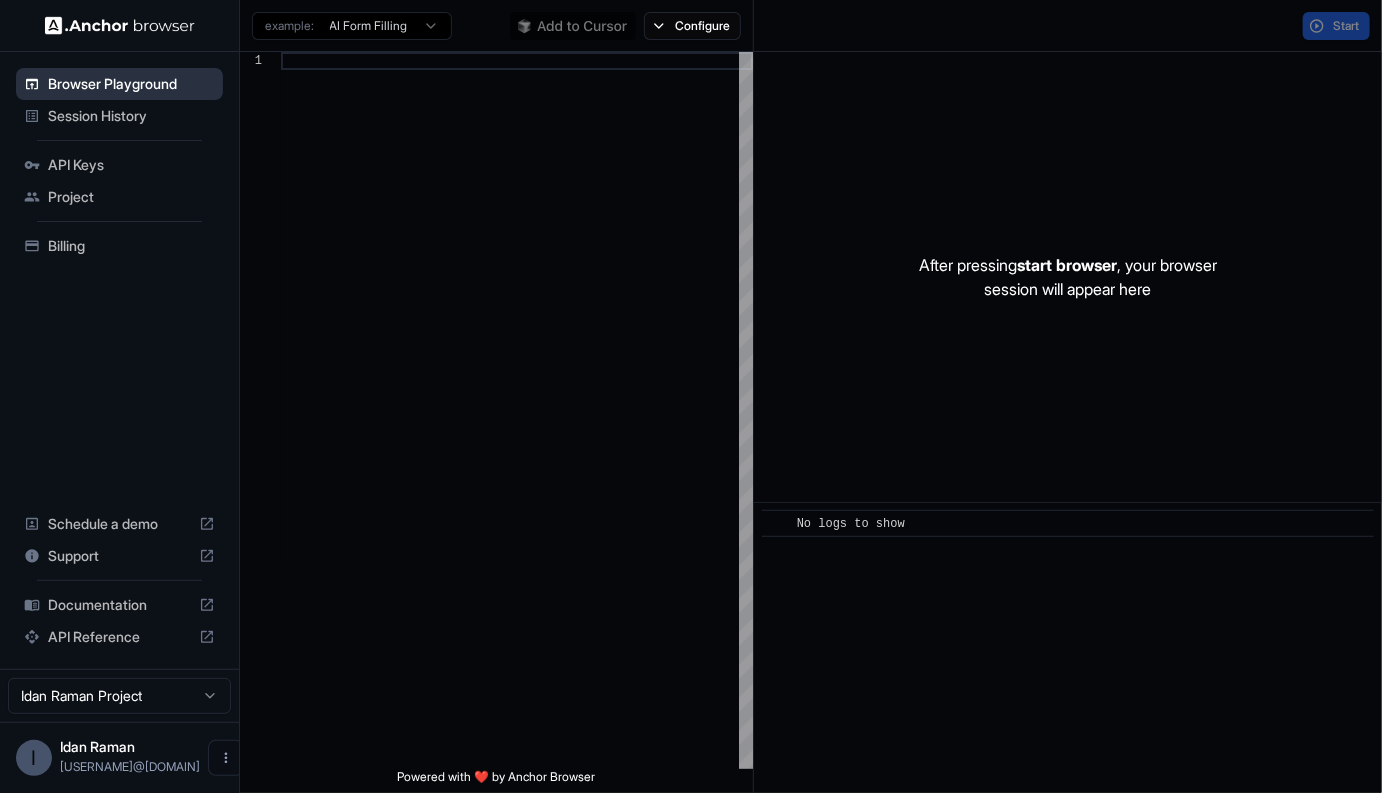 scroll, scrollTop: 162, scrollLeft: 0, axis: vertical 